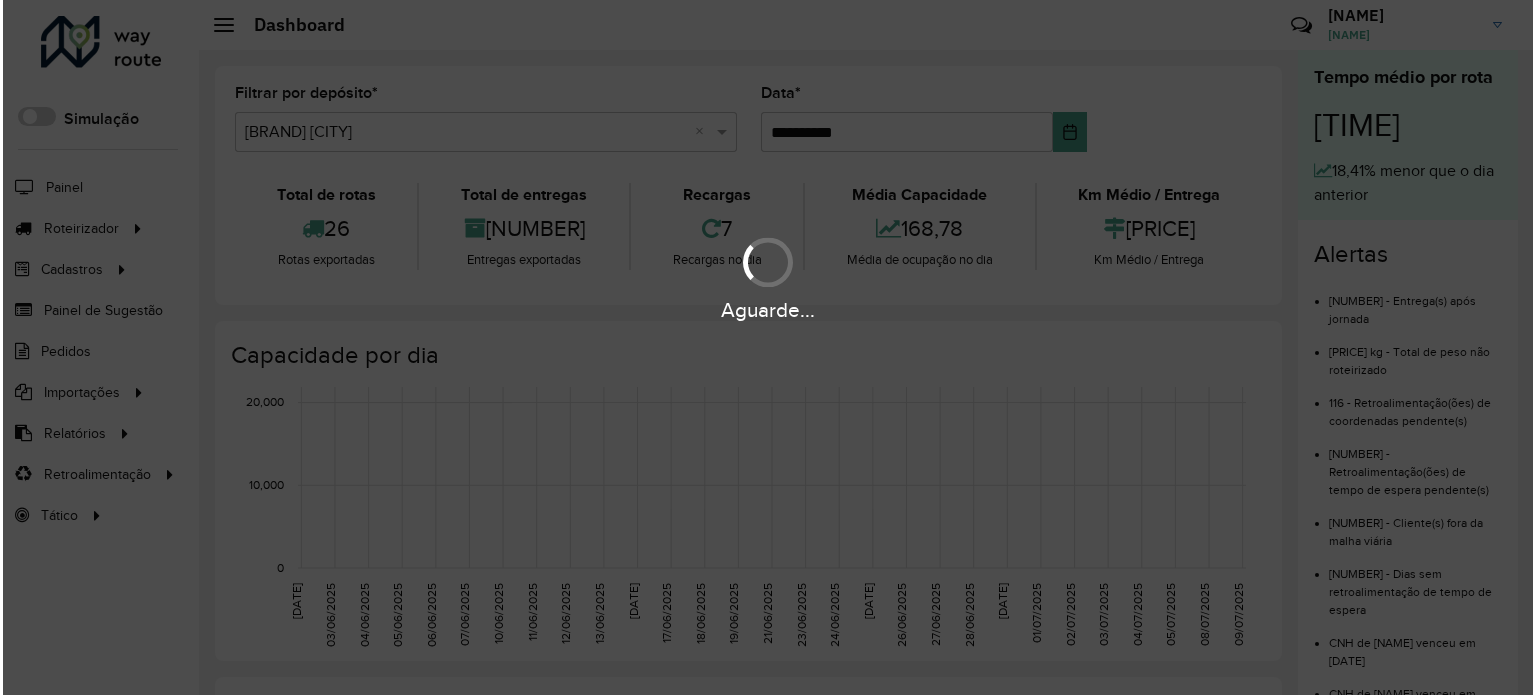 scroll, scrollTop: 0, scrollLeft: 0, axis: both 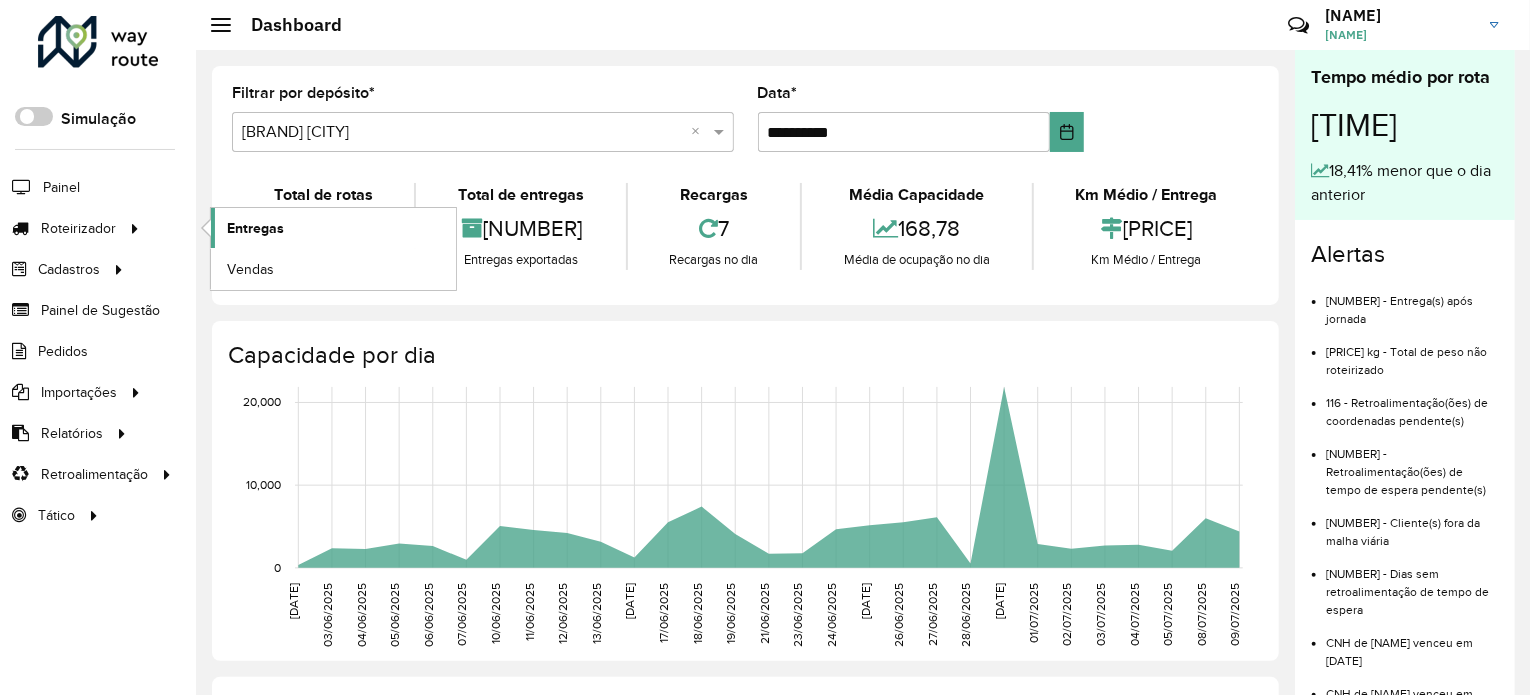 click on "Entregas" at bounding box center [333, 228] 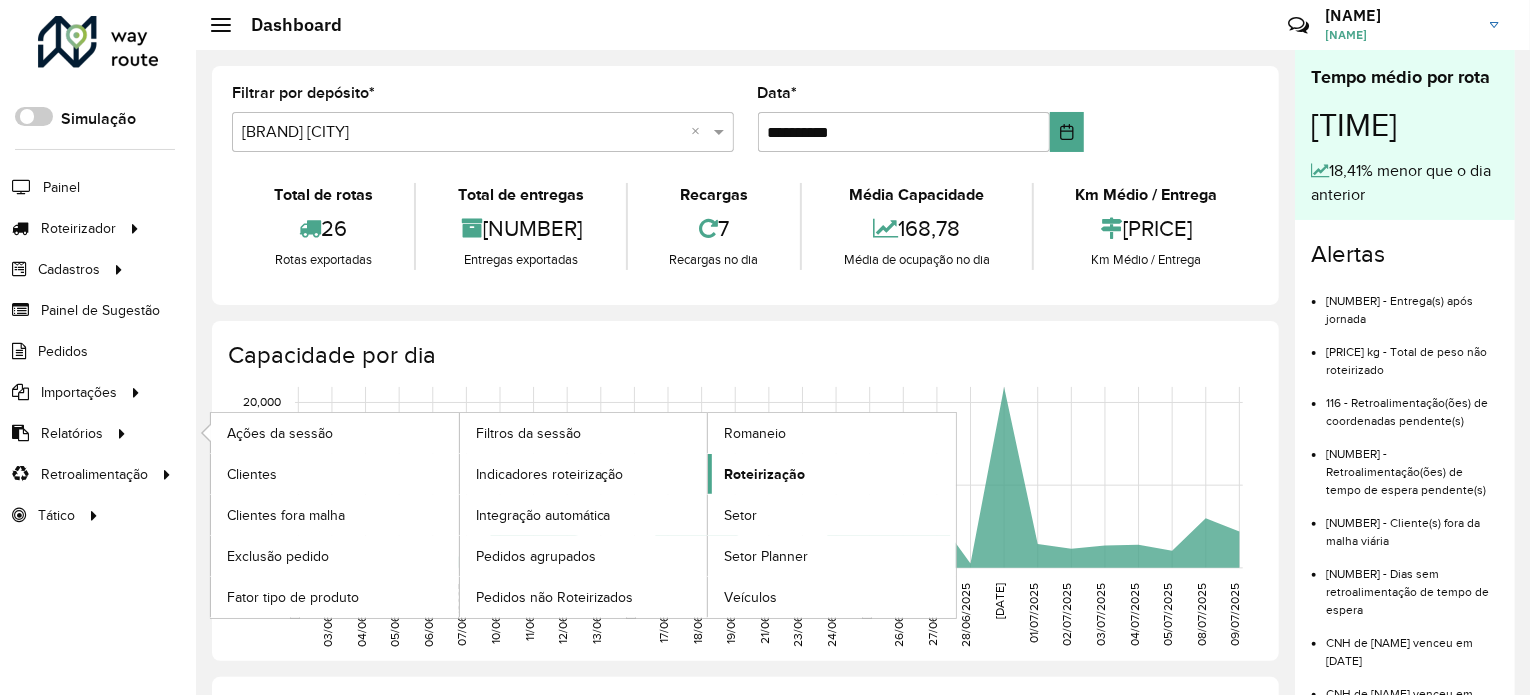 click on "Roteirização" at bounding box center (764, 474) 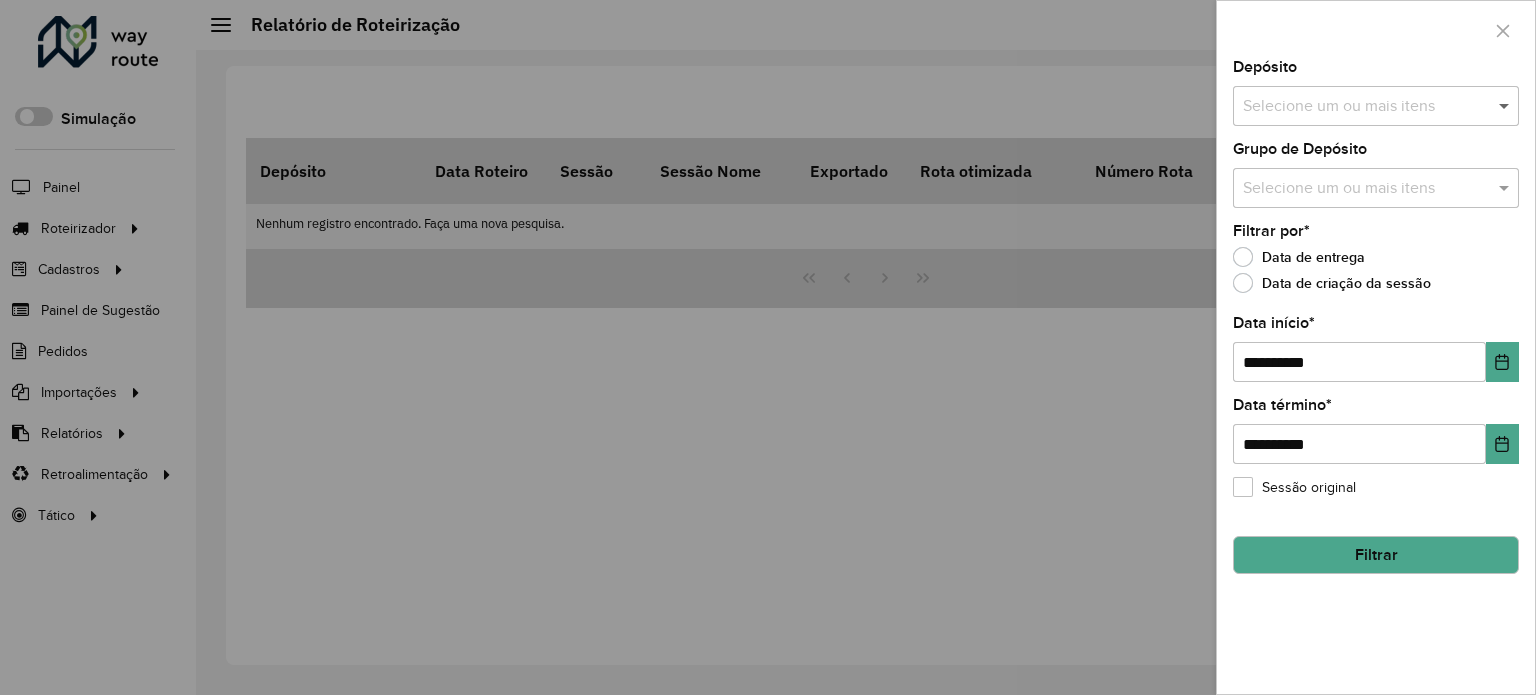 click at bounding box center (1506, 106) 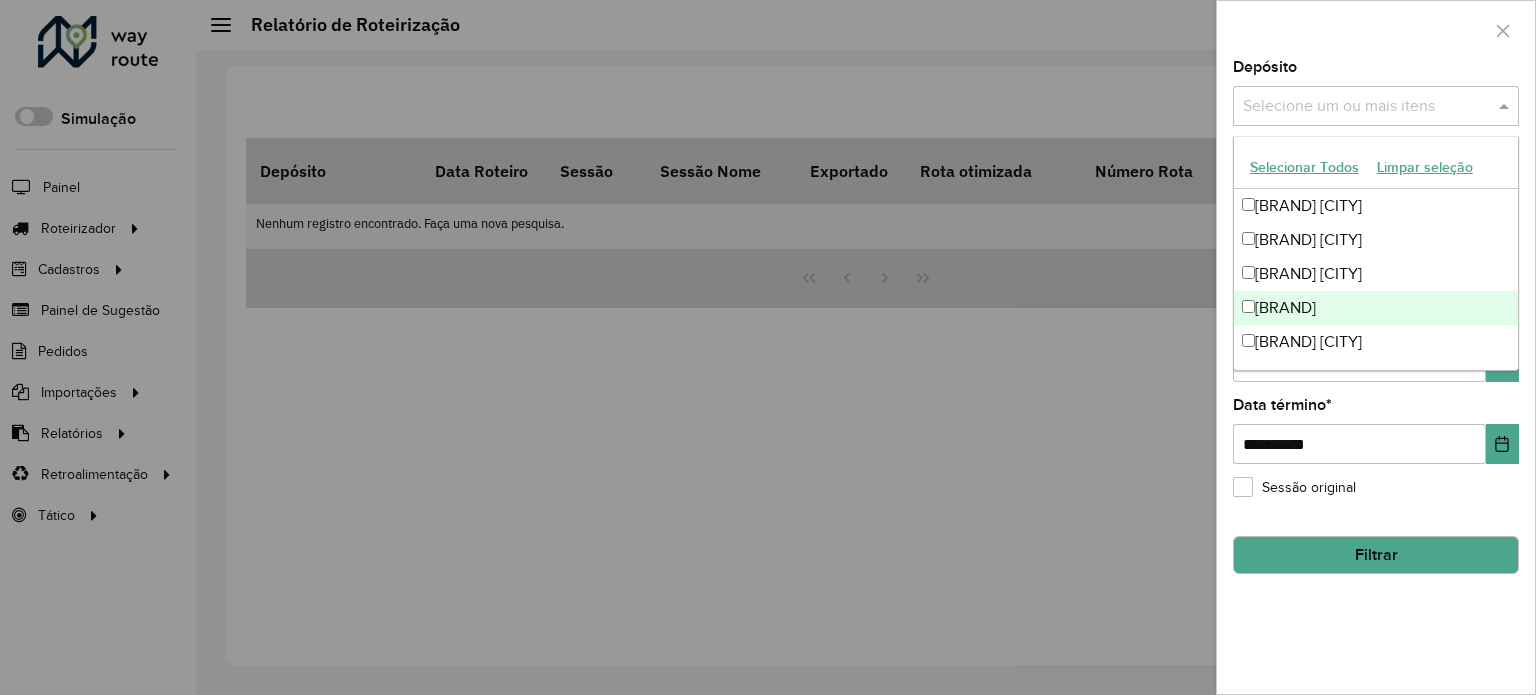 click on "[BRAND]" at bounding box center (1376, 308) 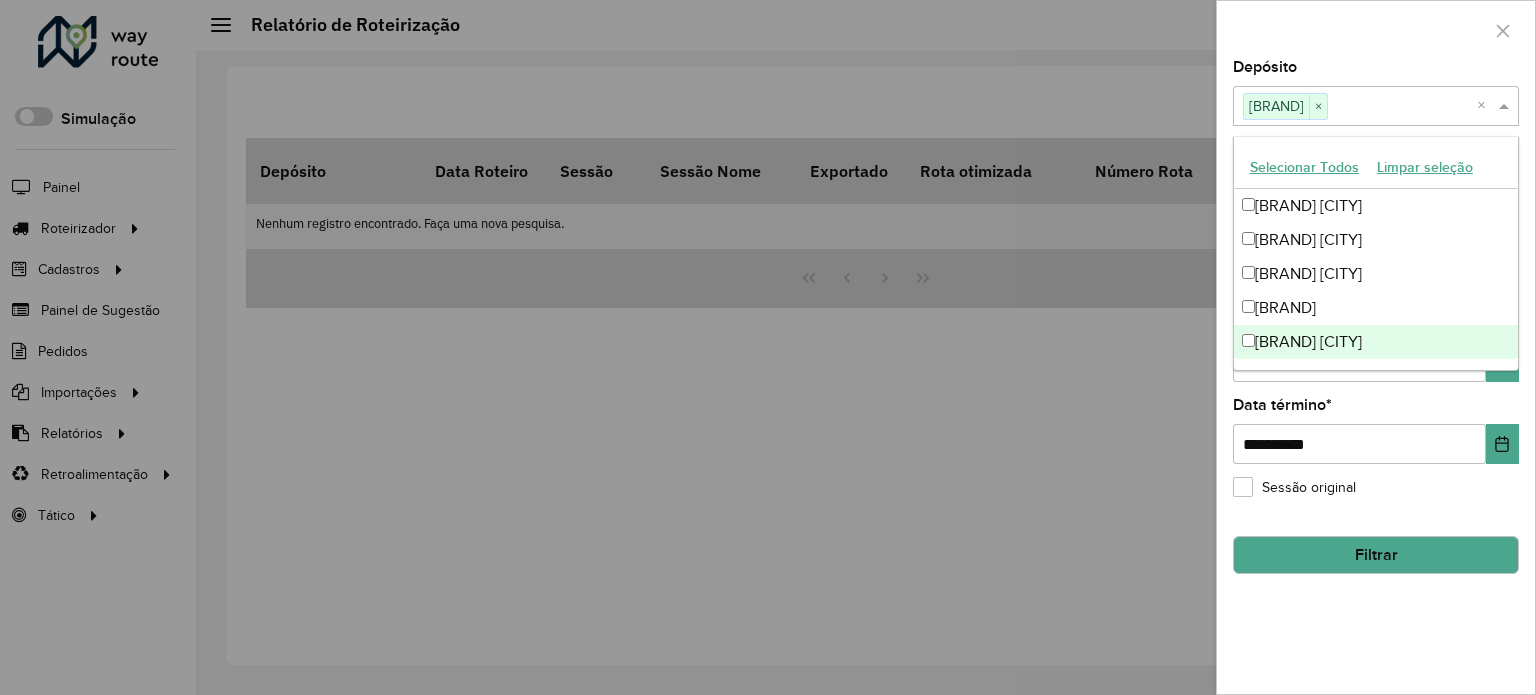 click on "**********" at bounding box center [1376, 93] 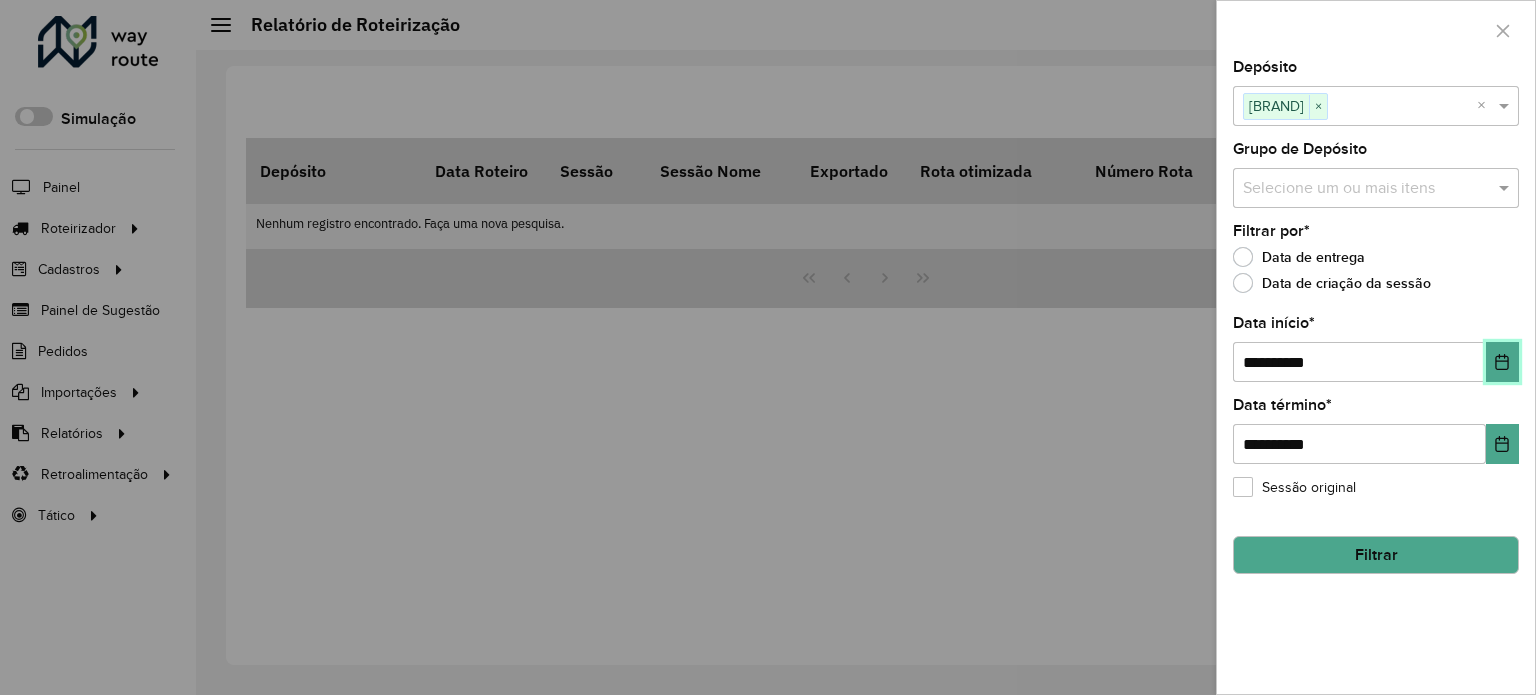 click at bounding box center [1502, 362] 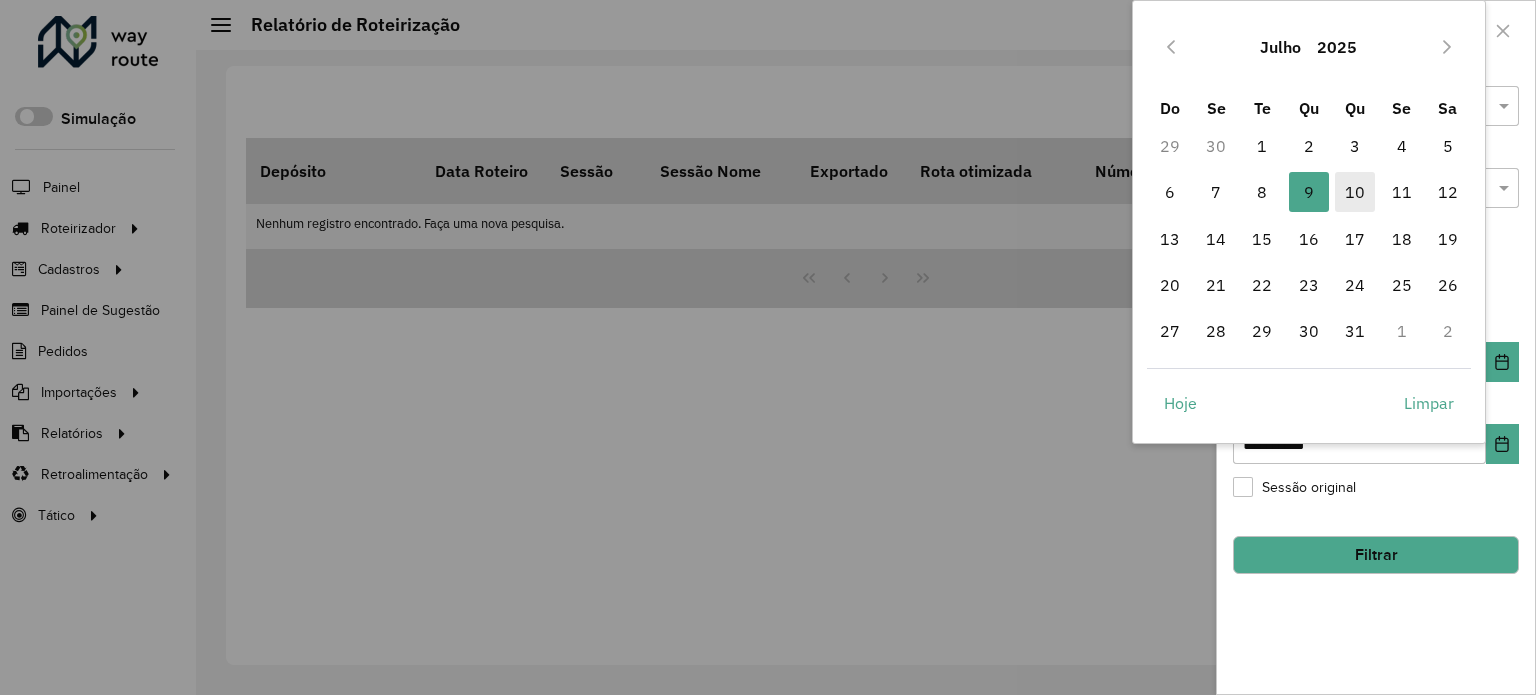 click on "10" at bounding box center [1355, 192] 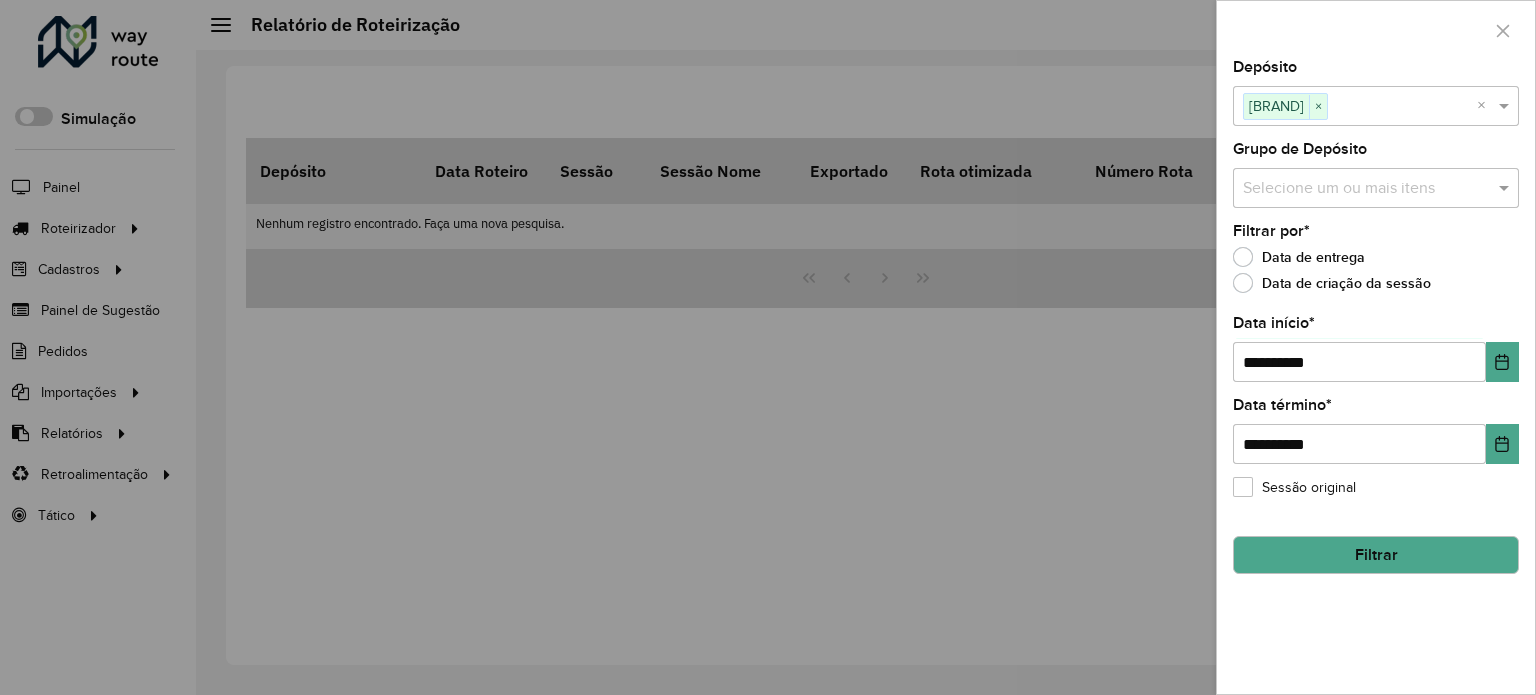 click on "Filtrar" at bounding box center [1376, 555] 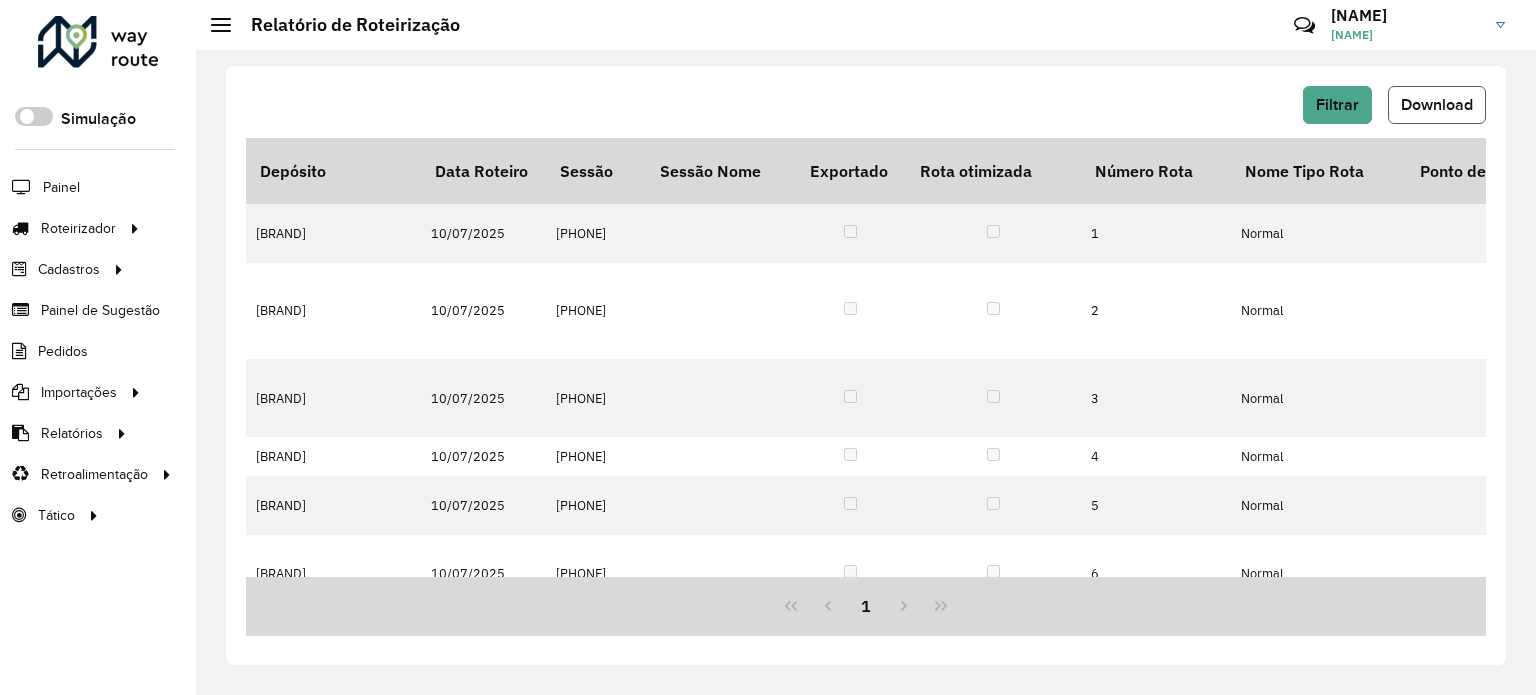 click on "Download" at bounding box center (1437, 104) 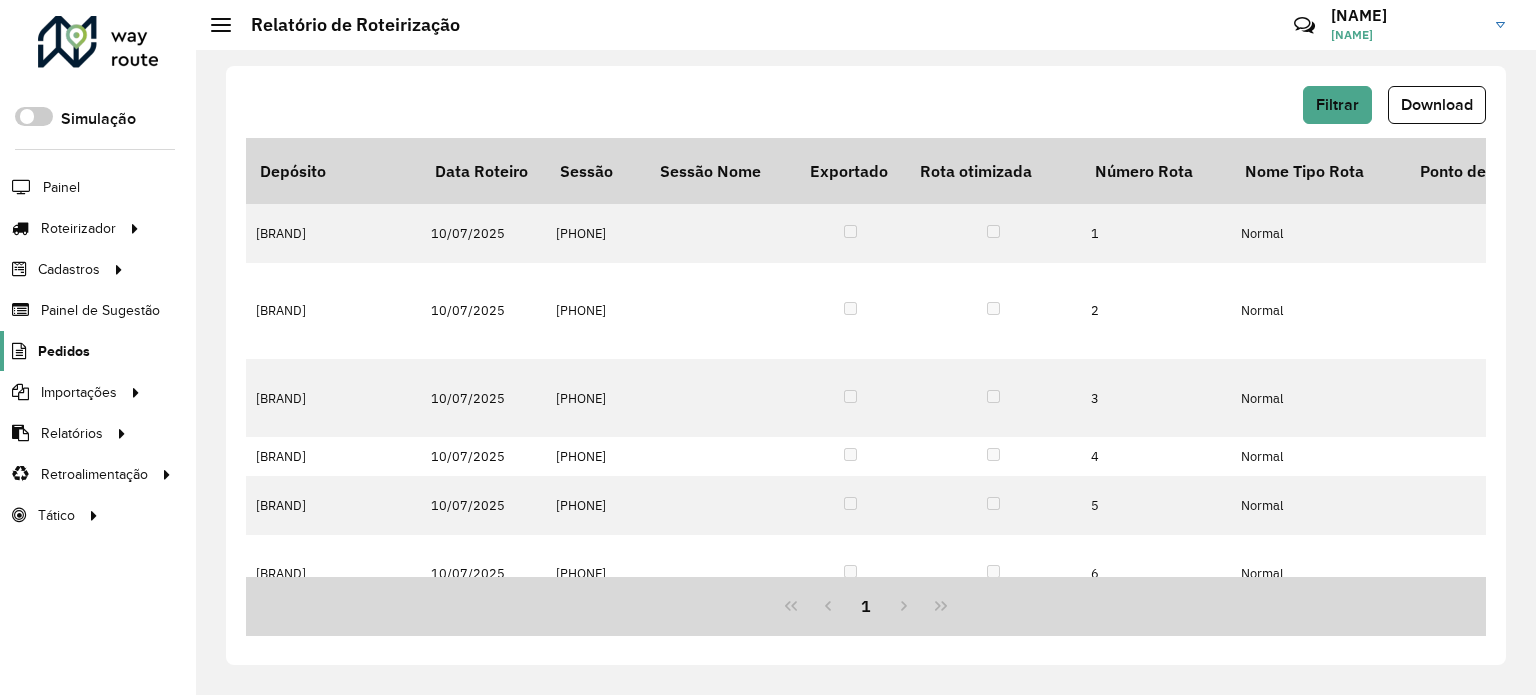 click on "Pedidos" at bounding box center [64, 351] 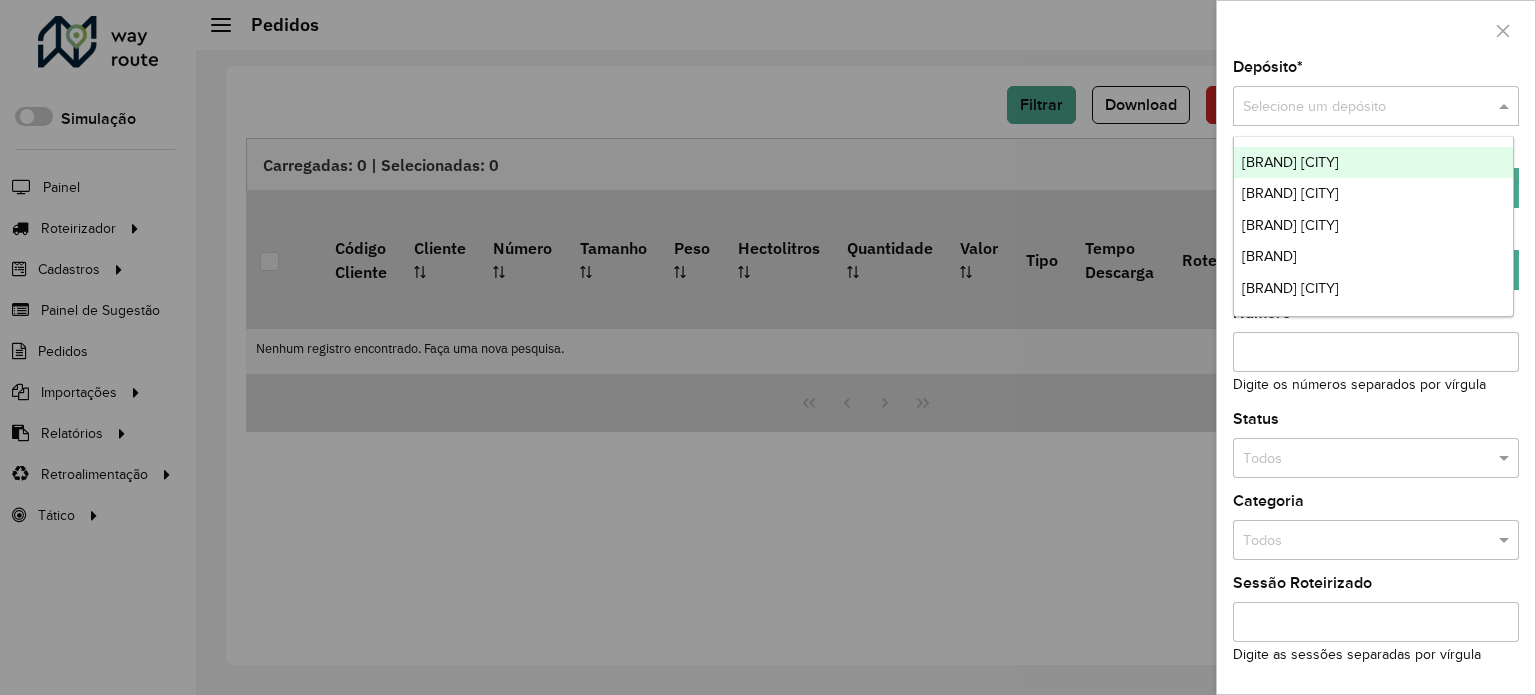click at bounding box center [1506, 107] 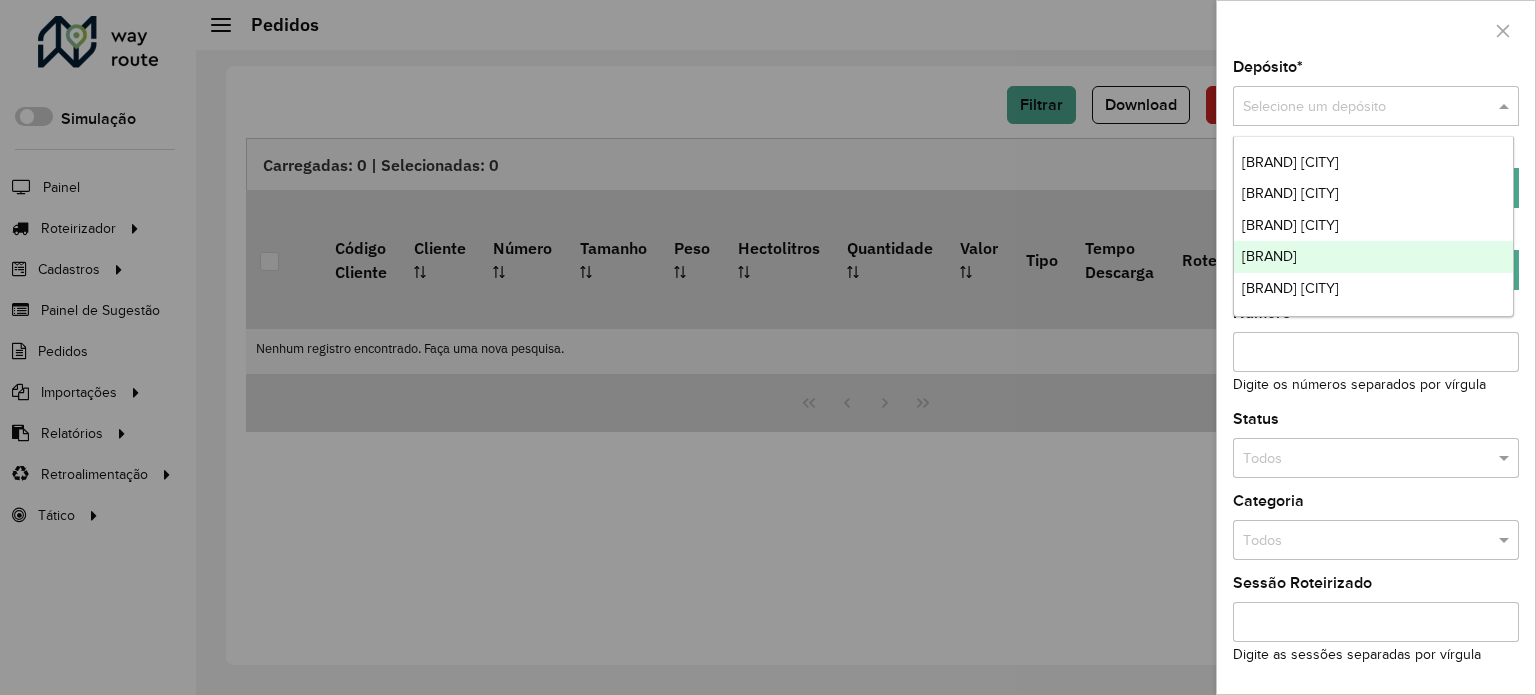 click on "ACB Joaçaba" at bounding box center [1269, 256] 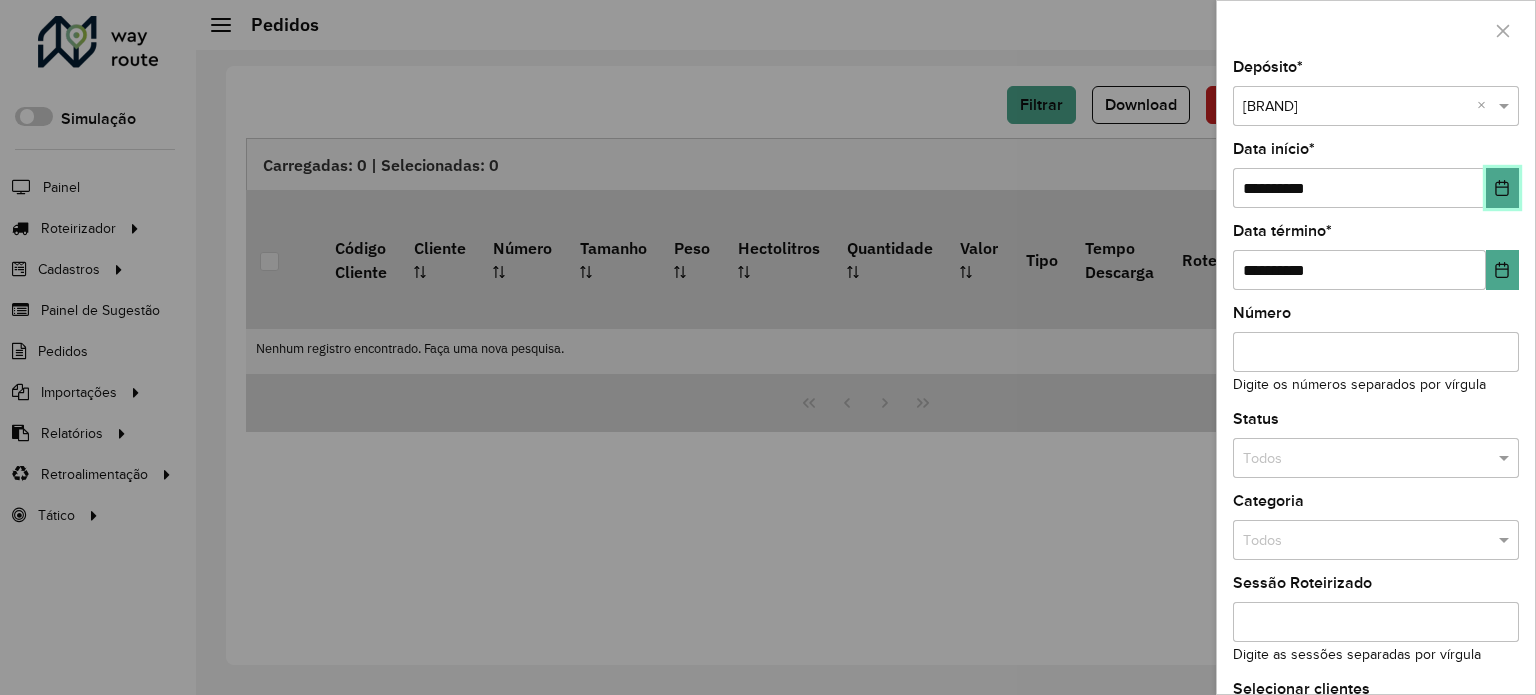 click at bounding box center [1502, 188] 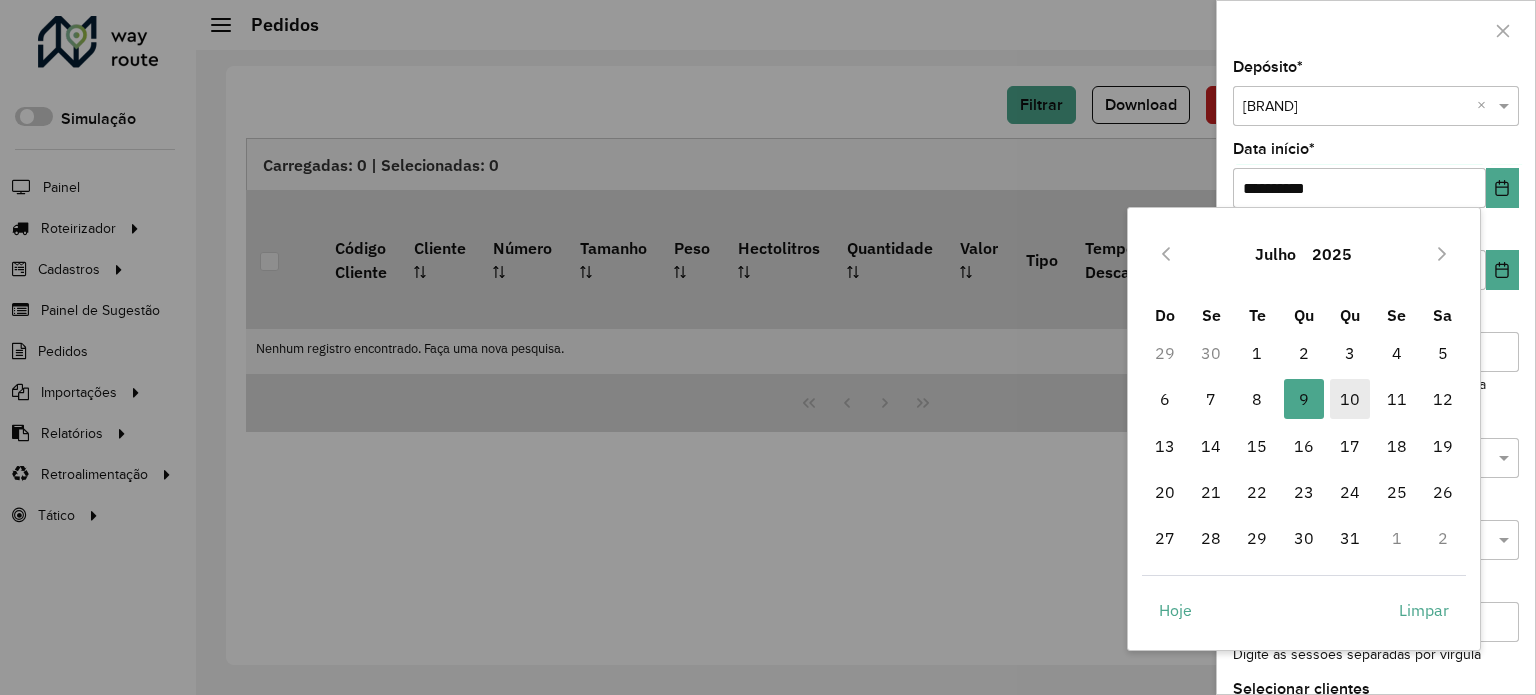 click on "10" at bounding box center (1350, 399) 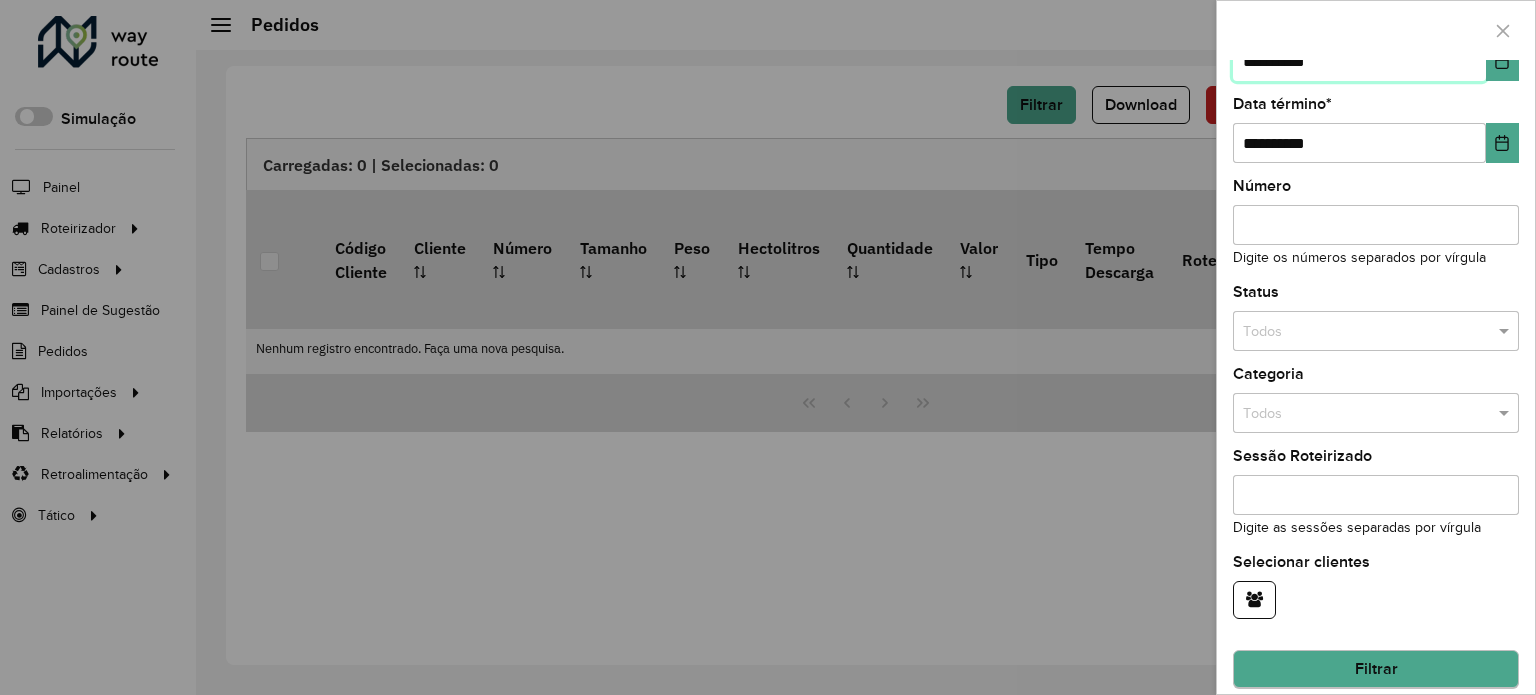scroll, scrollTop: 140, scrollLeft: 0, axis: vertical 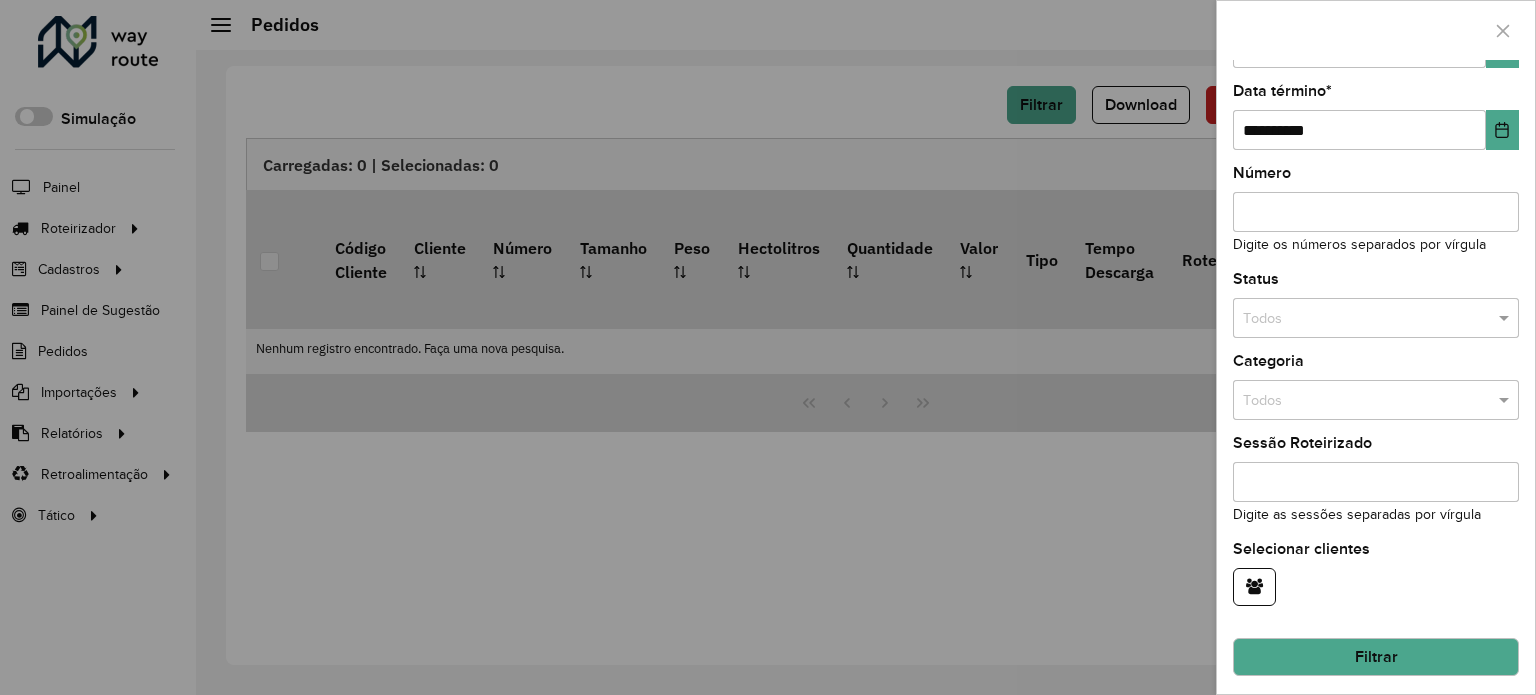 click on "Filtrar" at bounding box center [1376, 657] 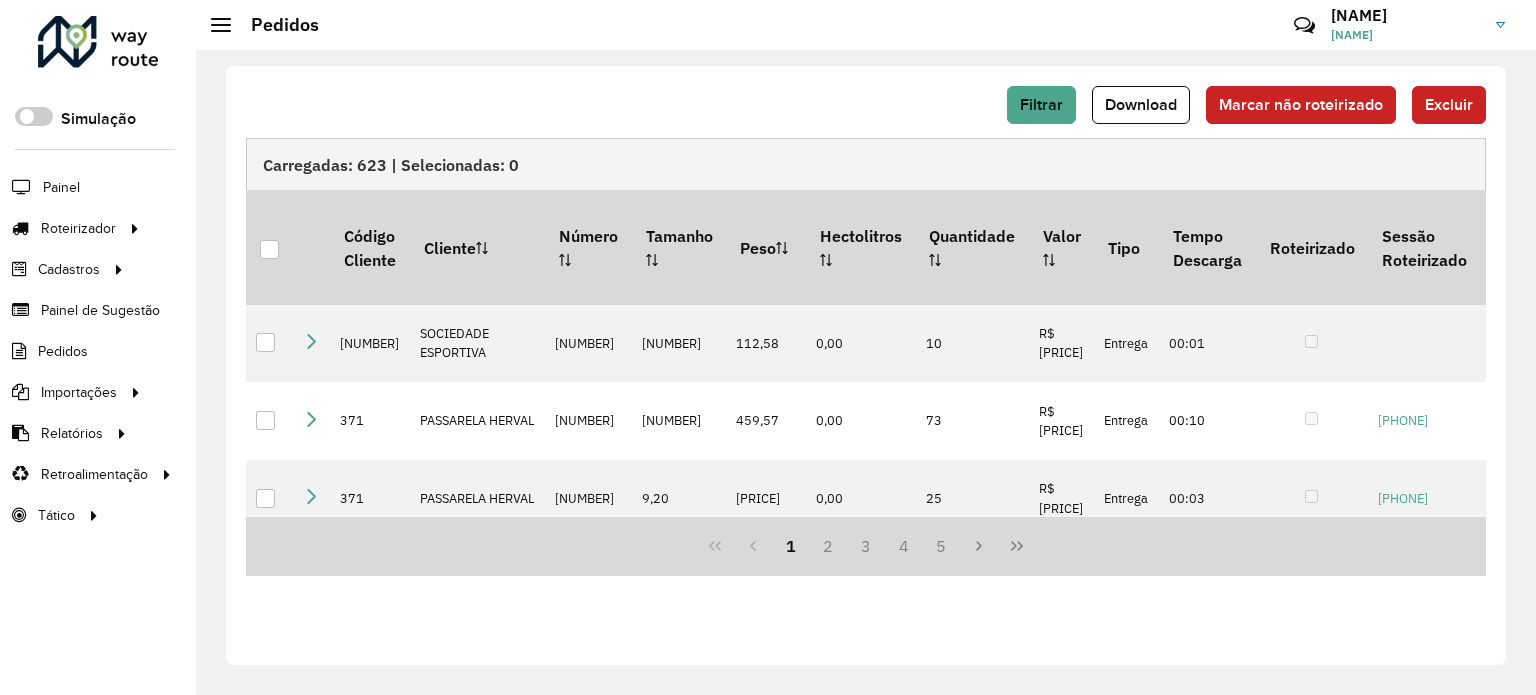 click on "Download" at bounding box center (1141, 104) 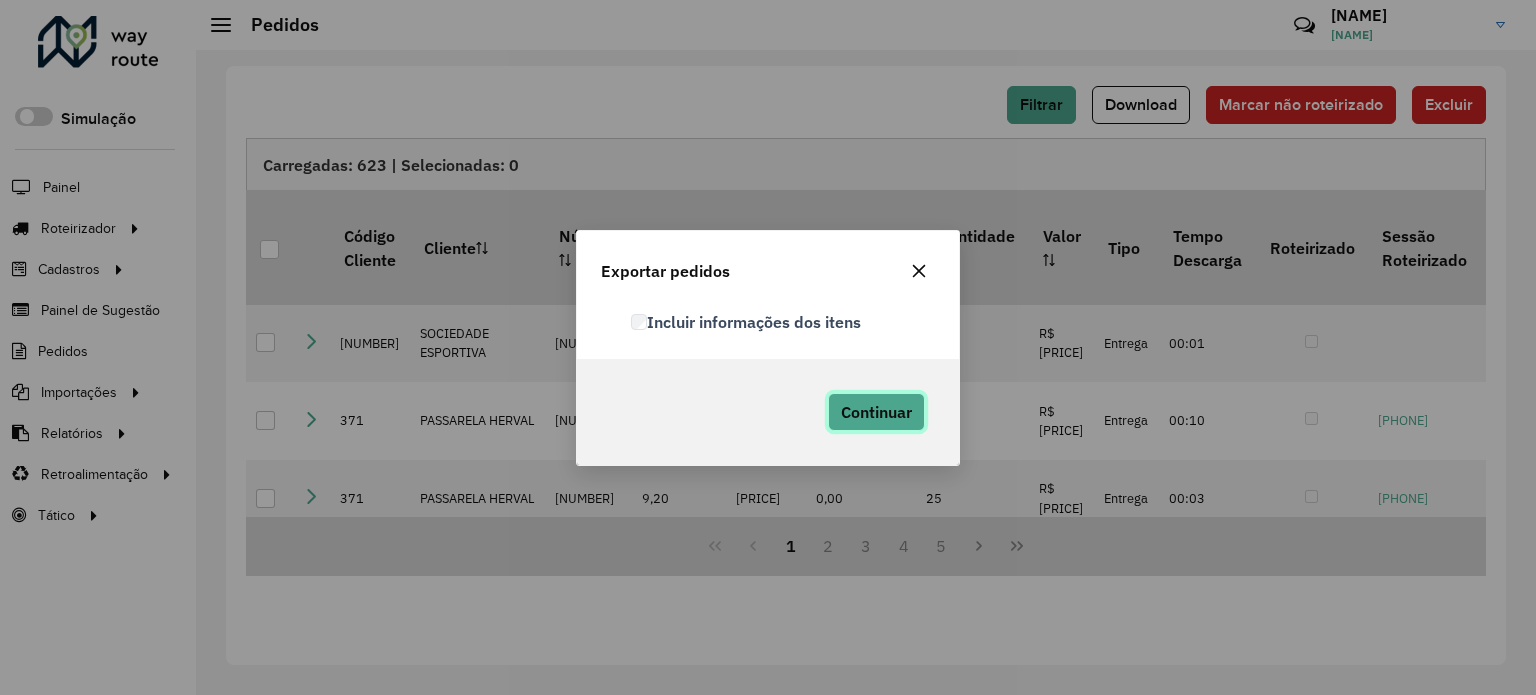click on "Continuar" at bounding box center [876, 412] 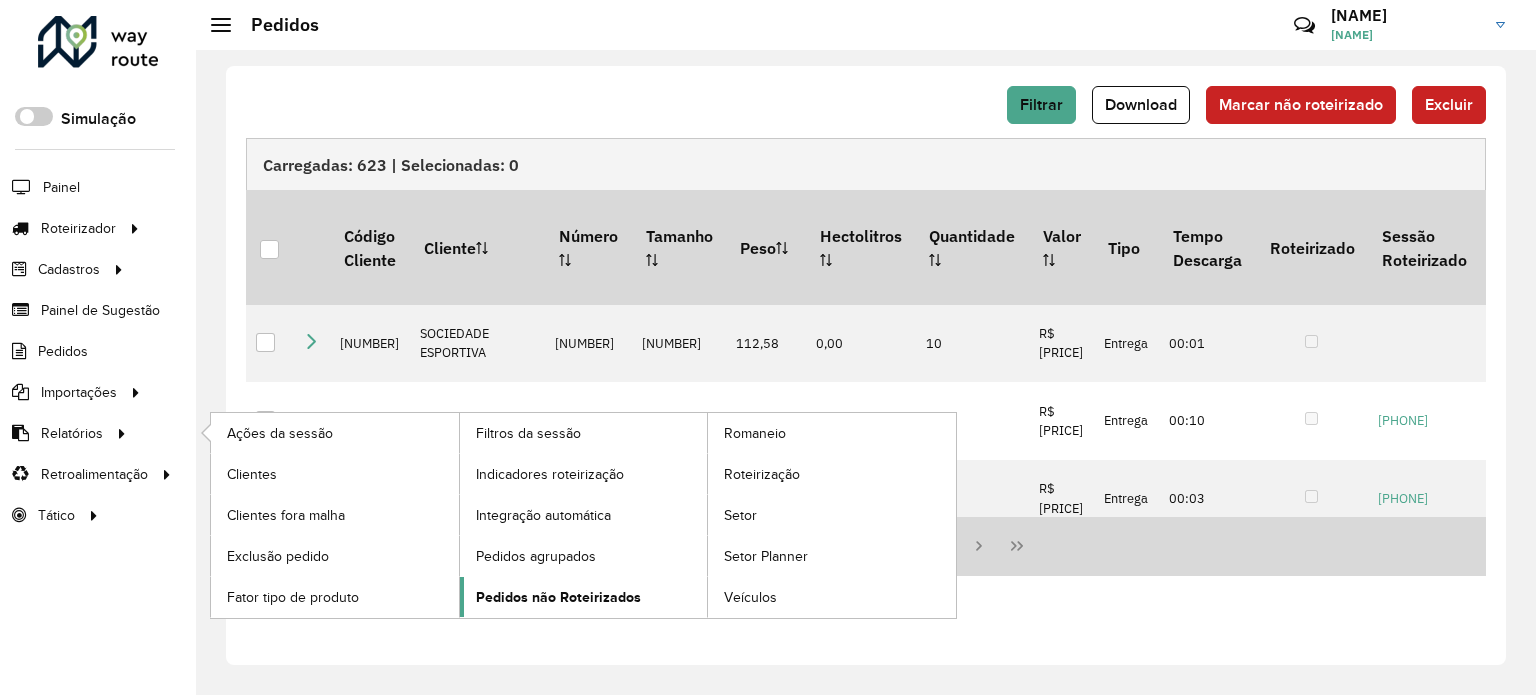 click on "Pedidos não Roteirizados" at bounding box center (558, 597) 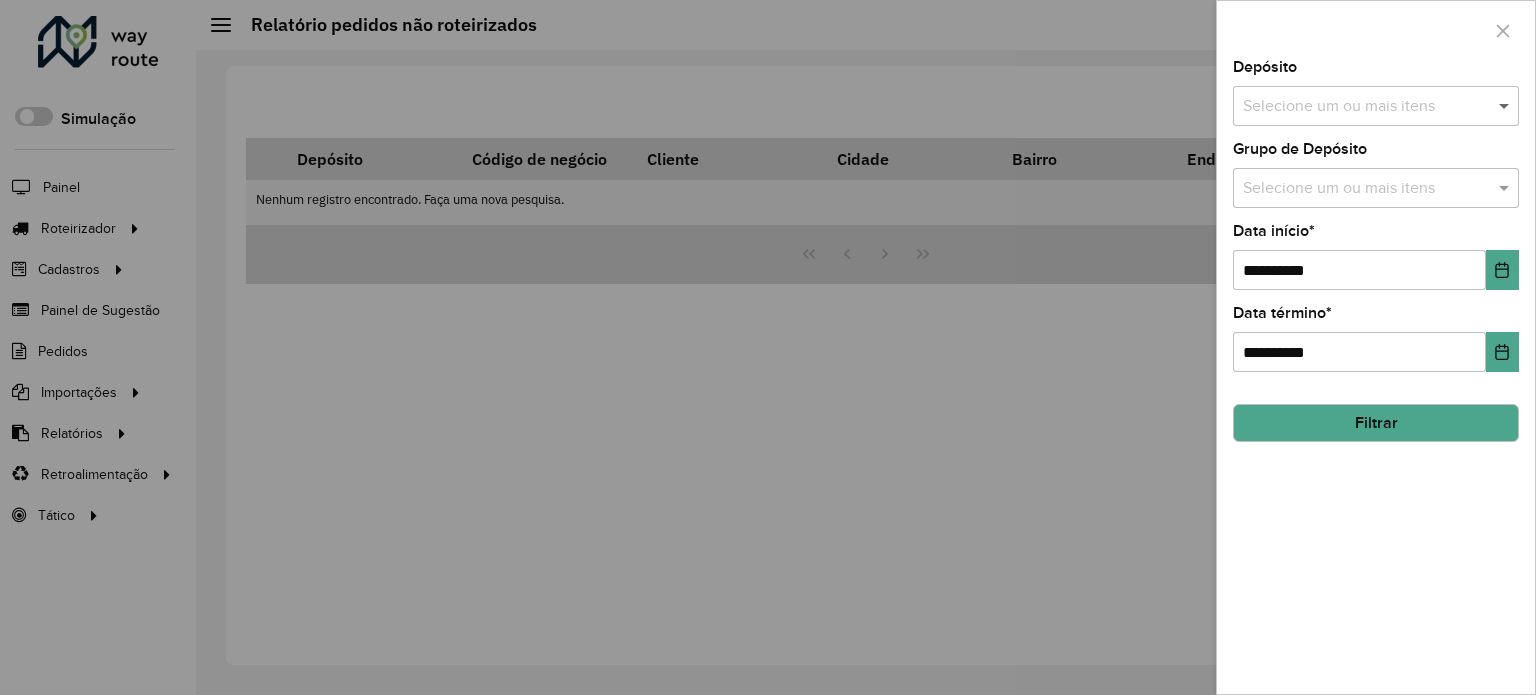 click at bounding box center [1506, 106] 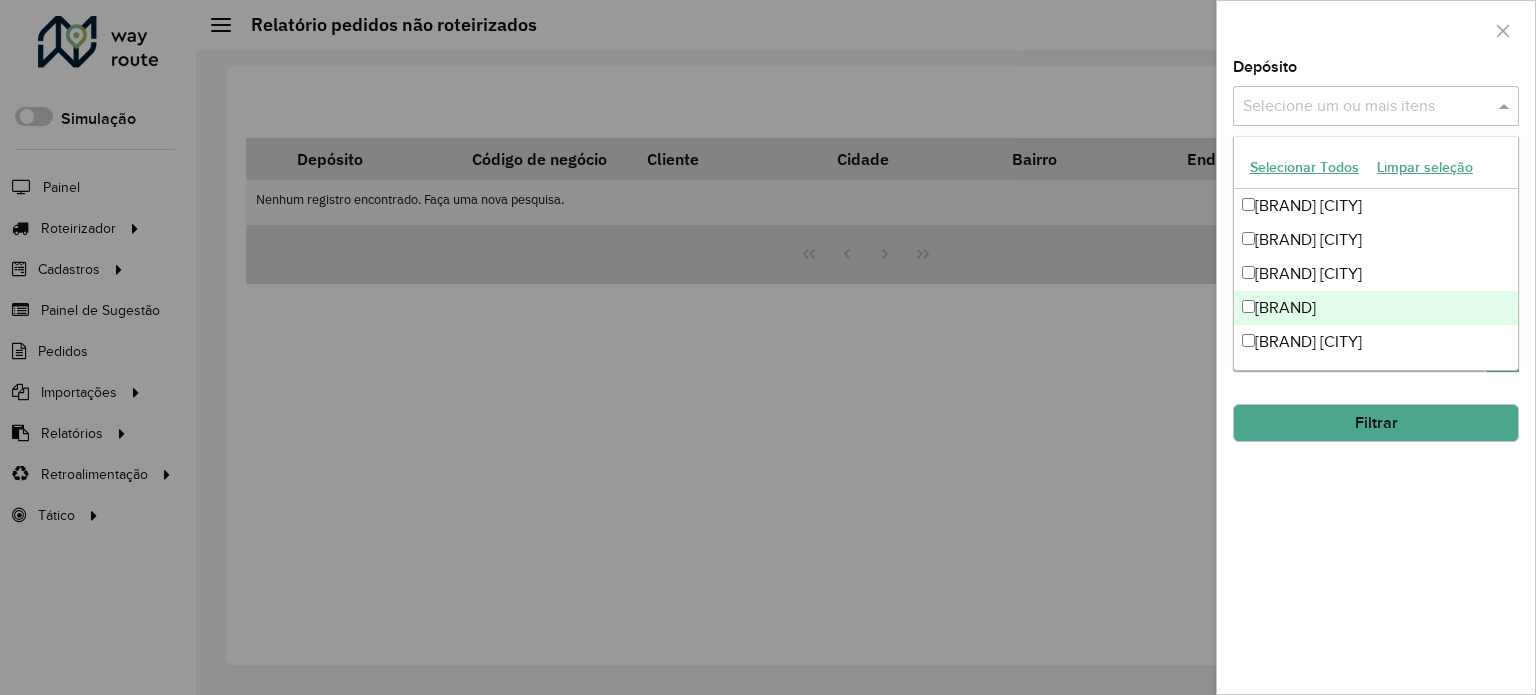 click on "ACB Joaçaba" at bounding box center (1376, 308) 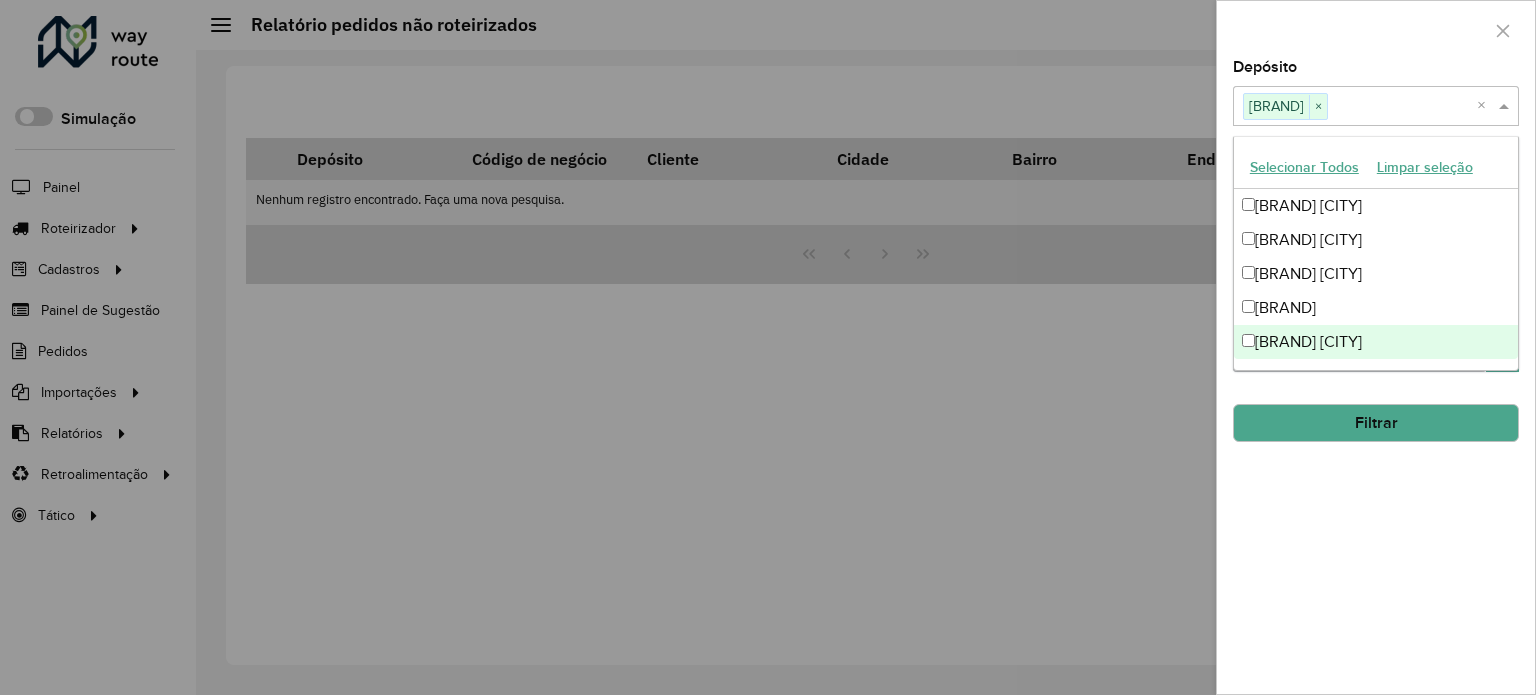 click on "**********" at bounding box center (1376, 377) 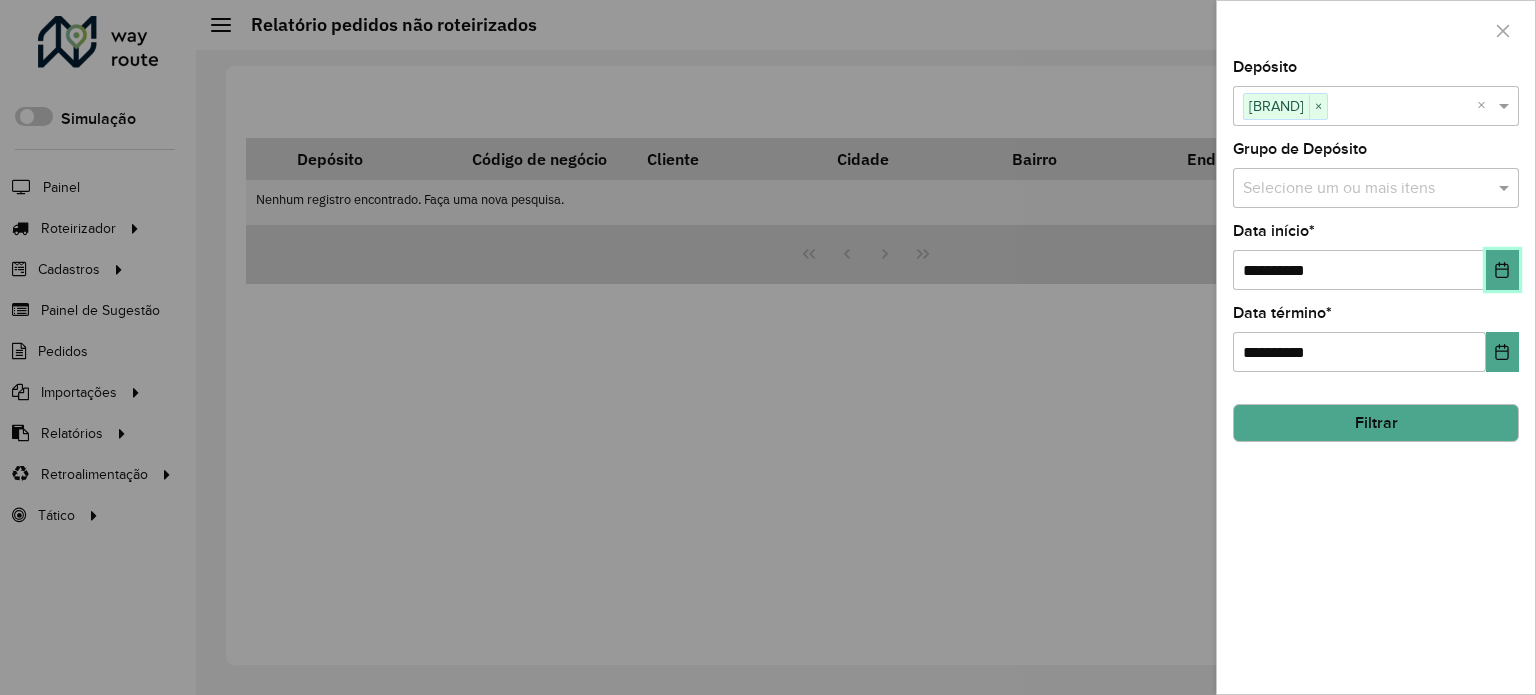 click at bounding box center (1502, 270) 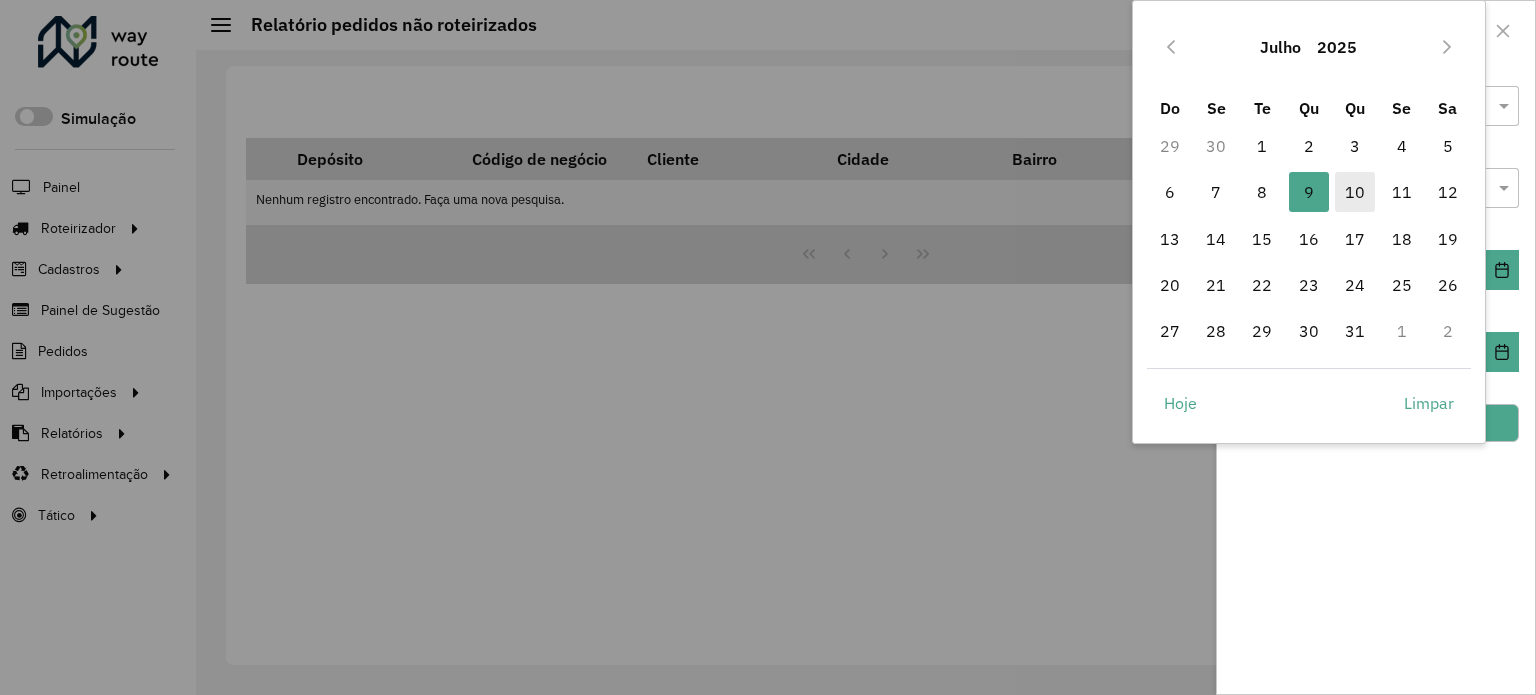 click on "10" at bounding box center (1355, 192) 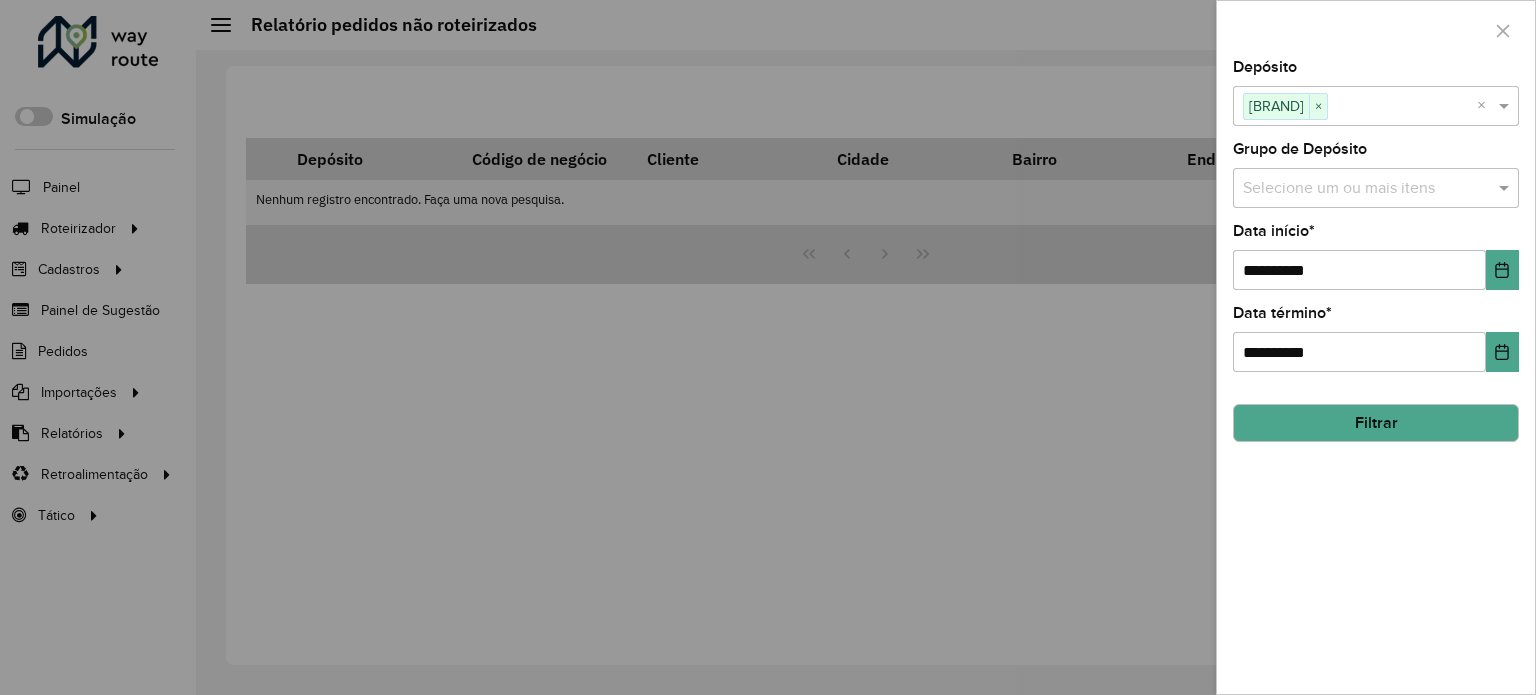 click on "Filtrar" at bounding box center [1376, 423] 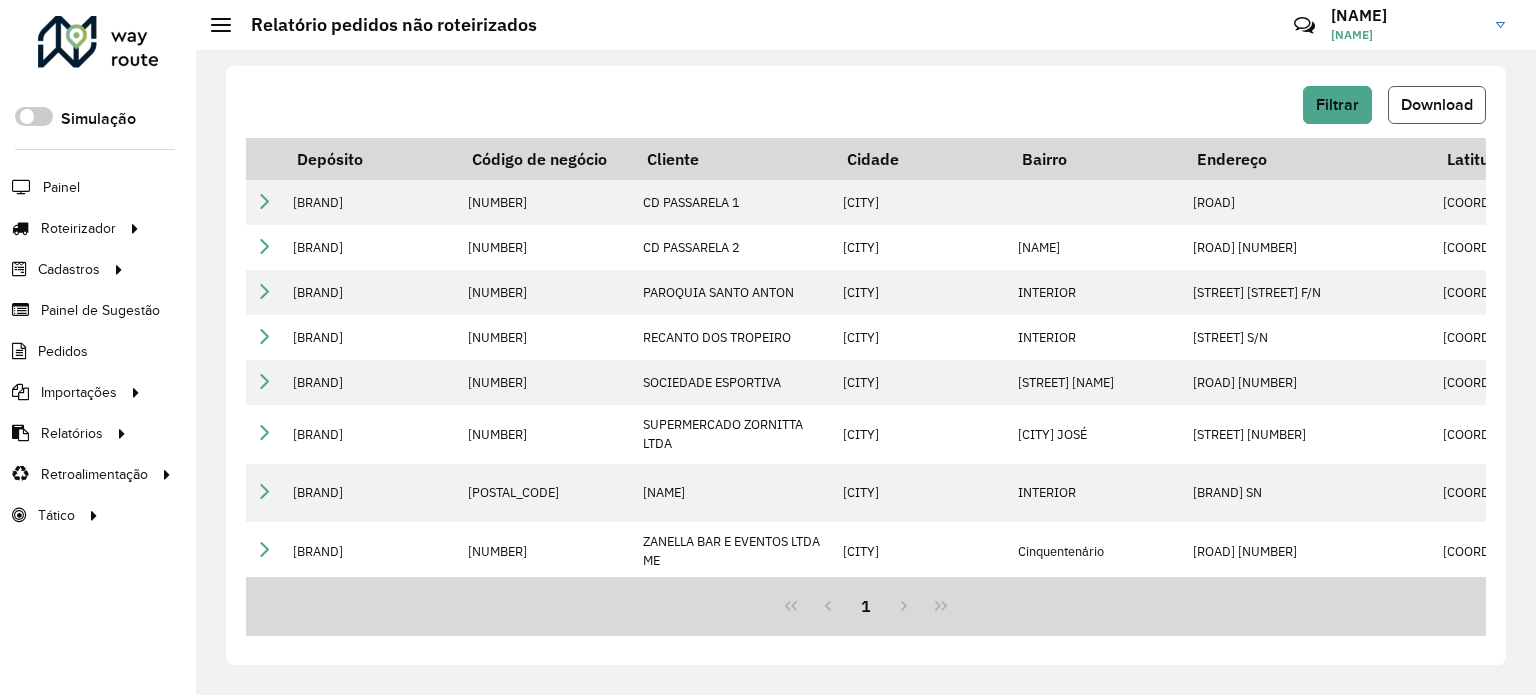 click on "Download" at bounding box center (1437, 104) 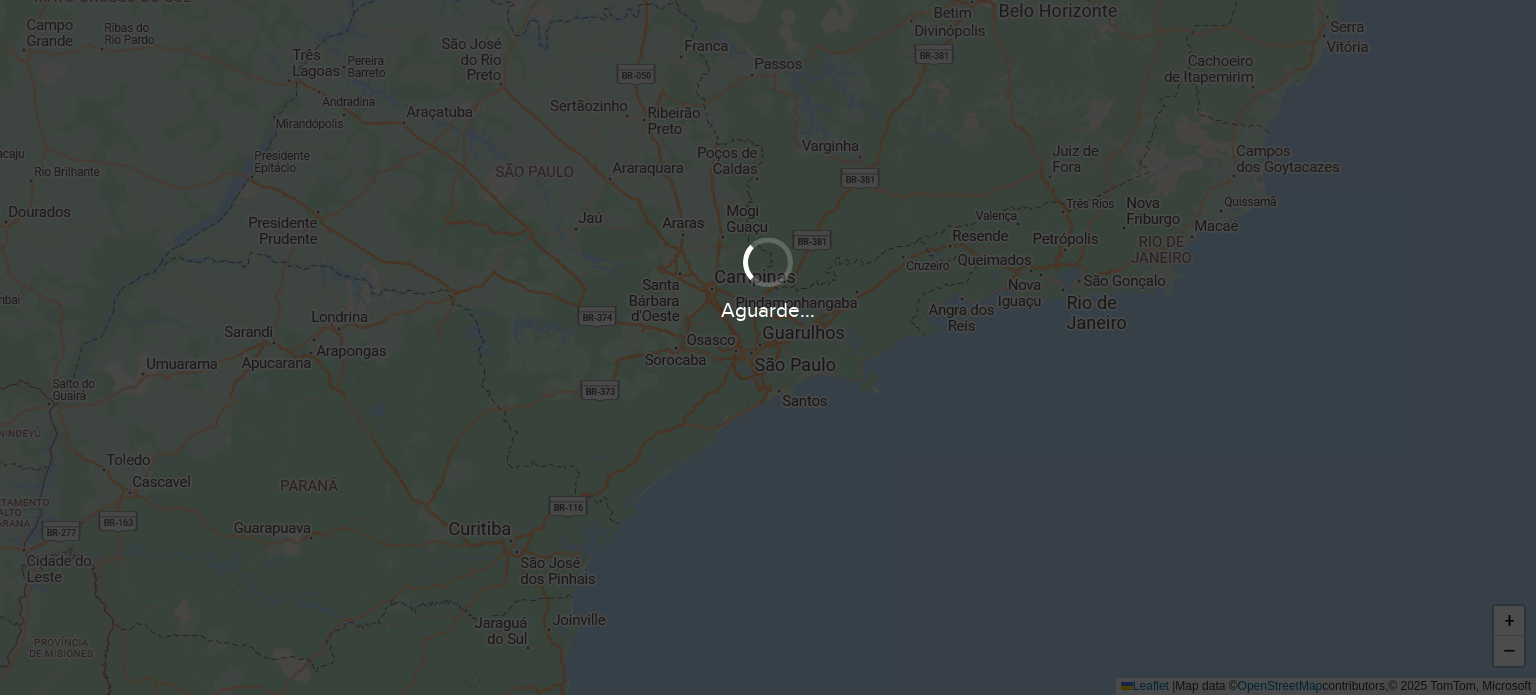 scroll, scrollTop: 0, scrollLeft: 0, axis: both 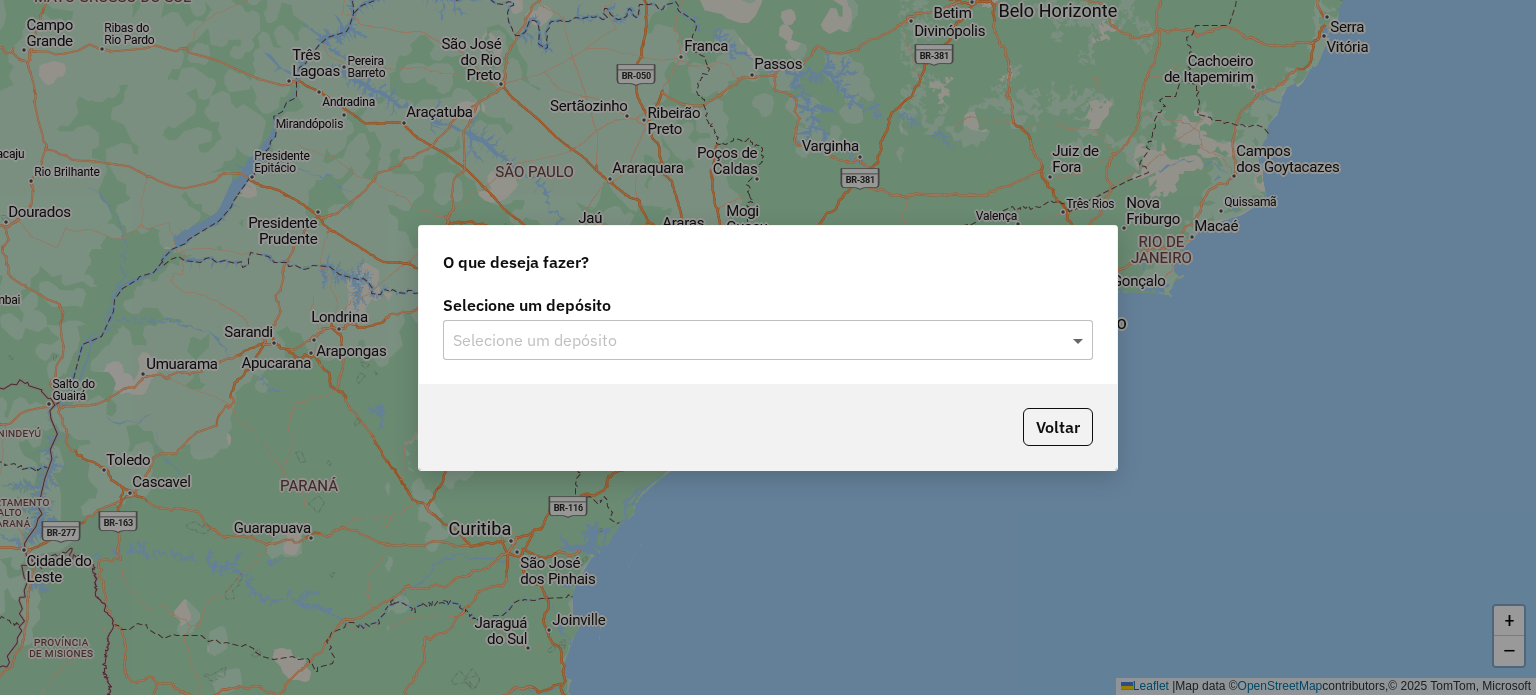 click at bounding box center [1080, 340] 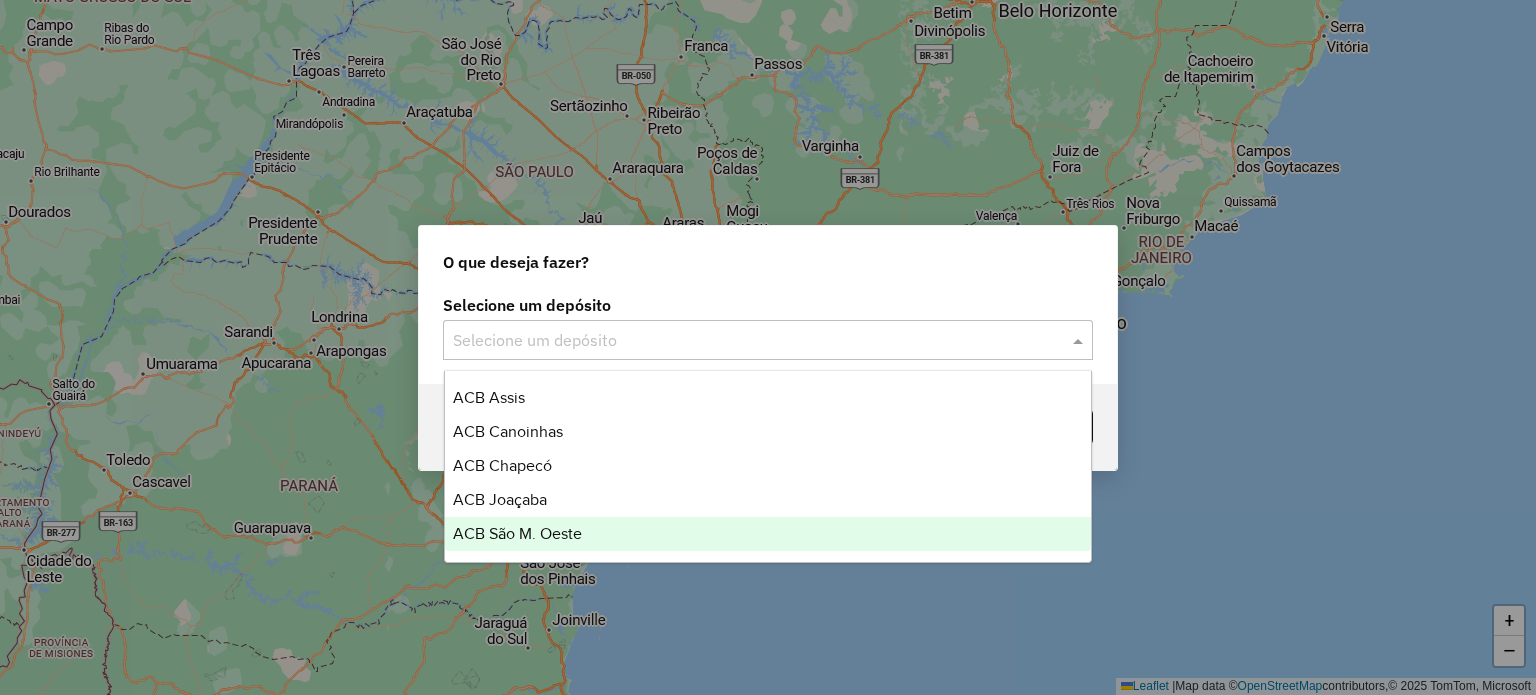 click on "ACB São M. Oeste" at bounding box center [517, 533] 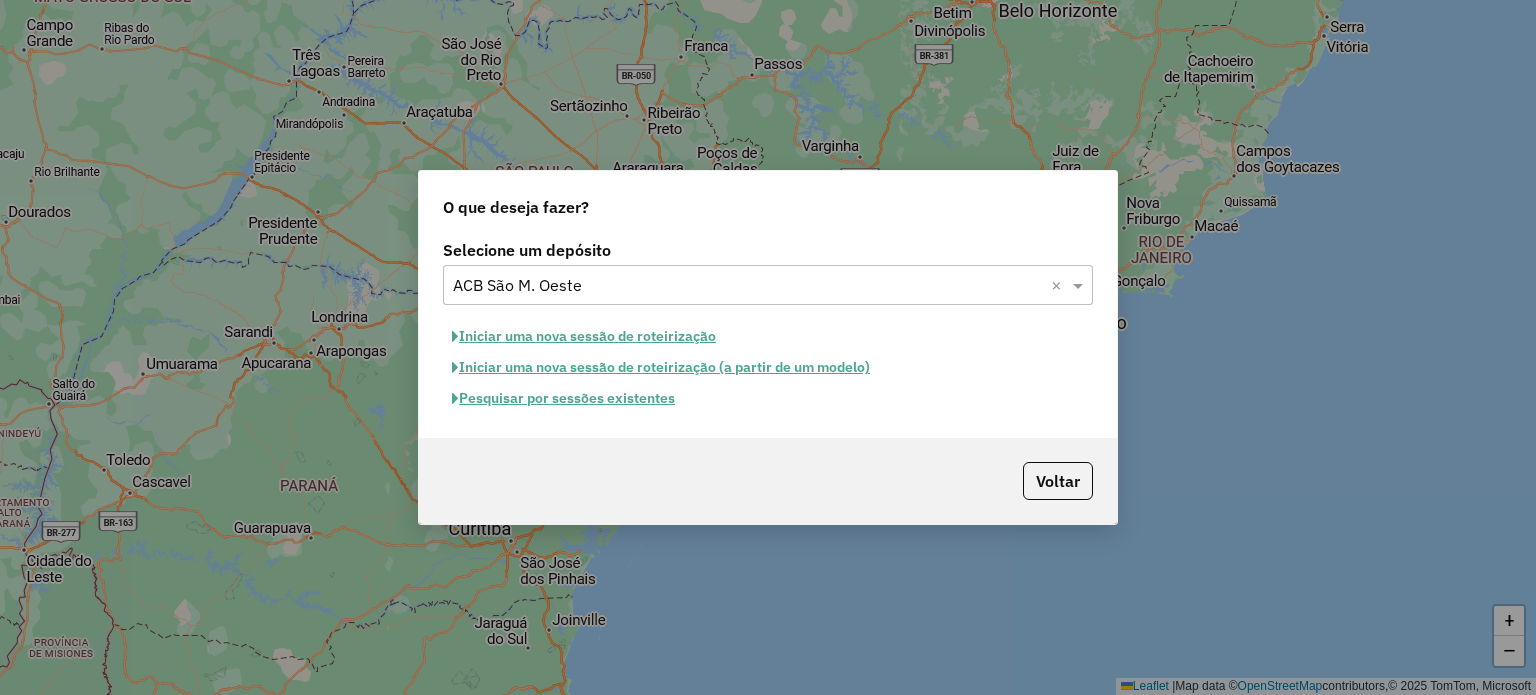 click on "Pesquisar por sessões existentes" at bounding box center (584, 336) 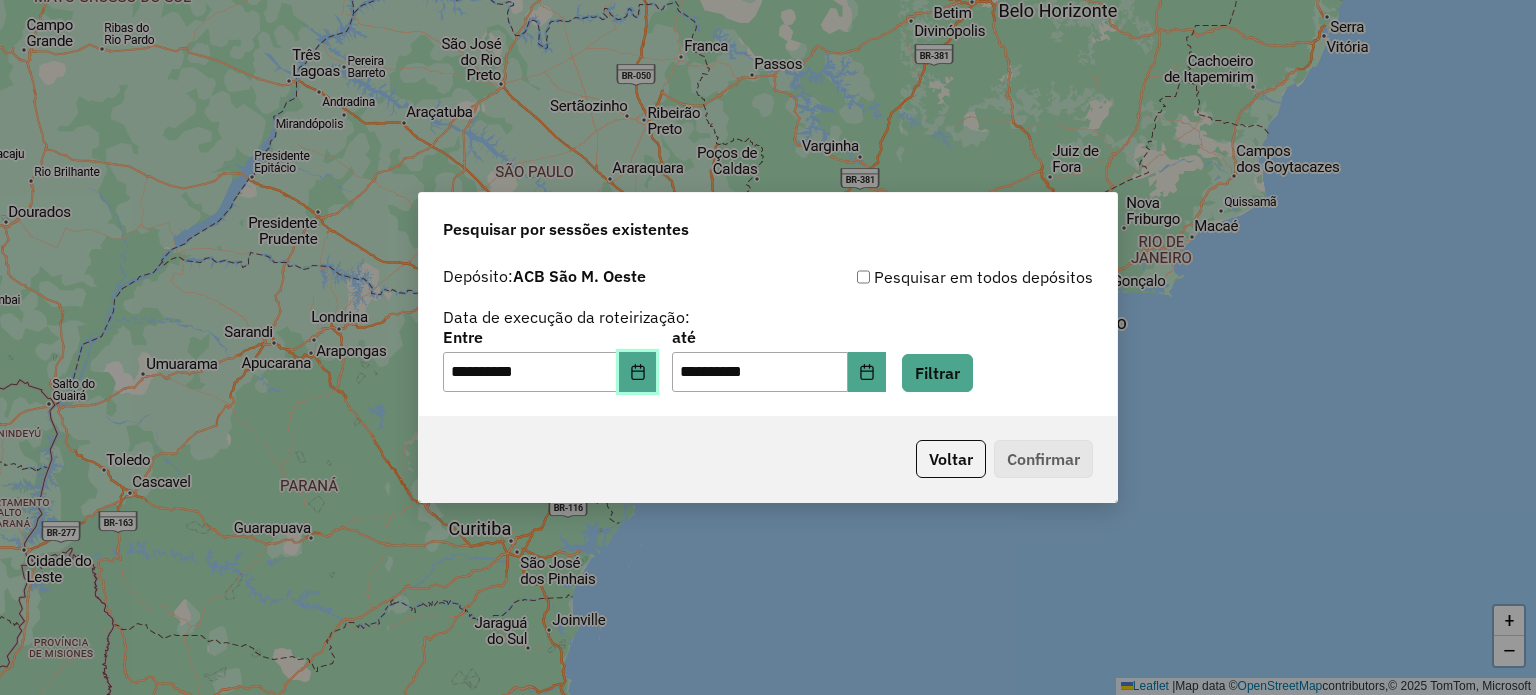click at bounding box center [638, 372] 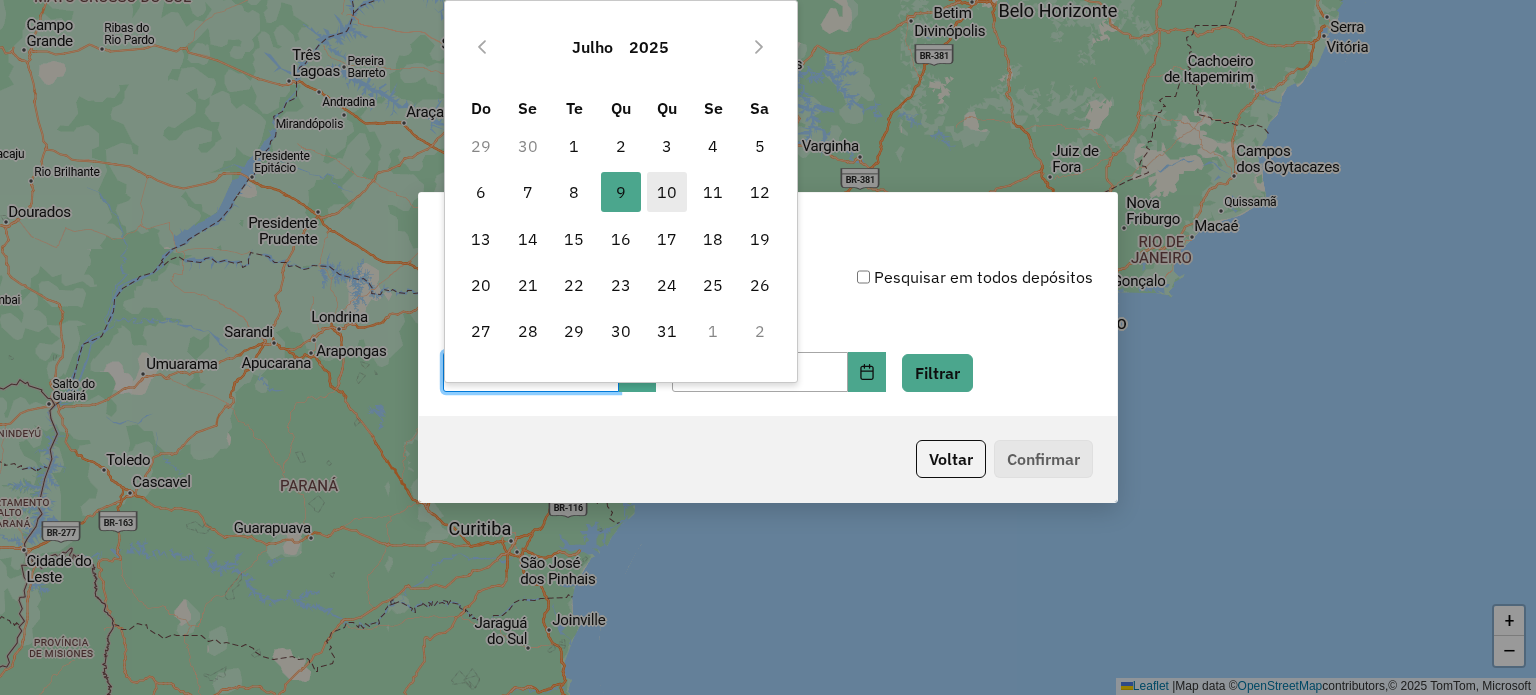 click on "10" at bounding box center [667, 192] 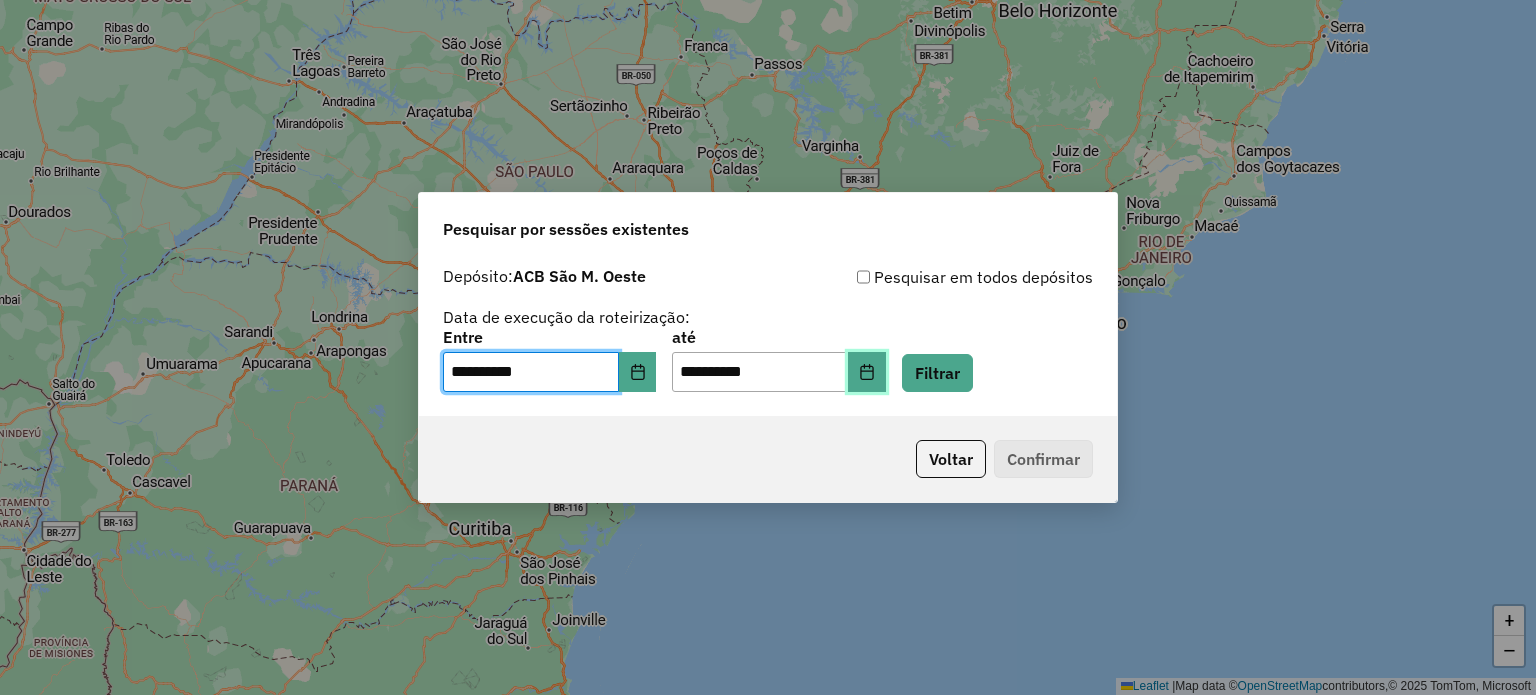 click at bounding box center (867, 372) 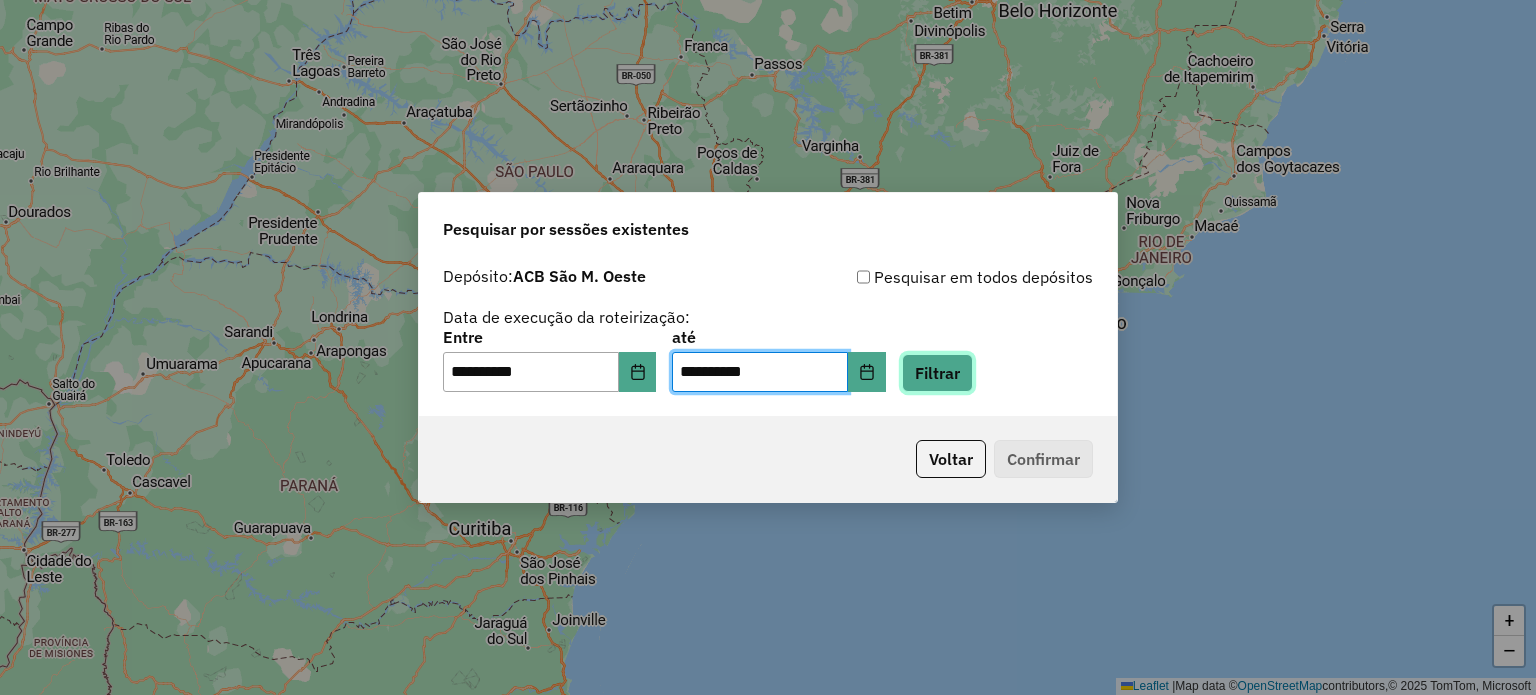 click on "Filtrar" at bounding box center [937, 373] 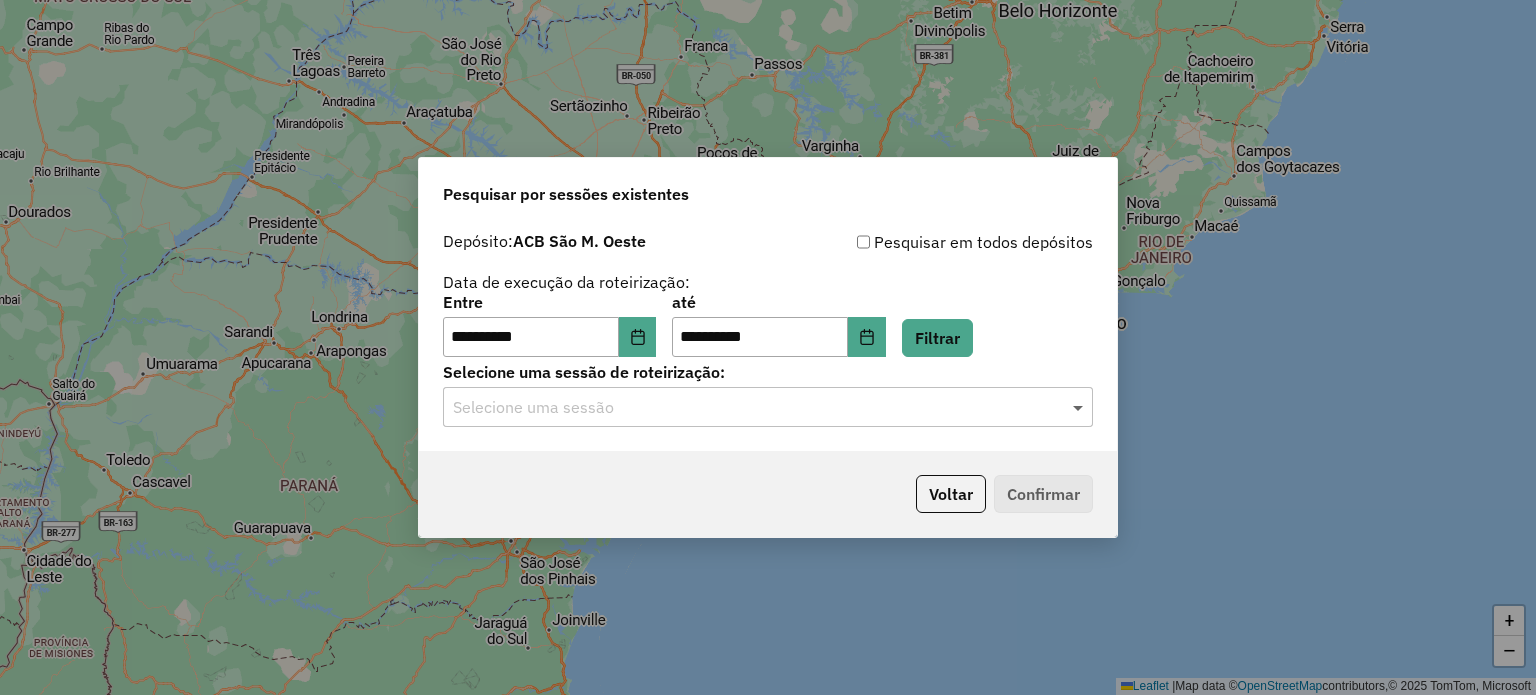 click at bounding box center (1080, 407) 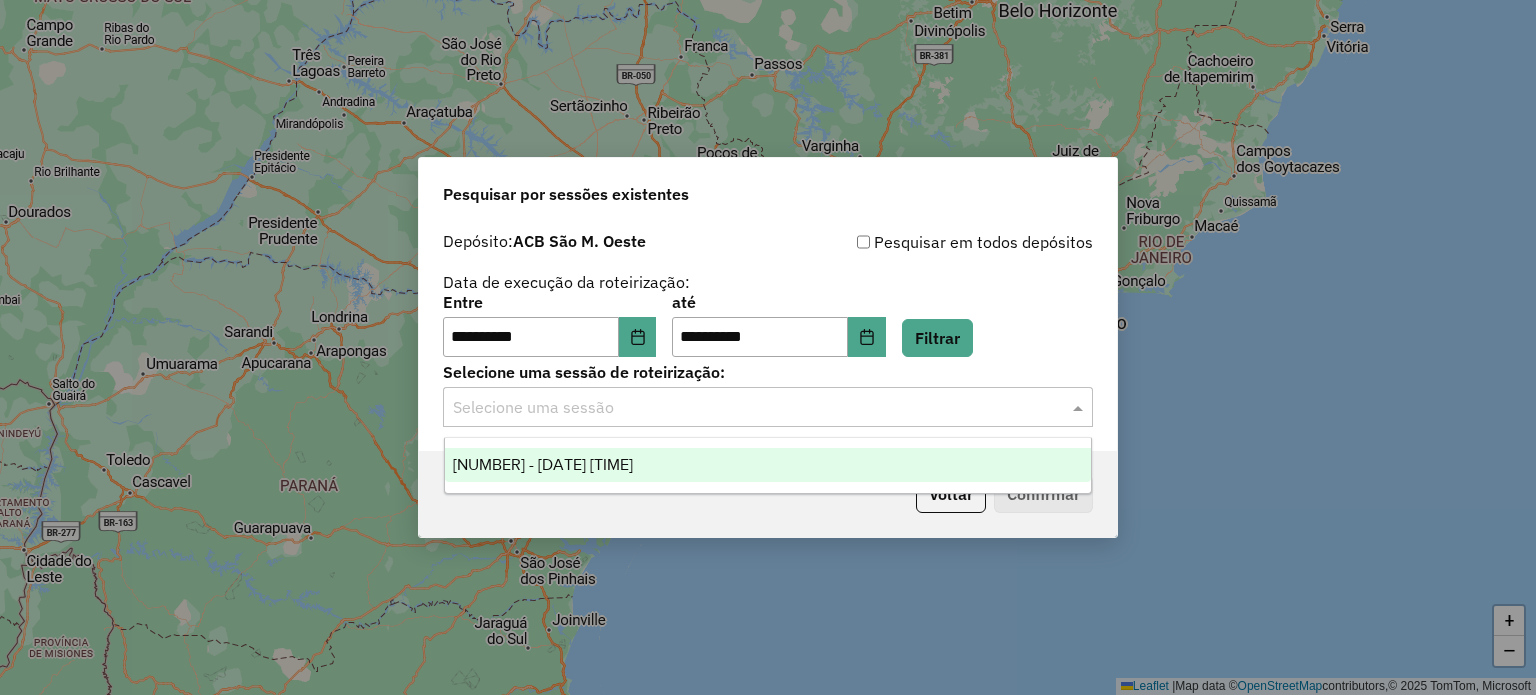 click on "963086 - 10/07/2025 18:30" at bounding box center (543, 464) 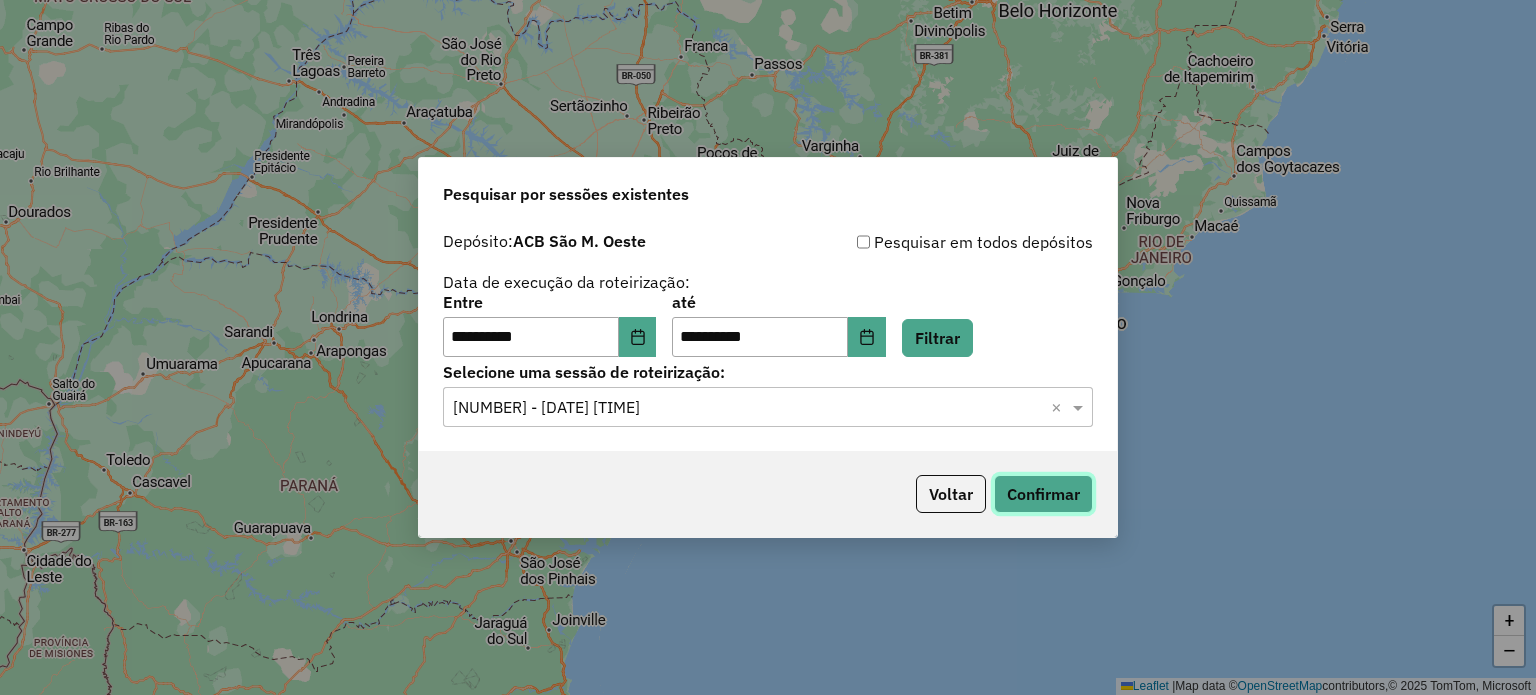 click on "Confirmar" at bounding box center [1043, 494] 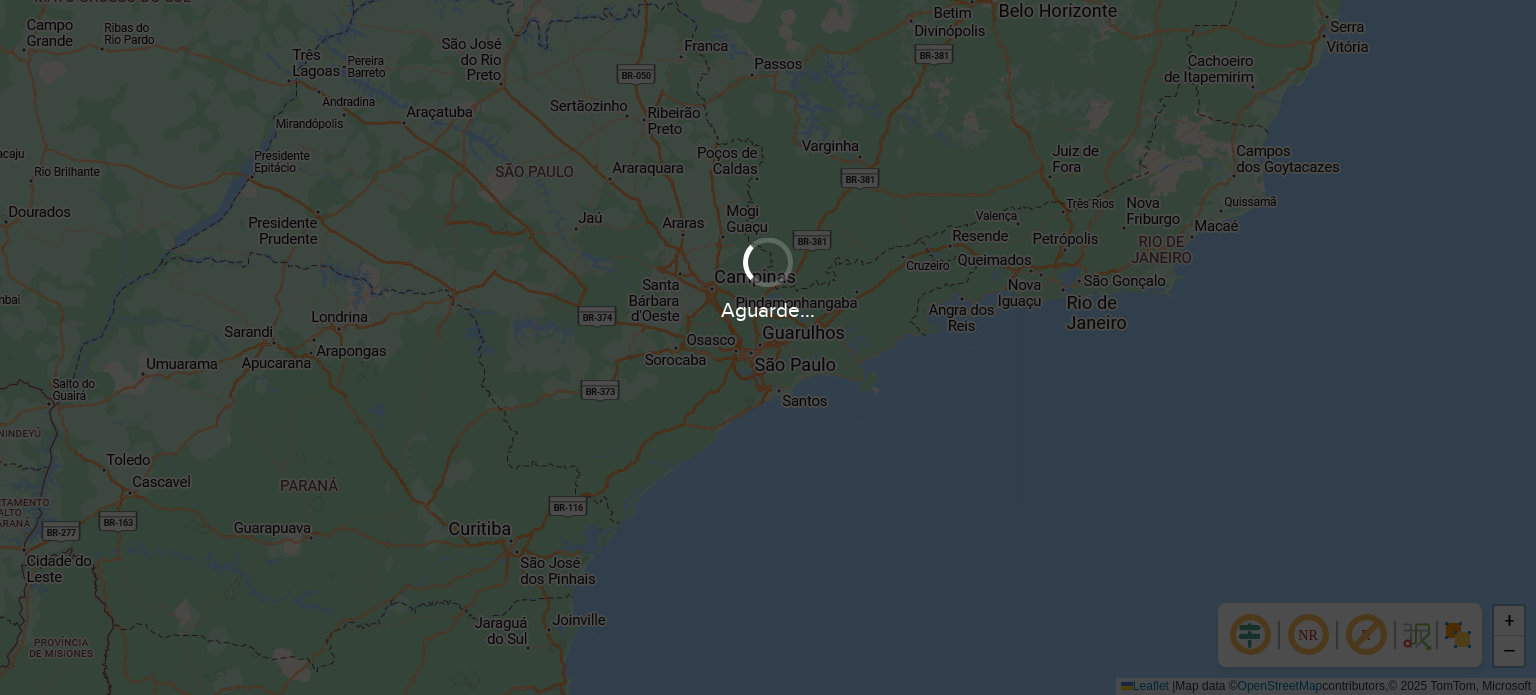 scroll, scrollTop: 0, scrollLeft: 0, axis: both 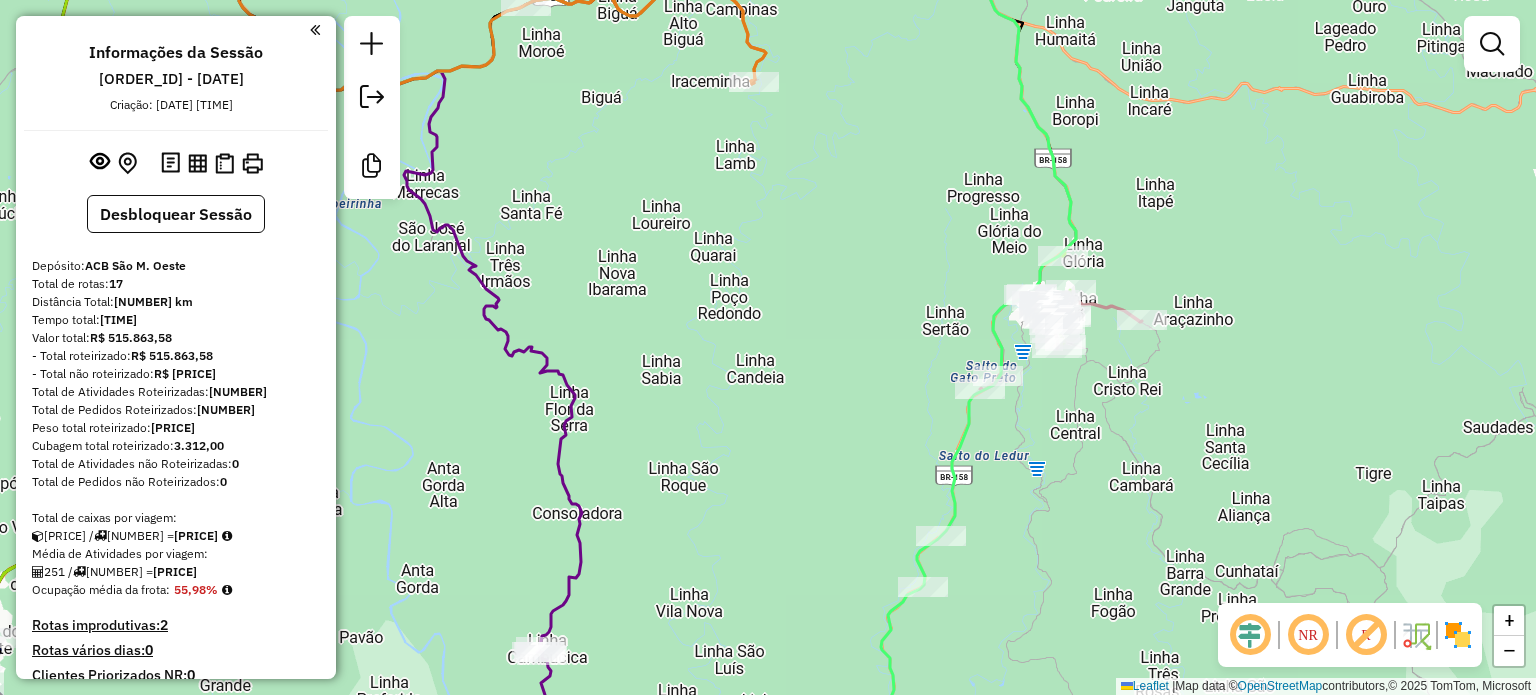 click on "Janela de atendimento Grade de atendimento Capacidade Transportadoras Veículos Cliente Pedidos  Rotas Selecione os dias de semana para filtrar as janelas de atendimento  Seg   Ter   Qua   Qui   Sex   Sáb   Dom  Informe o período da janela de atendimento: De: Até:  Filtrar exatamente a janela do cliente  Considerar janela de atendimento padrão  Selecione os dias de semana para filtrar as grades de atendimento  Seg   Ter   Qua   Qui   Sex   Sáb   Dom   Considerar clientes sem dia de atendimento cadastrado  Clientes fora do dia de atendimento selecionado Filtrar as atividades entre os valores definidos abaixo:  Peso mínimo:   Peso máximo:   Cubagem mínima:   Cubagem máxima:   De:   Até:  Filtrar as atividades entre o tempo de atendimento definido abaixo:  De:   Até:   Considerar capacidade total dos clientes não roteirizados Transportadora: Selecione um ou mais itens Tipo de veículo: Selecione um ou mais itens Veículo: Selecione um ou mais itens Motorista: Selecione um ou mais itens Nome: Rótulo:" at bounding box center [768, 347] 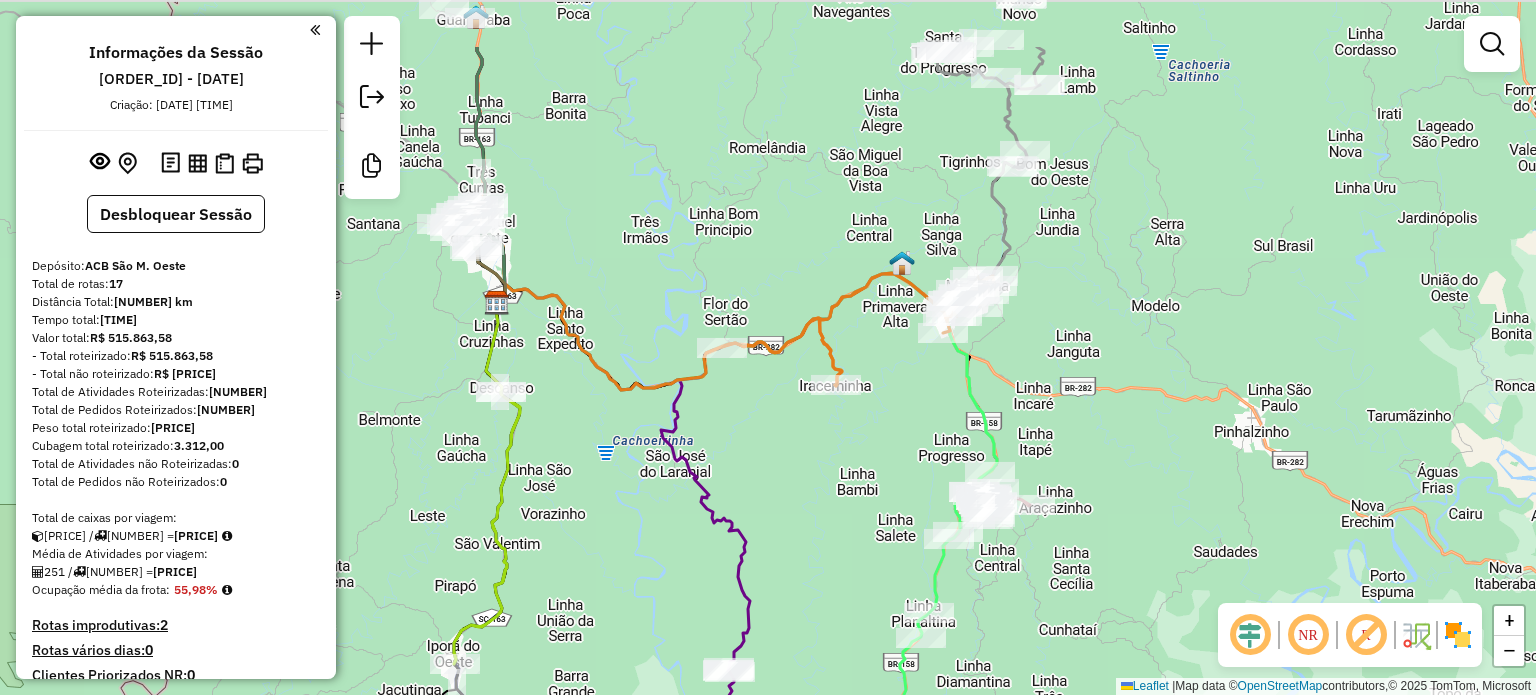drag, startPoint x: 893, startPoint y: 241, endPoint x: 900, endPoint y: 347, distance: 106.23088 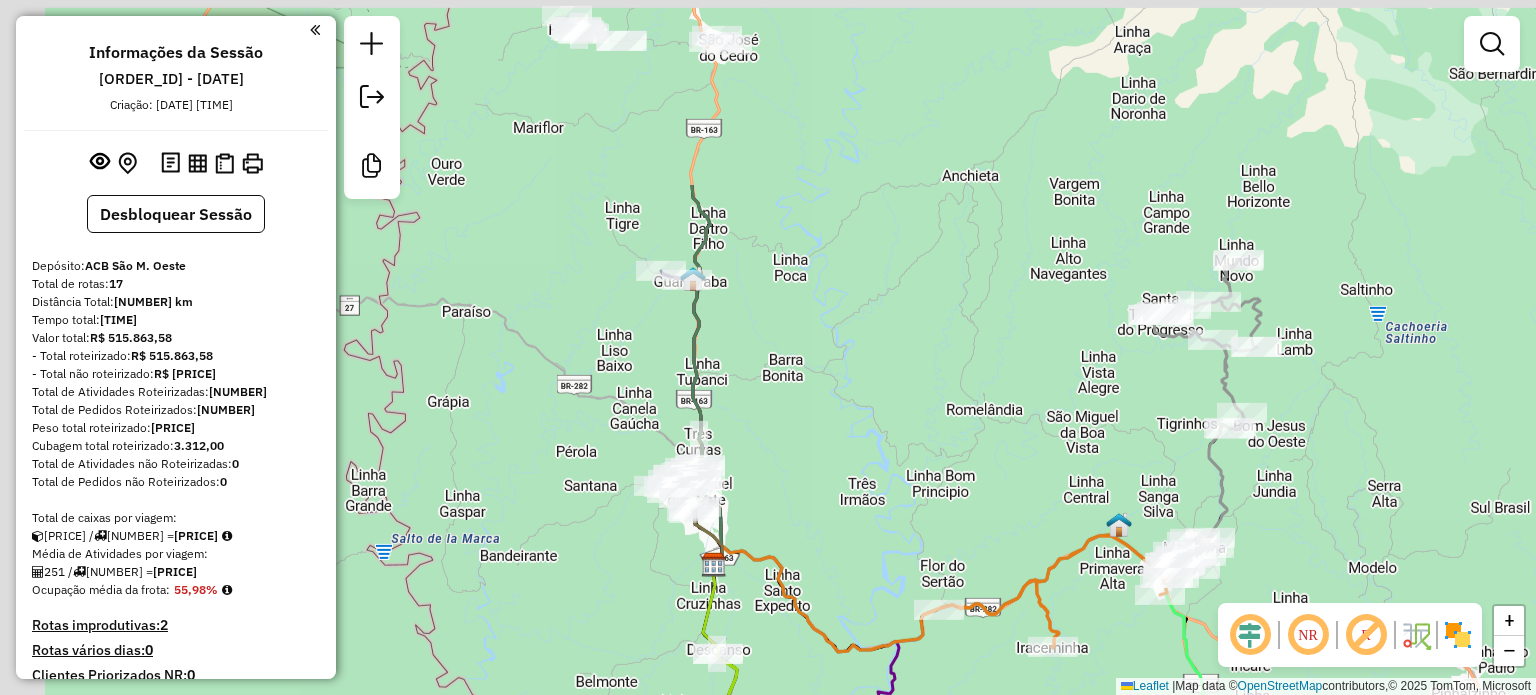 drag, startPoint x: 830, startPoint y: 391, endPoint x: 810, endPoint y: 322, distance: 71.8401 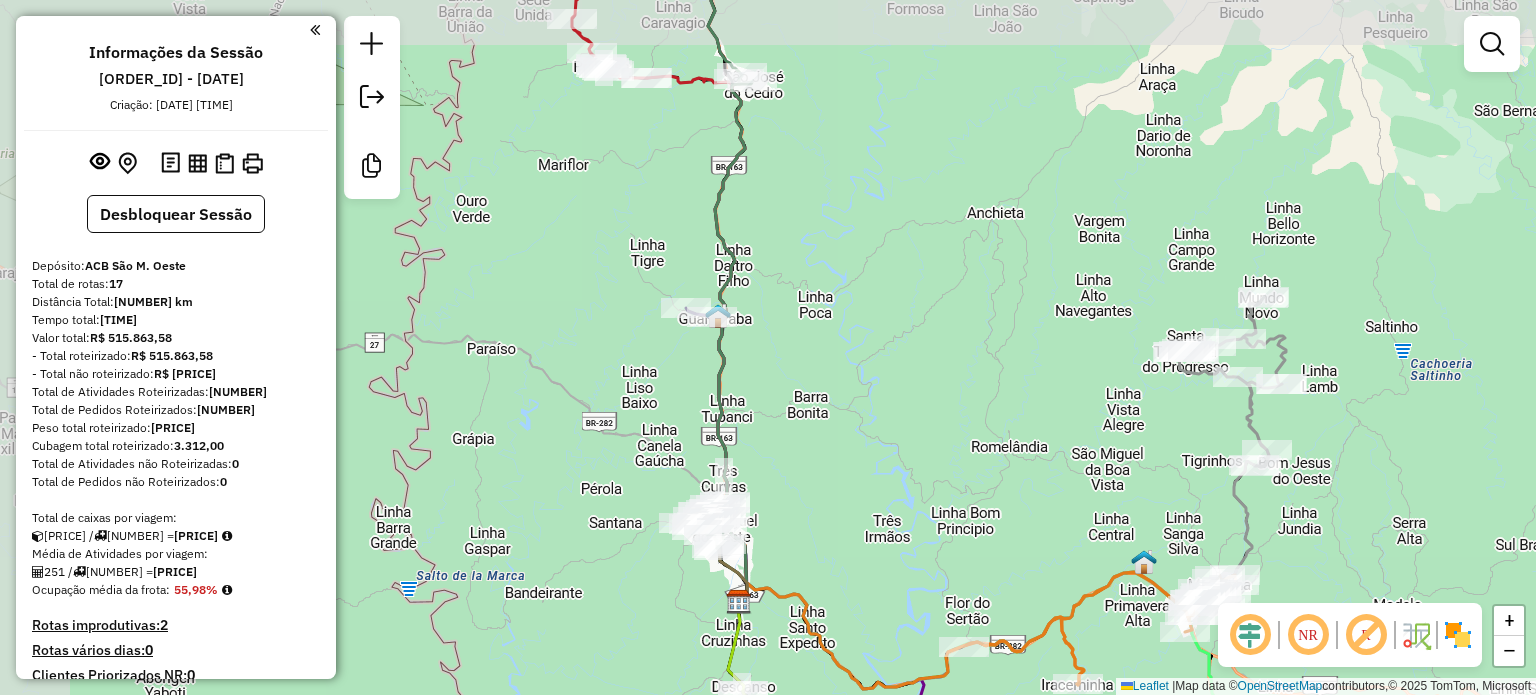 drag, startPoint x: 838, startPoint y: 332, endPoint x: 872, endPoint y: 387, distance: 64.66065 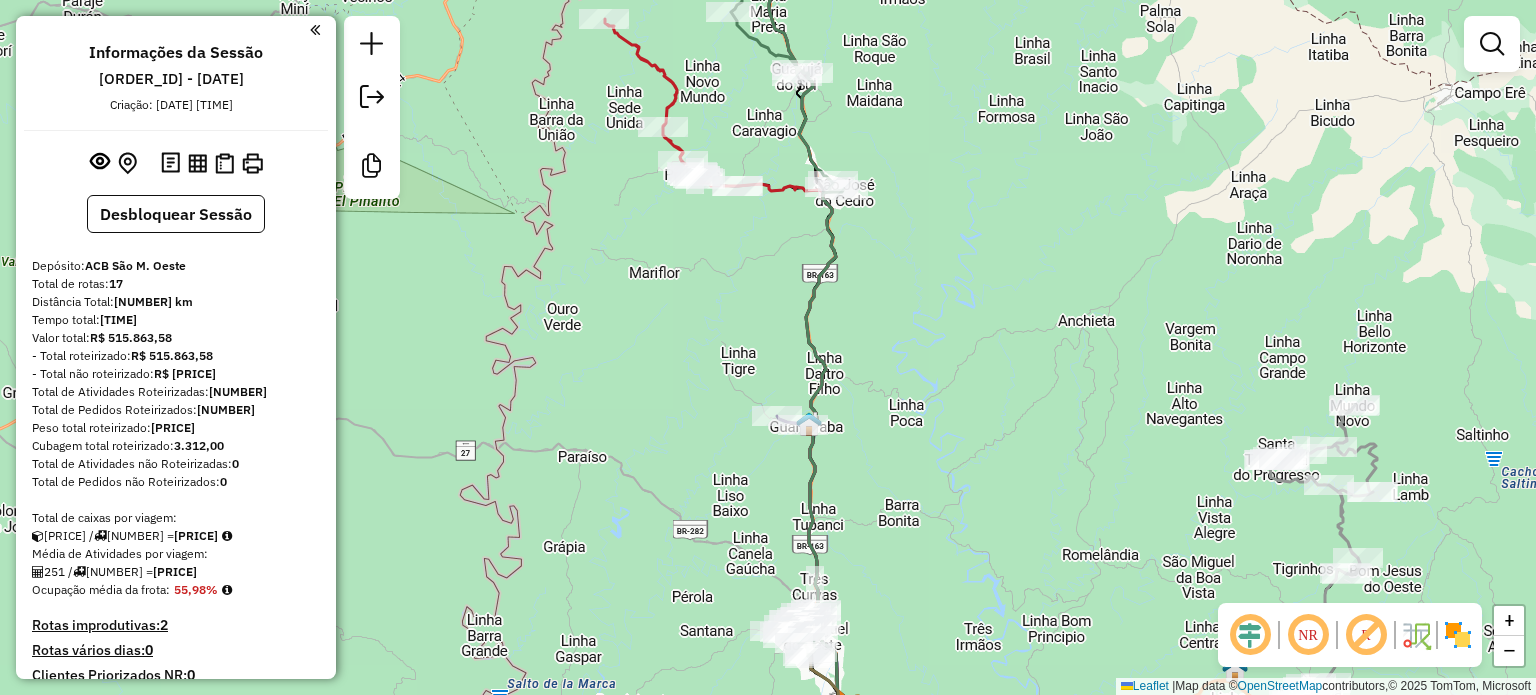 drag, startPoint x: 799, startPoint y: 439, endPoint x: 800, endPoint y: 452, distance: 13.038404 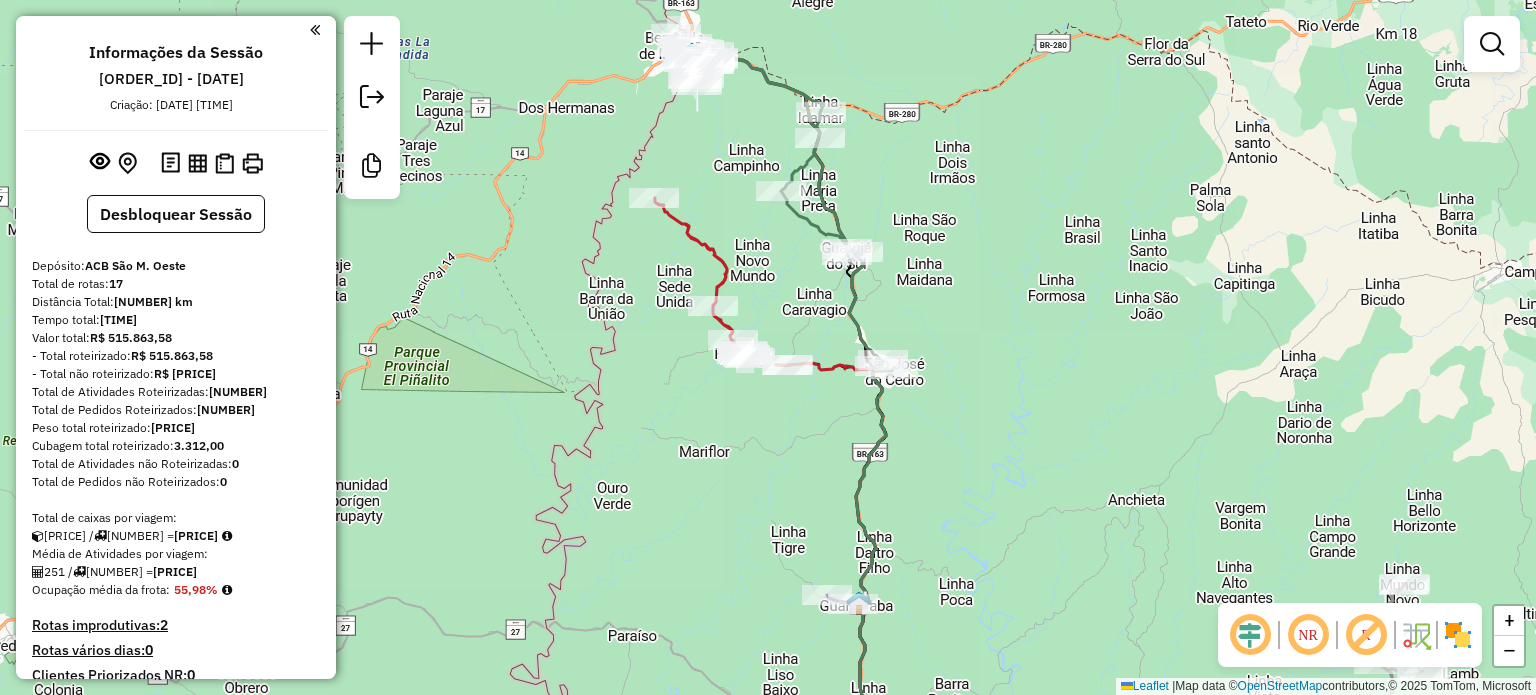 drag, startPoint x: 733, startPoint y: 187, endPoint x: 757, endPoint y: 352, distance: 166.73631 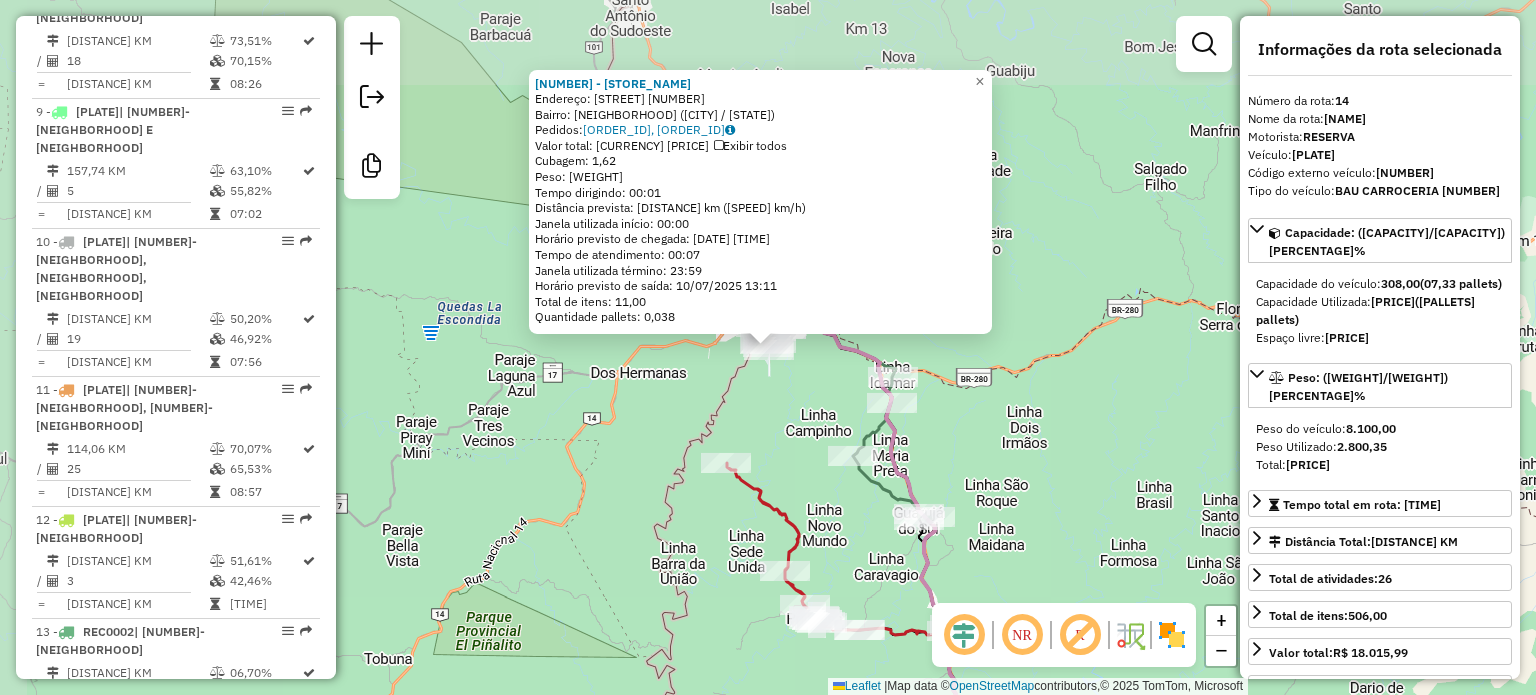 scroll, scrollTop: 1993, scrollLeft: 0, axis: vertical 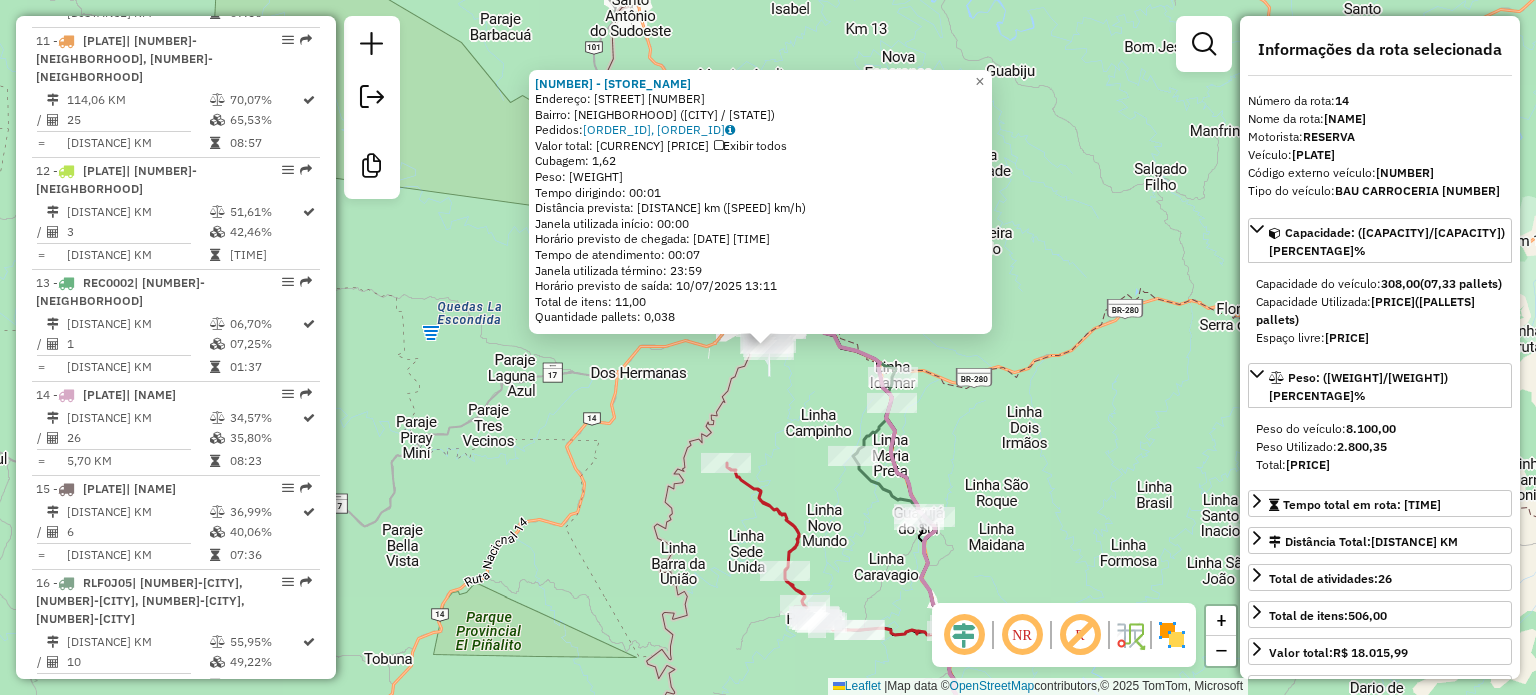 click on "2776 - MINI MERC AEROPORTO  Endereço:  Rua Projetada 02 170   Bairro: AEROPORTO (DIONISIO CERQUEIRA / SC)   Pedidos:  09605401, 09605402   Valor total: R$ 357,08   Exibir todos   Cubagem: 1,62  Peso: 47,09  Tempo dirigindo: 00:01   Distância prevista: 0,261 km (15,66 km/h)   Janela utilizada início: 00:00   Horário previsto de chegada: 10/07/2025 13:04   Tempo de atendimento: 00:07   Janela utilizada término: 23:59   Horário previsto de saída: 10/07/2025 13:11   Total de itens: 11,00   Quantidade pallets: 0,038  × Janela de atendimento Grade de atendimento Capacidade Transportadoras Veículos Cliente Pedidos  Rotas Selecione os dias de semana para filtrar as janelas de atendimento  Seg   Ter   Qua   Qui   Sex   Sáb   Dom  Informe o período da janela de atendimento: De: Até:  Filtrar exatamente a janela do cliente  Considerar janela de atendimento padrão  Selecione os dias de semana para filtrar as grades de atendimento  Seg   Ter   Qua   Qui   Sex   Sáb   Dom   Peso mínimo:   Peso máximo:  De:" at bounding box center [768, 347] 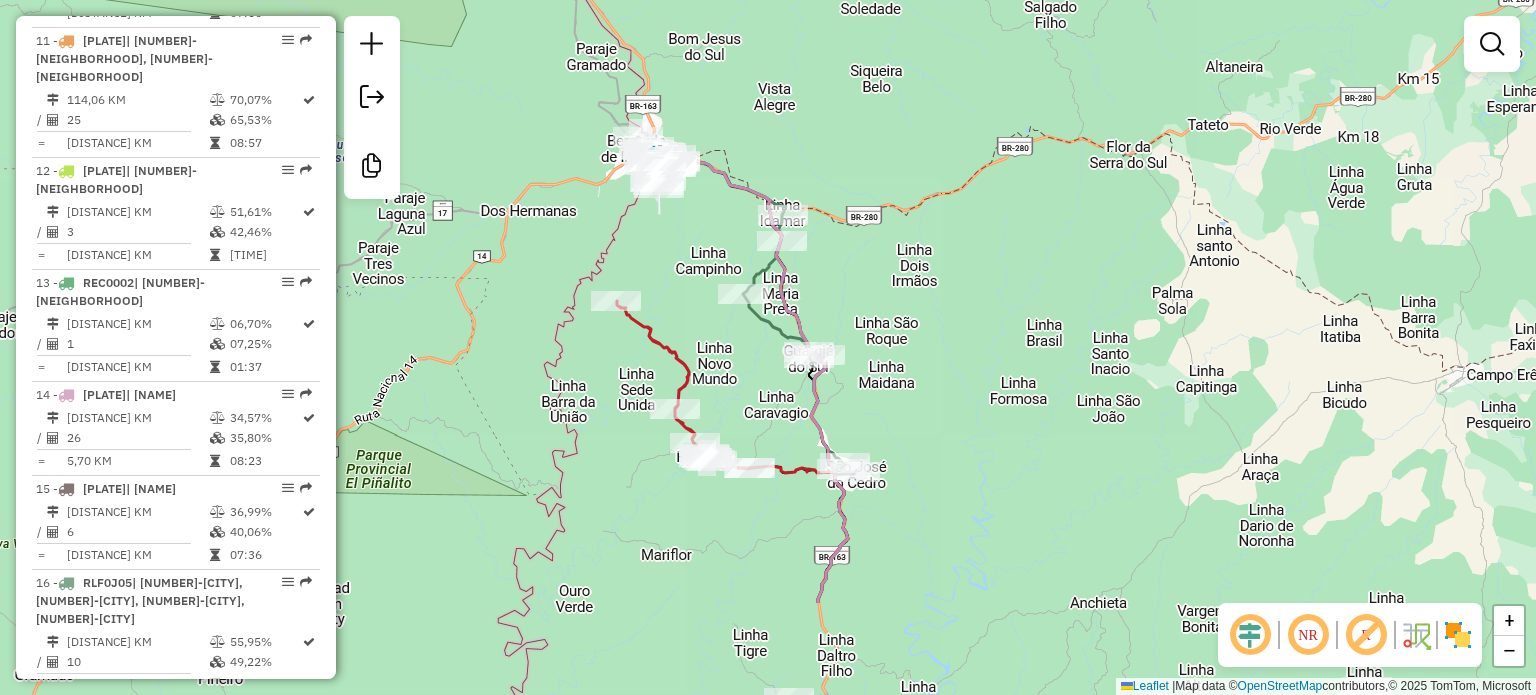 drag, startPoint x: 1010, startPoint y: 441, endPoint x: 887, endPoint y: 261, distance: 218.01147 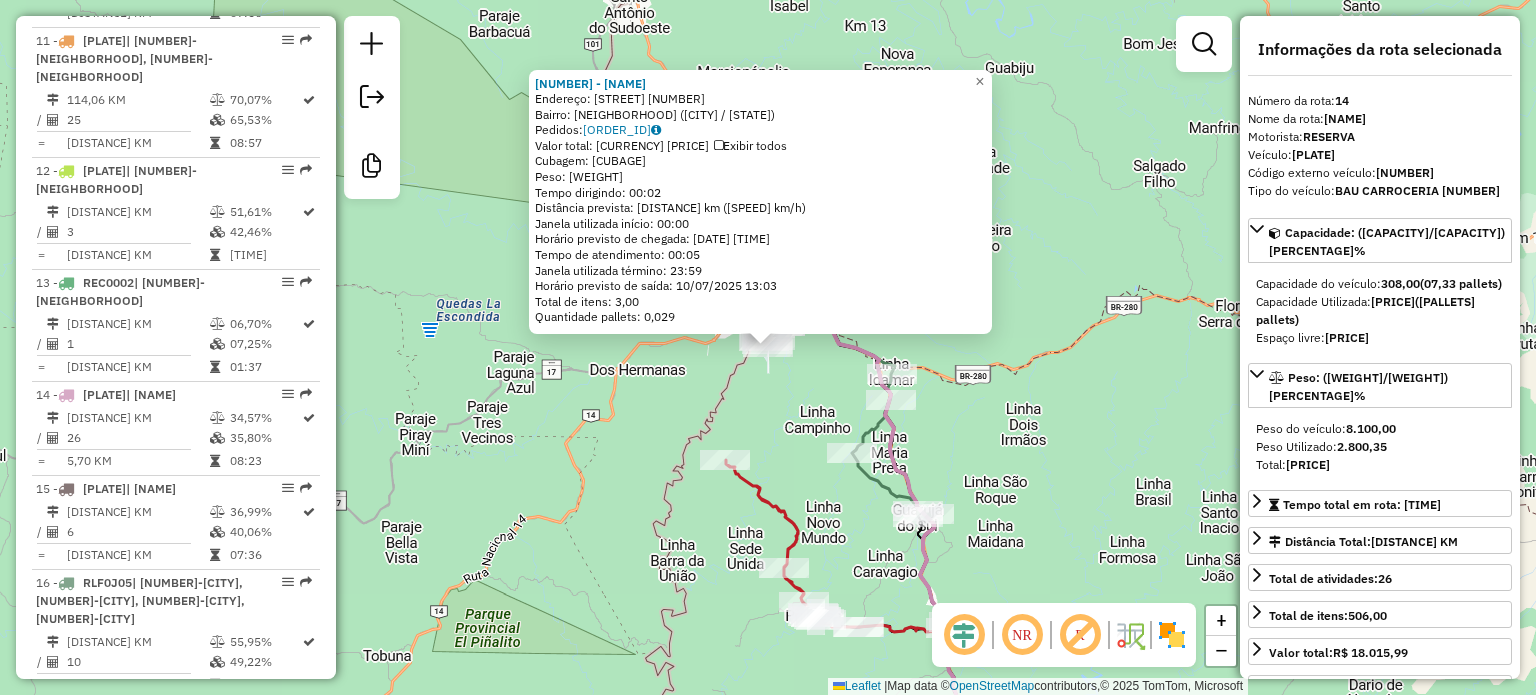 click on "5293 - BAR E MERCADO PONTO  Endereço:  RUA PRINCIPAL 01 75   Bairro: UNIAO (DIONISIO CERQUEIRA / SC)   Pedidos:  09605557   Valor total: R$ 184,72   Exibir todos   Cubagem: 1,23  Peso: 31,90  Tempo dirigindo: 00:02   Distância prevista: 0,716 km (21,48 km/h)   Janela utilizada início: 00:00   Horário previsto de chegada: 10/07/2025 12:58   Tempo de atendimento: 00:05   Janela utilizada término: 23:59   Horário previsto de saída: 10/07/2025 13:03   Total de itens: 3,00   Quantidade pallets: 0,029  × Janela de atendimento Grade de atendimento Capacidade Transportadoras Veículos Cliente Pedidos  Rotas Selecione os dias de semana para filtrar as janelas de atendimento  Seg   Ter   Qua   Qui   Sex   Sáb   Dom  Informe o período da janela de atendimento: De: Até:  Filtrar exatamente a janela do cliente  Considerar janela de atendimento padrão  Selecione os dias de semana para filtrar as grades de atendimento  Seg   Ter   Qua   Qui   Sex   Sáb   Dom   Clientes fora do dia de atendimento selecionado De:" at bounding box center [768, 347] 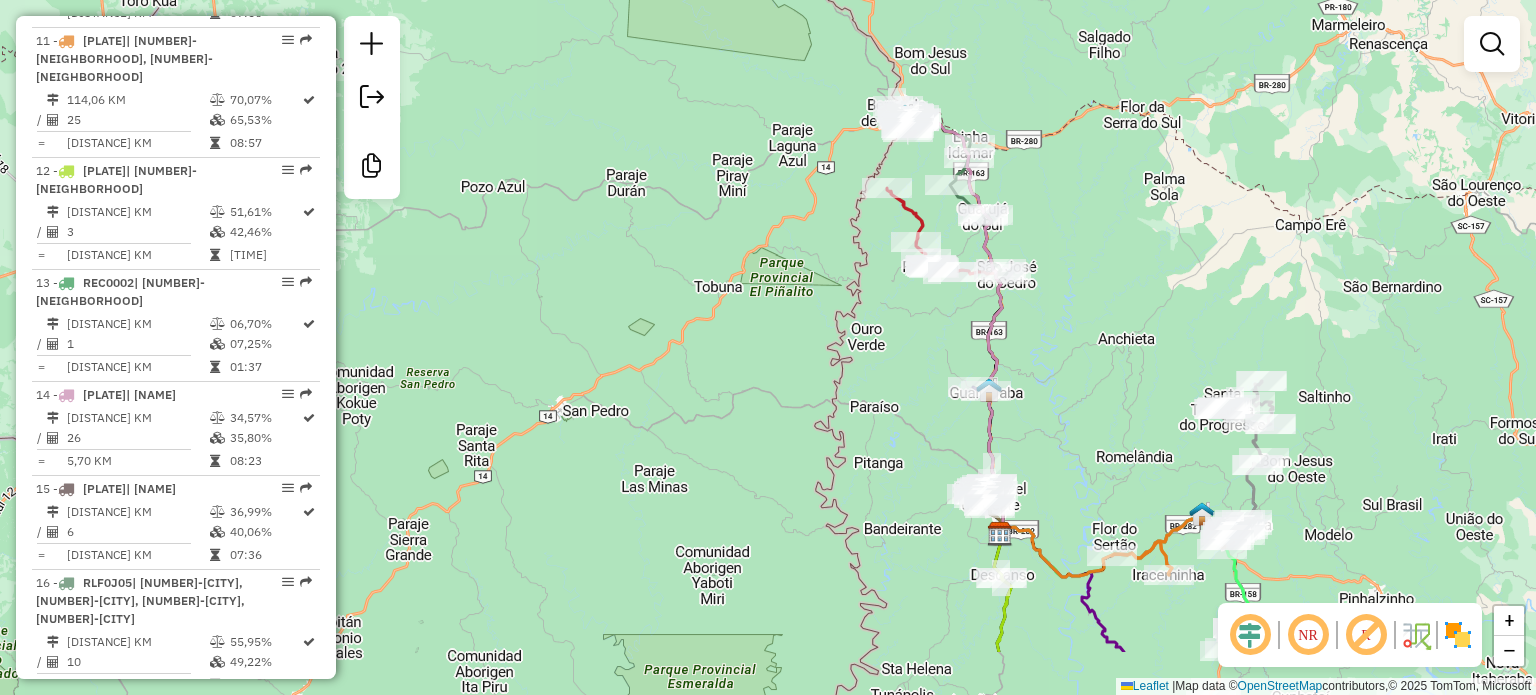 drag, startPoint x: 1215, startPoint y: 379, endPoint x: 1044, endPoint y: 142, distance: 292.24988 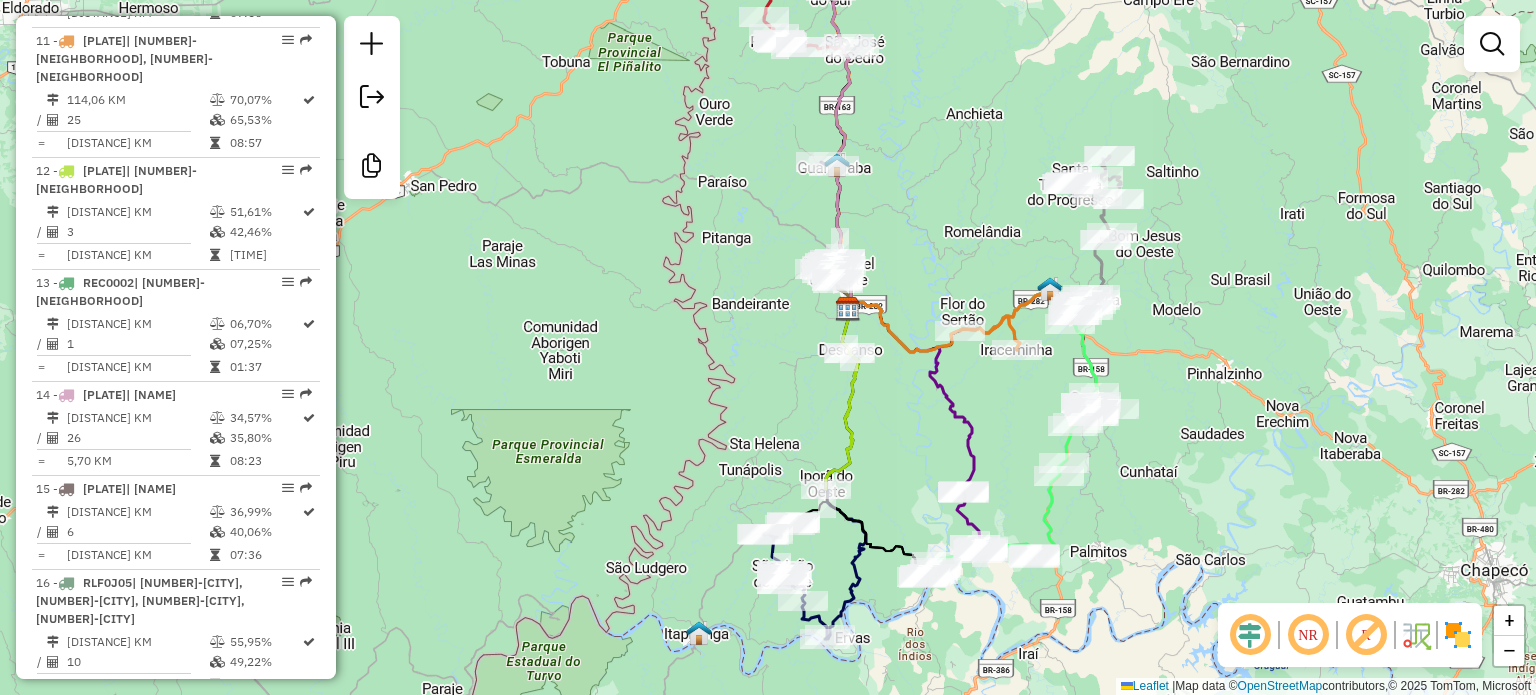 drag, startPoint x: 1247, startPoint y: 312, endPoint x: 1211, endPoint y: 251, distance: 70.83079 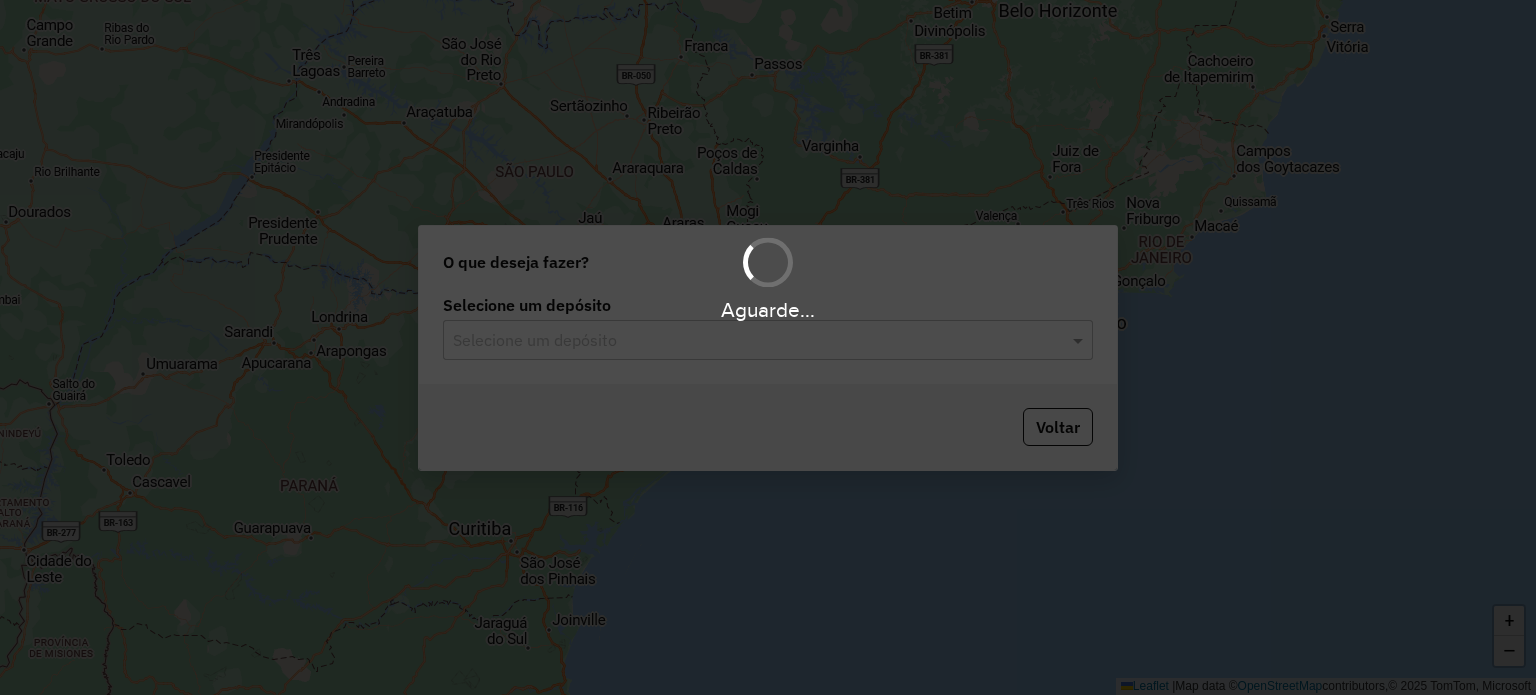 scroll, scrollTop: 0, scrollLeft: 0, axis: both 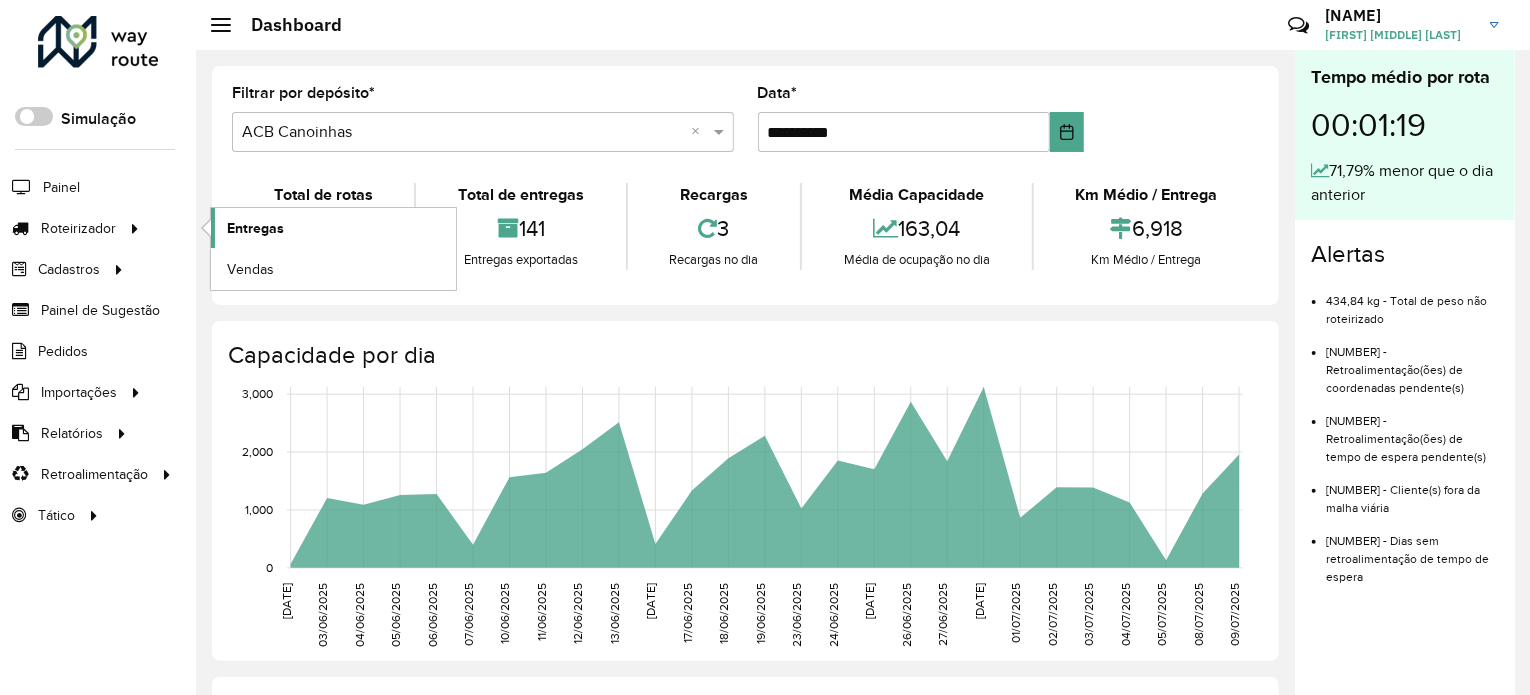 click on "Entregas" at bounding box center [255, 228] 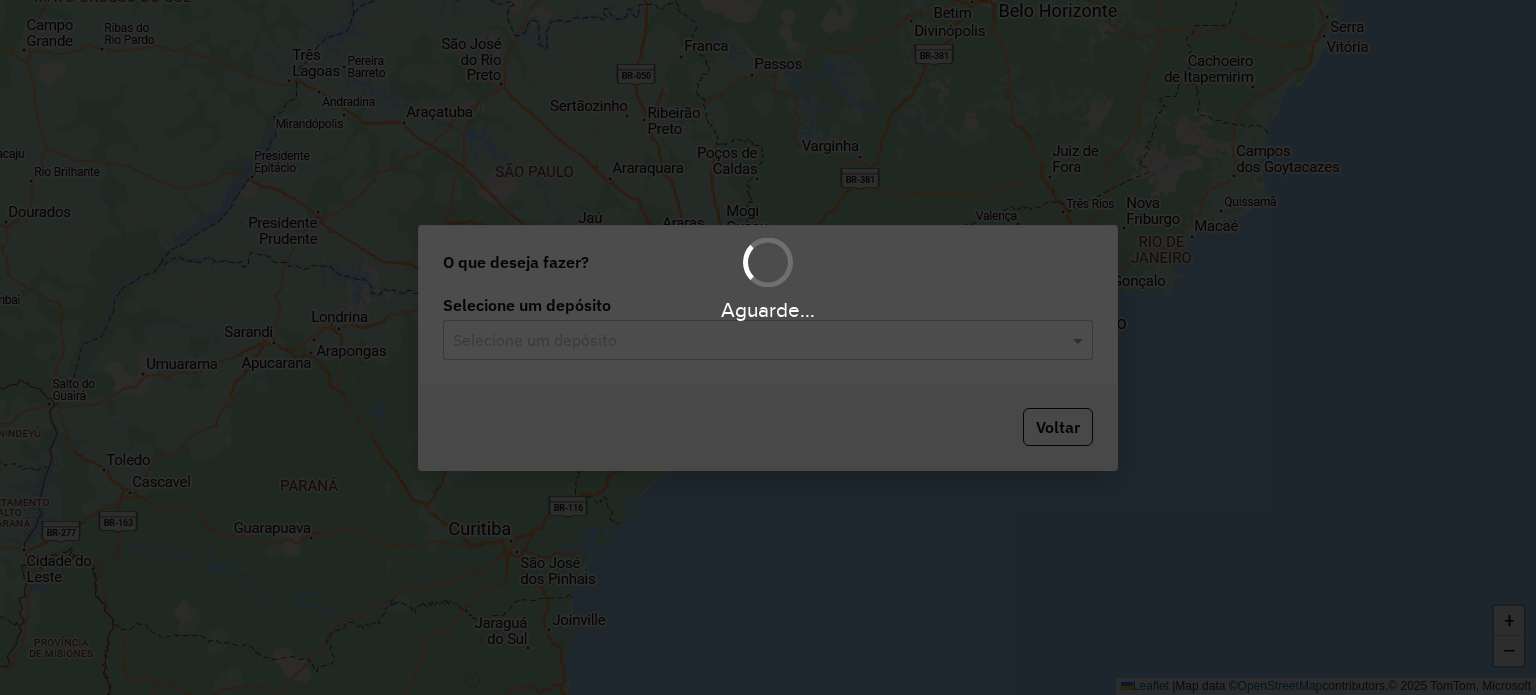 scroll, scrollTop: 0, scrollLeft: 0, axis: both 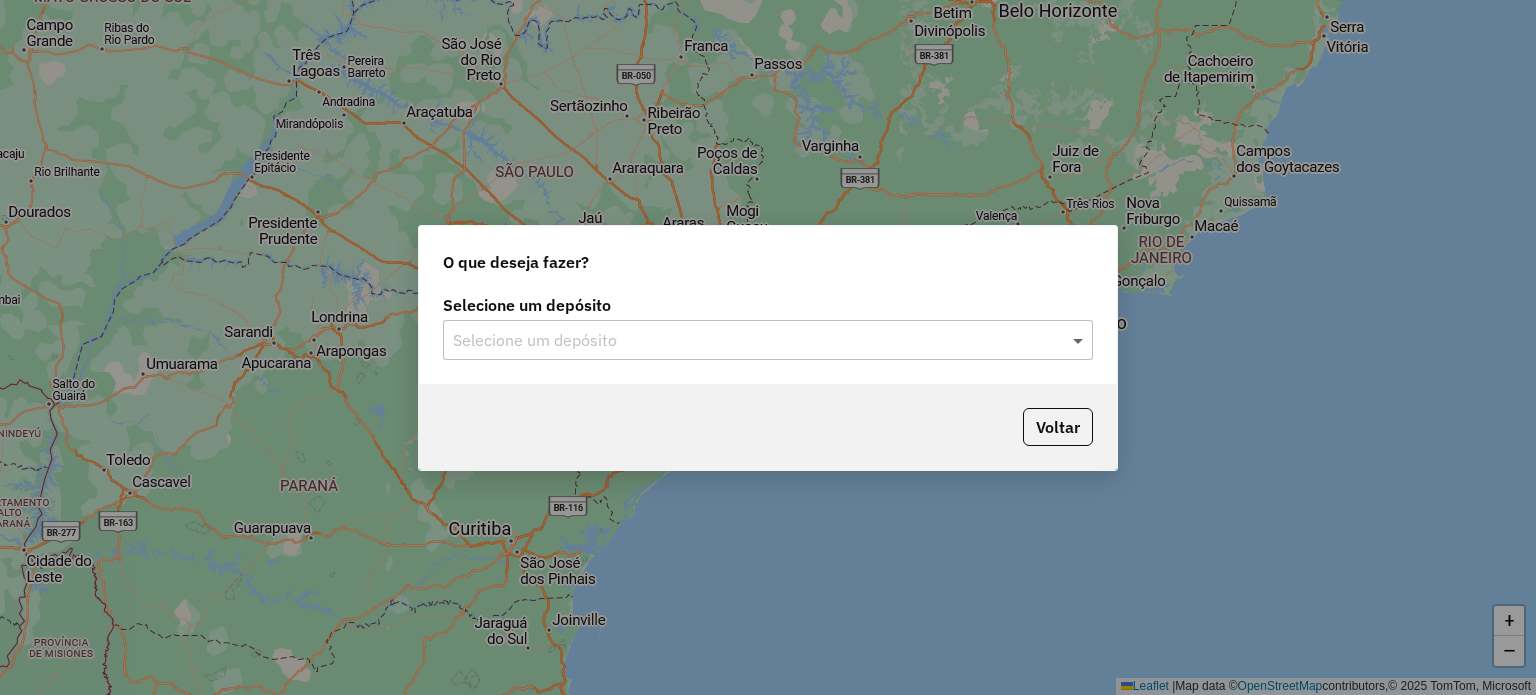 click at bounding box center [1080, 340] 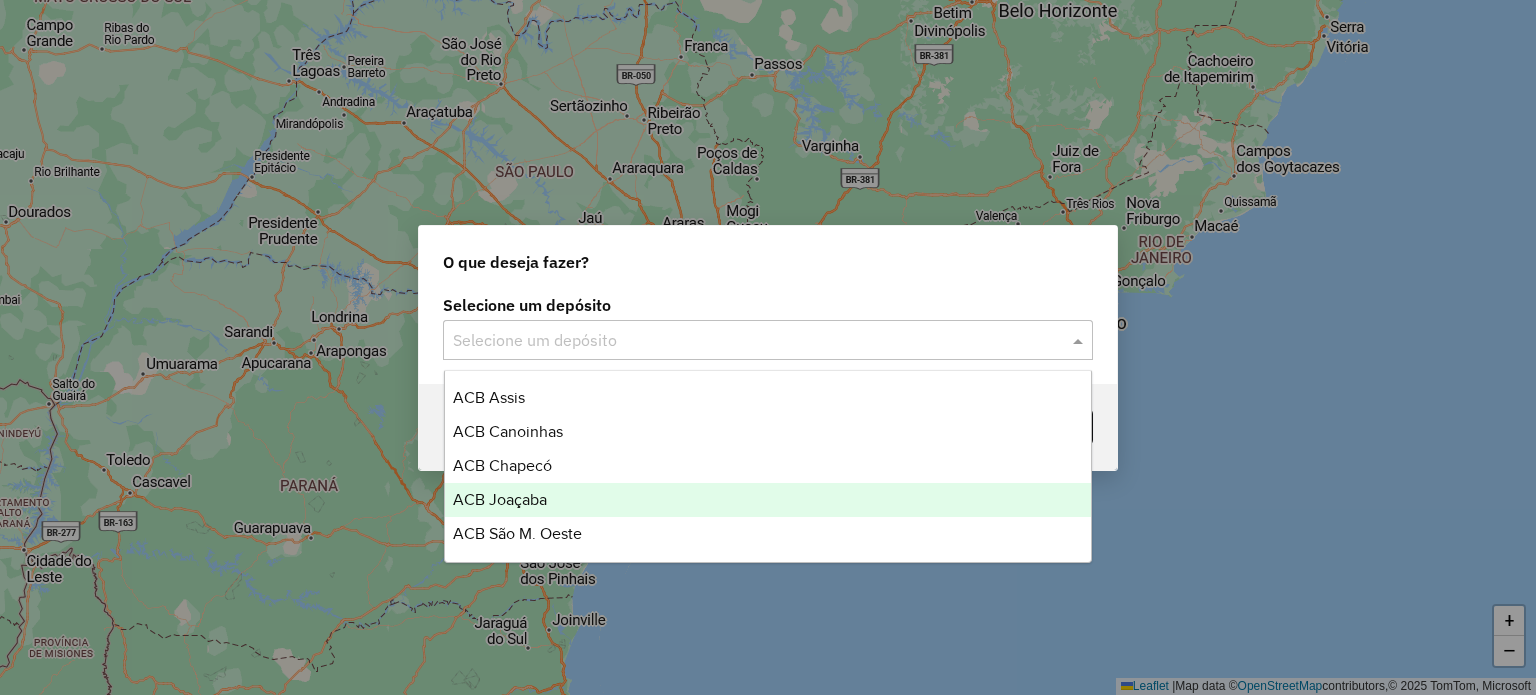 click on "ACB Joaçaba" at bounding box center [500, 499] 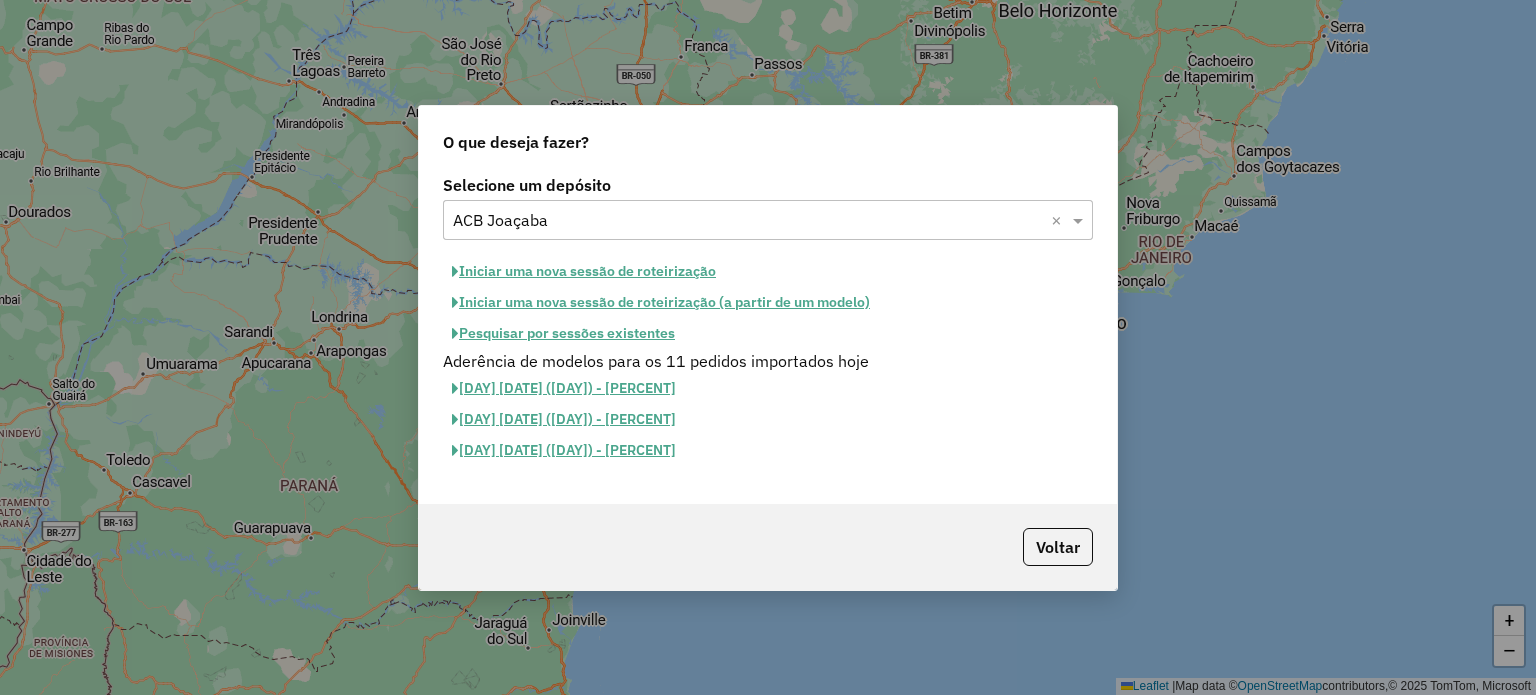 click on "Pesquisar por sessões existentes" at bounding box center (584, 271) 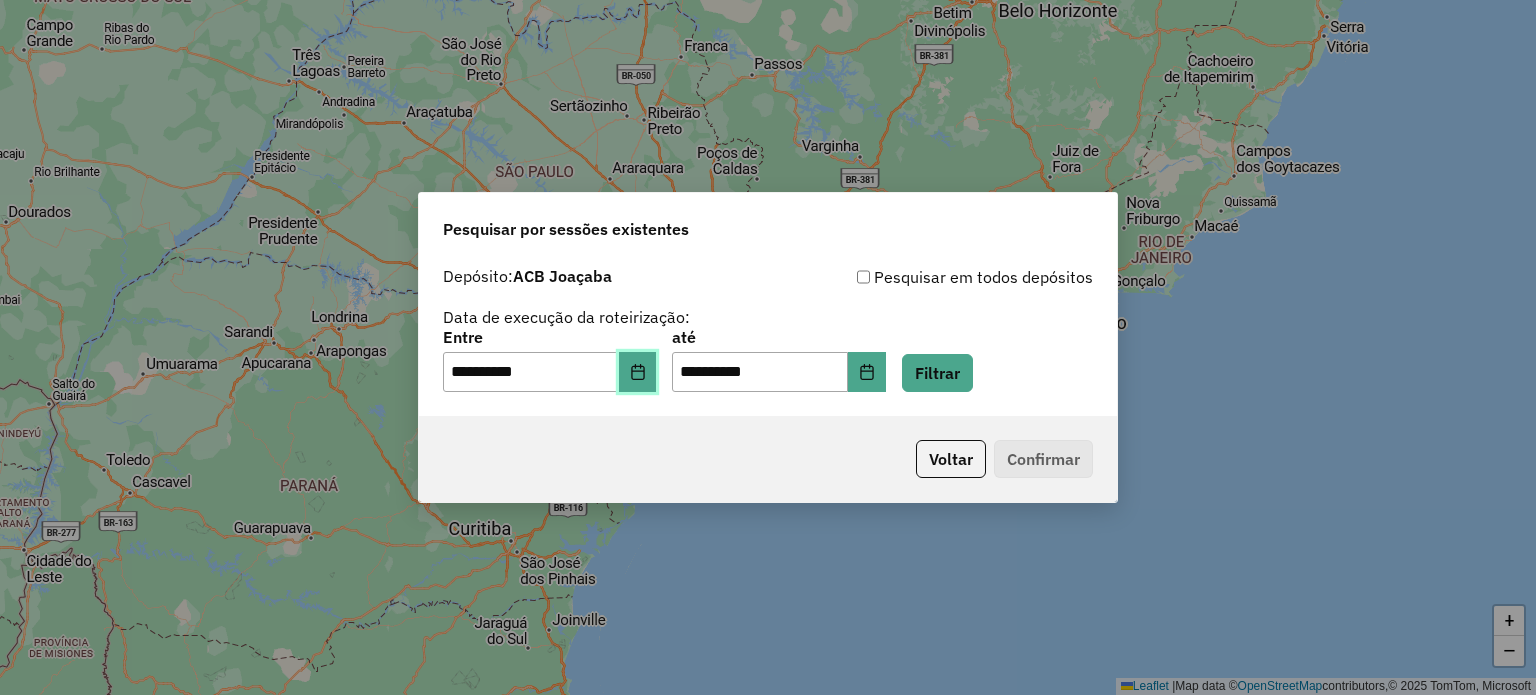 click at bounding box center (638, 372) 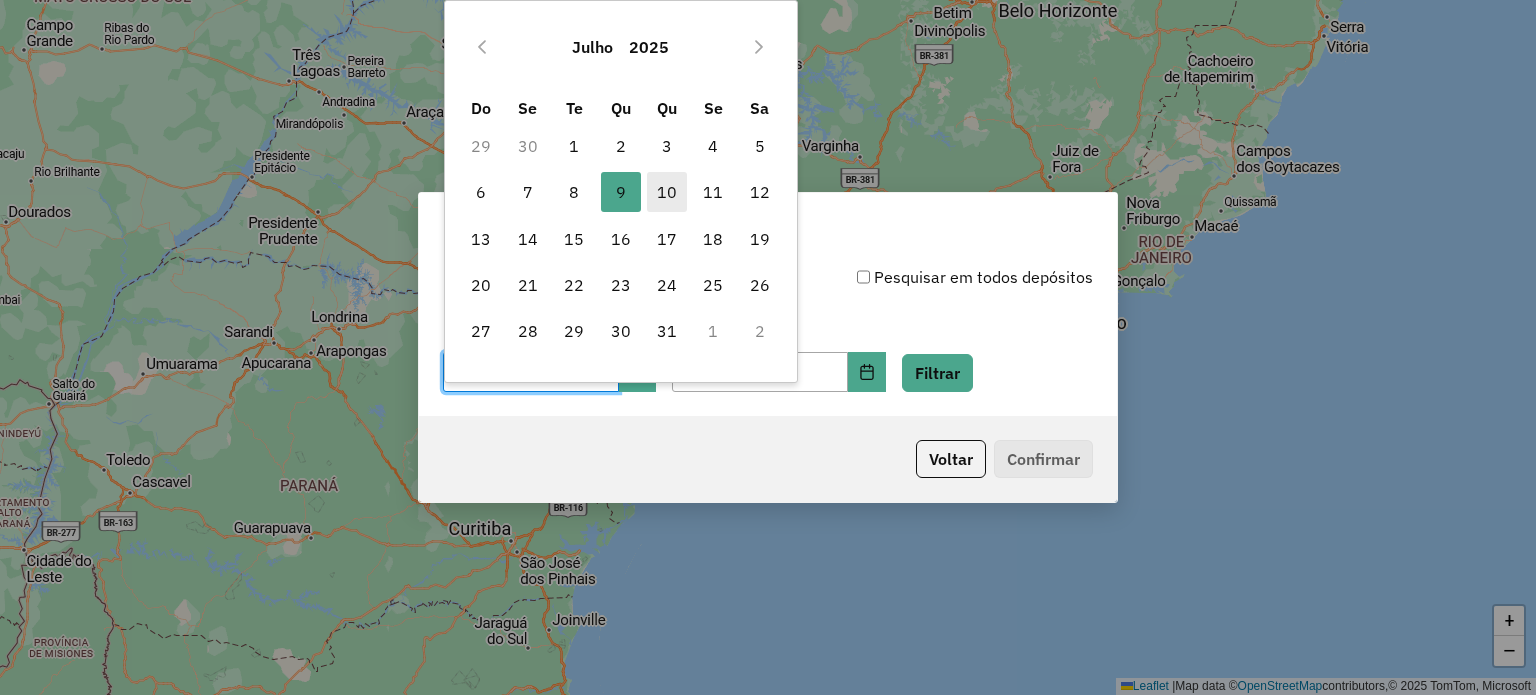 click on "10" at bounding box center [667, 192] 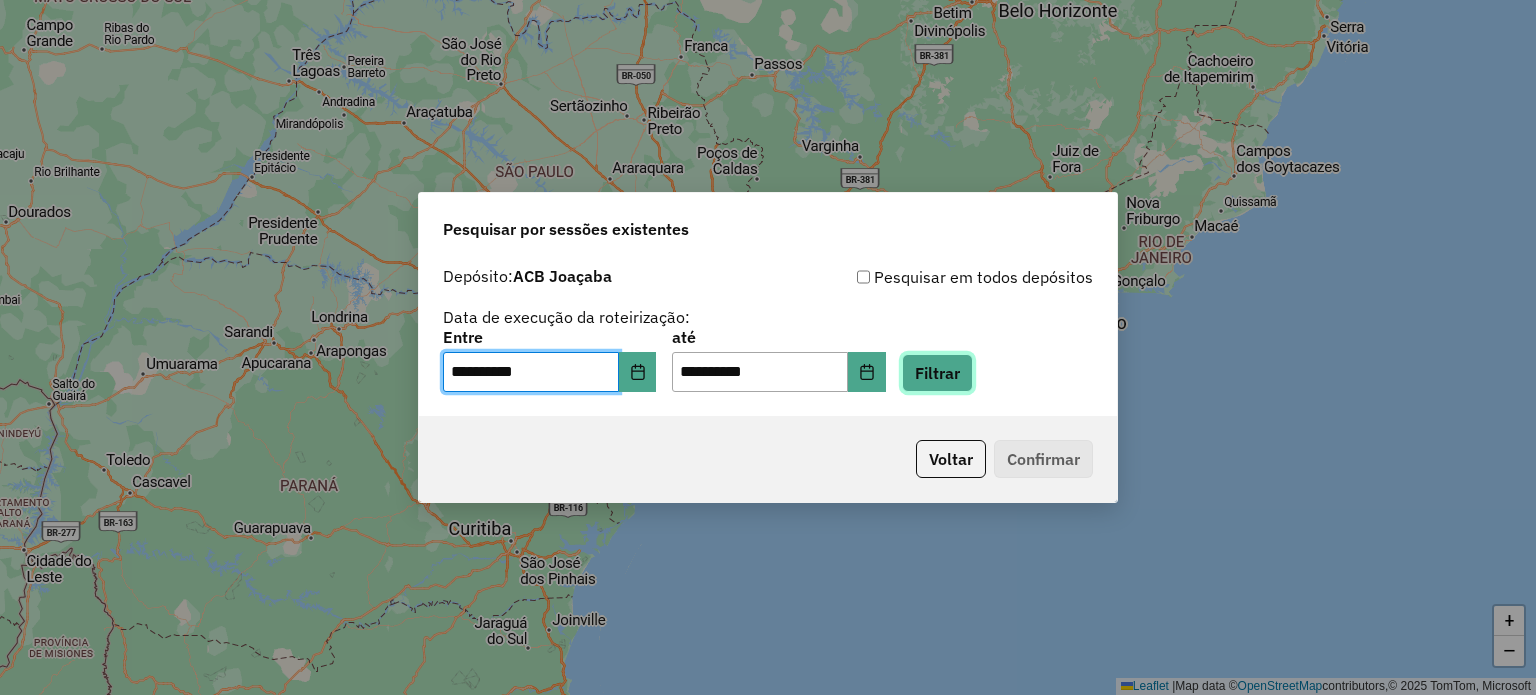 click on "Filtrar" at bounding box center (937, 373) 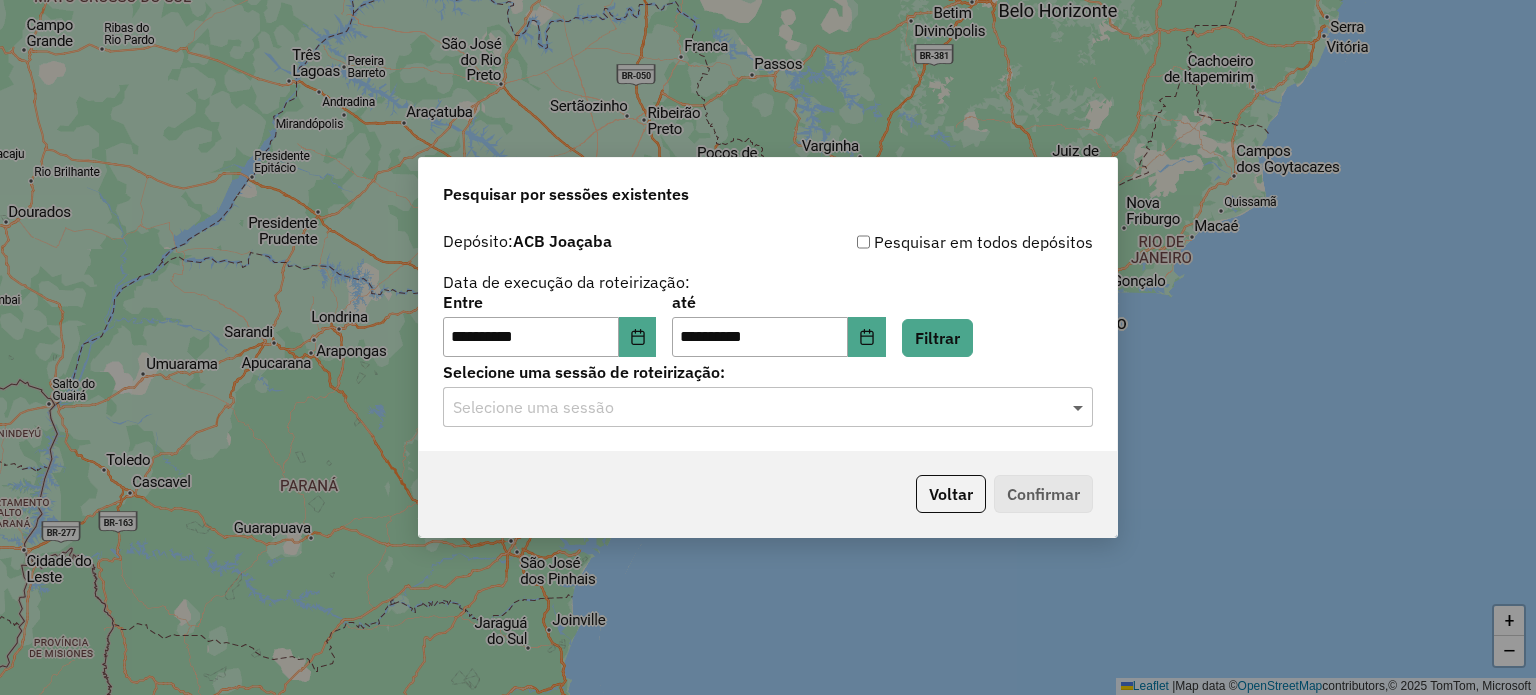 click at bounding box center [1080, 407] 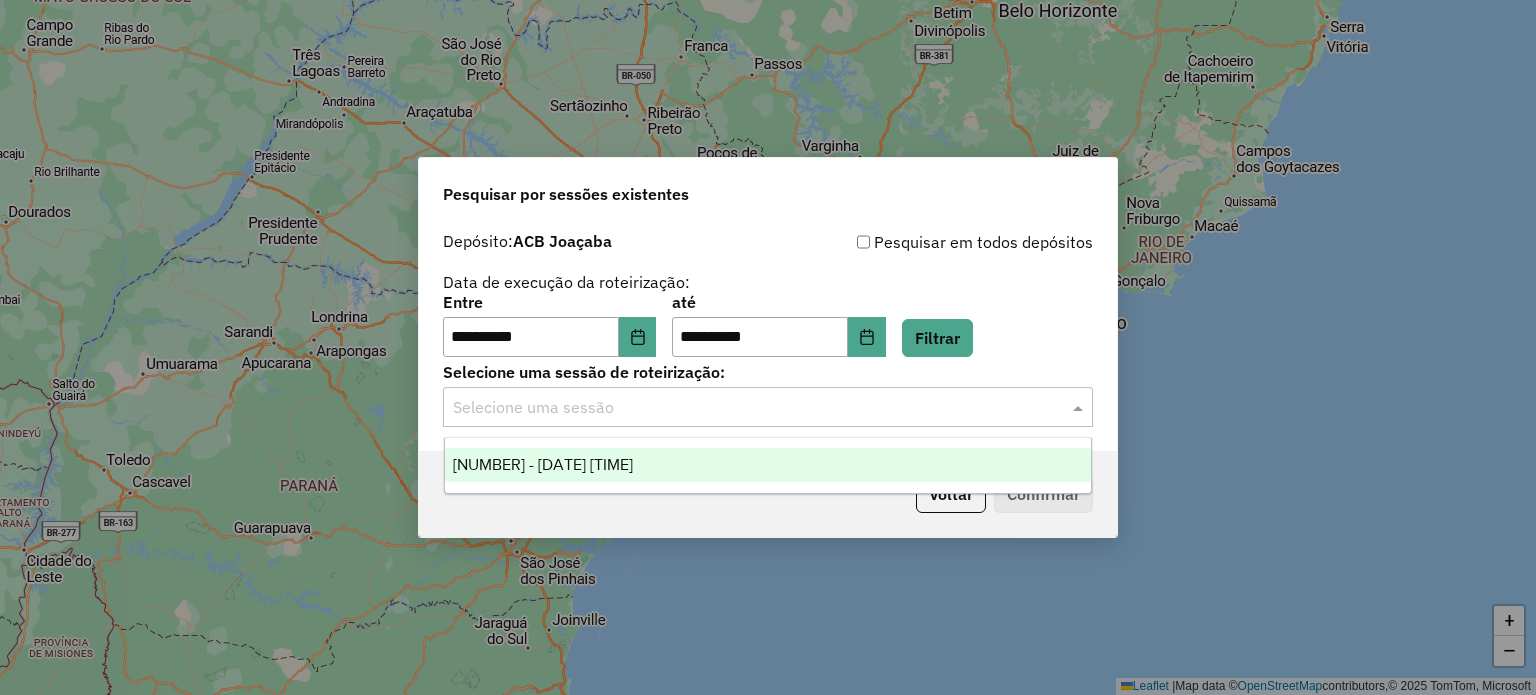 click on "963007 - 10/07/2025 18:07" at bounding box center (543, 464) 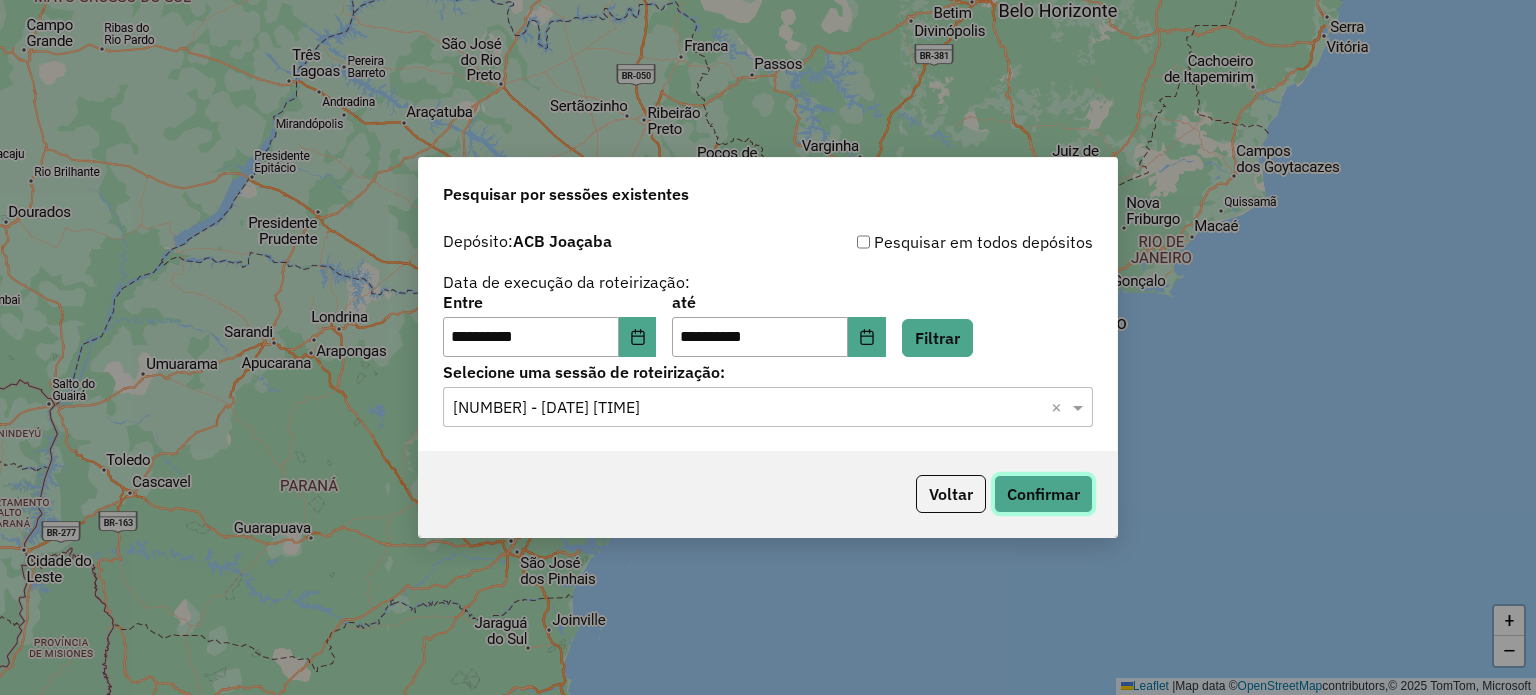 click on "Confirmar" at bounding box center [1043, 494] 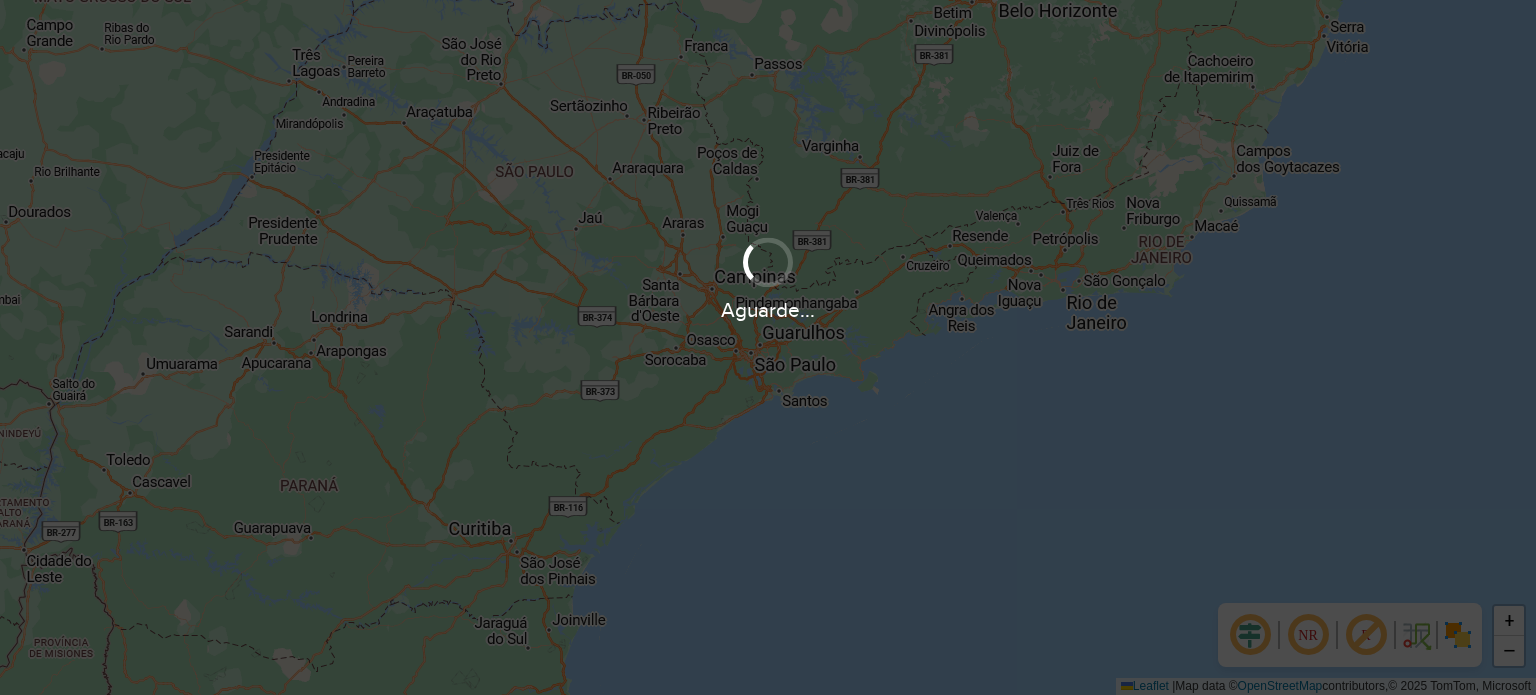 scroll, scrollTop: 0, scrollLeft: 0, axis: both 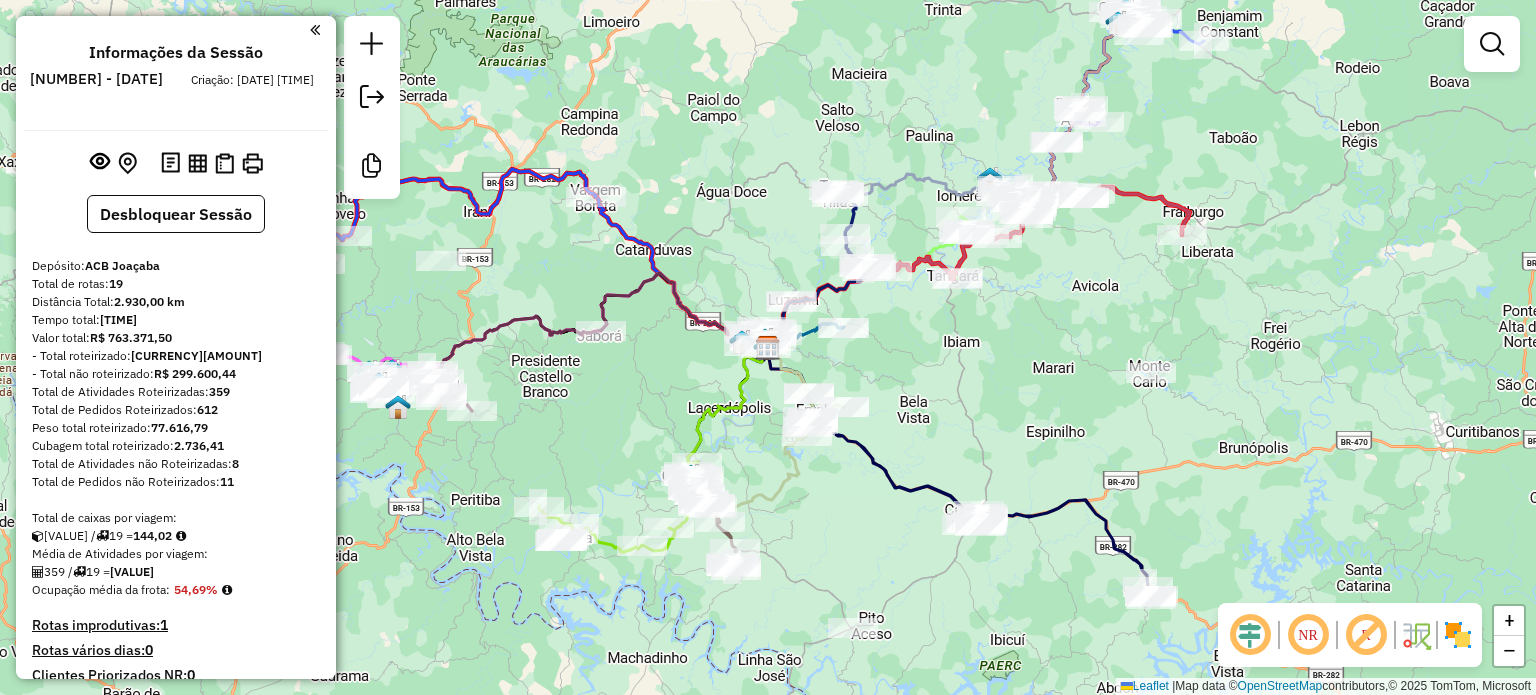 drag, startPoint x: 976, startPoint y: 368, endPoint x: 1013, endPoint y: 299, distance: 78.29432 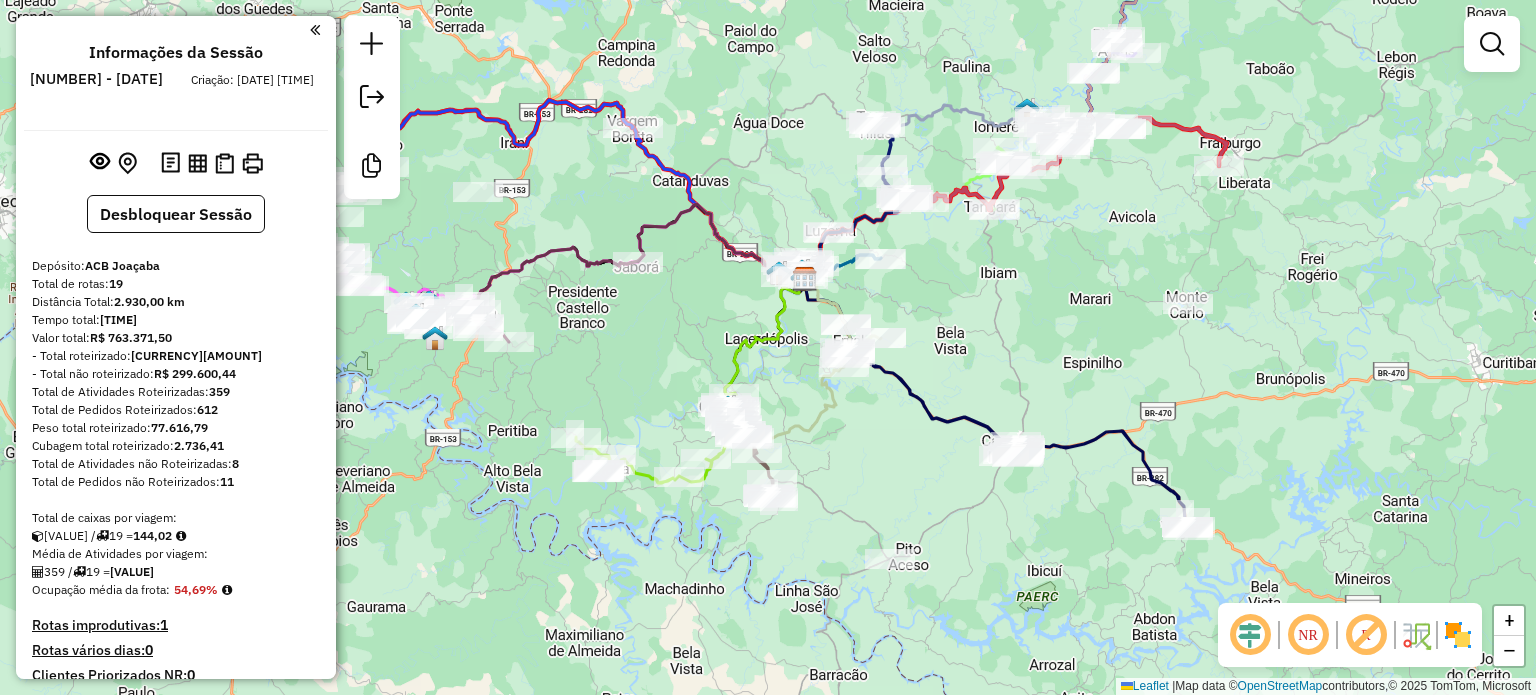 scroll, scrollTop: 400, scrollLeft: 0, axis: vertical 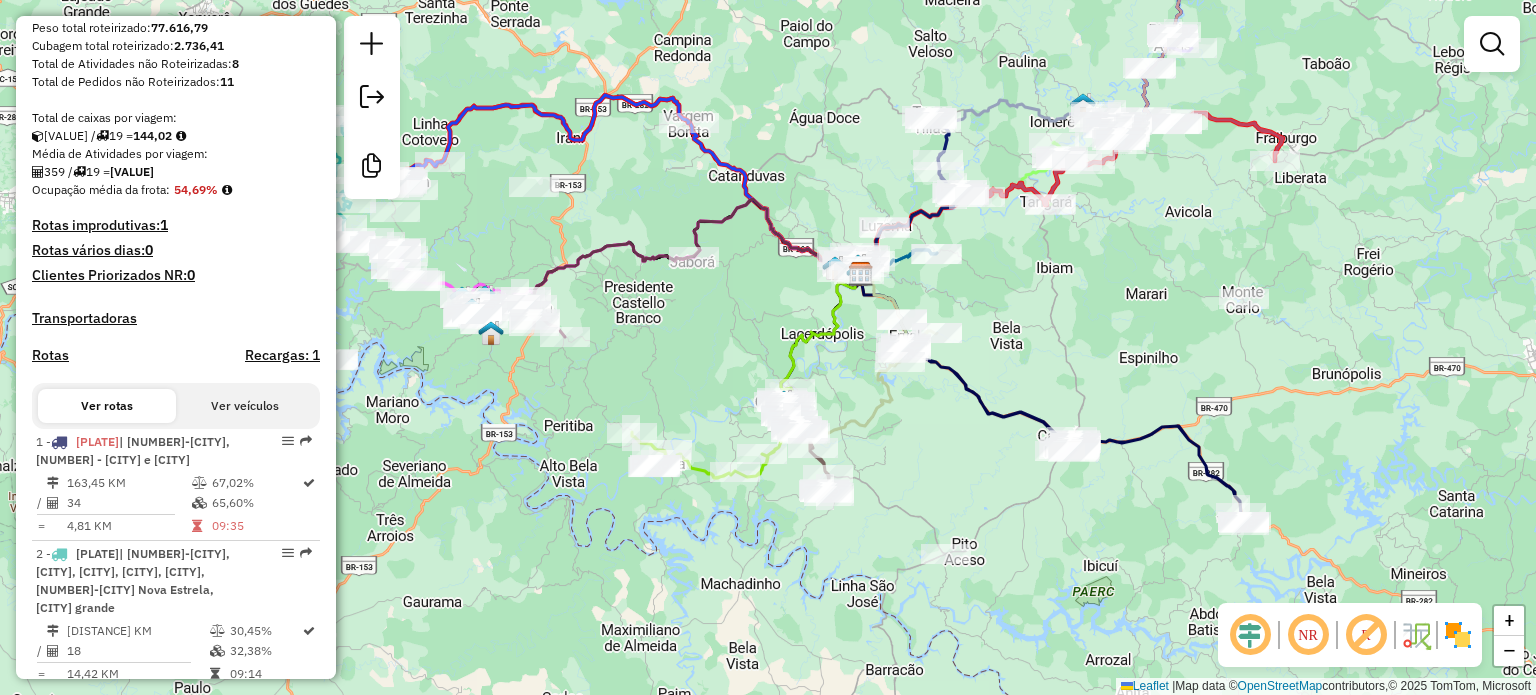 drag, startPoint x: 1016, startPoint y: 309, endPoint x: 1073, endPoint y: 239, distance: 90.27181 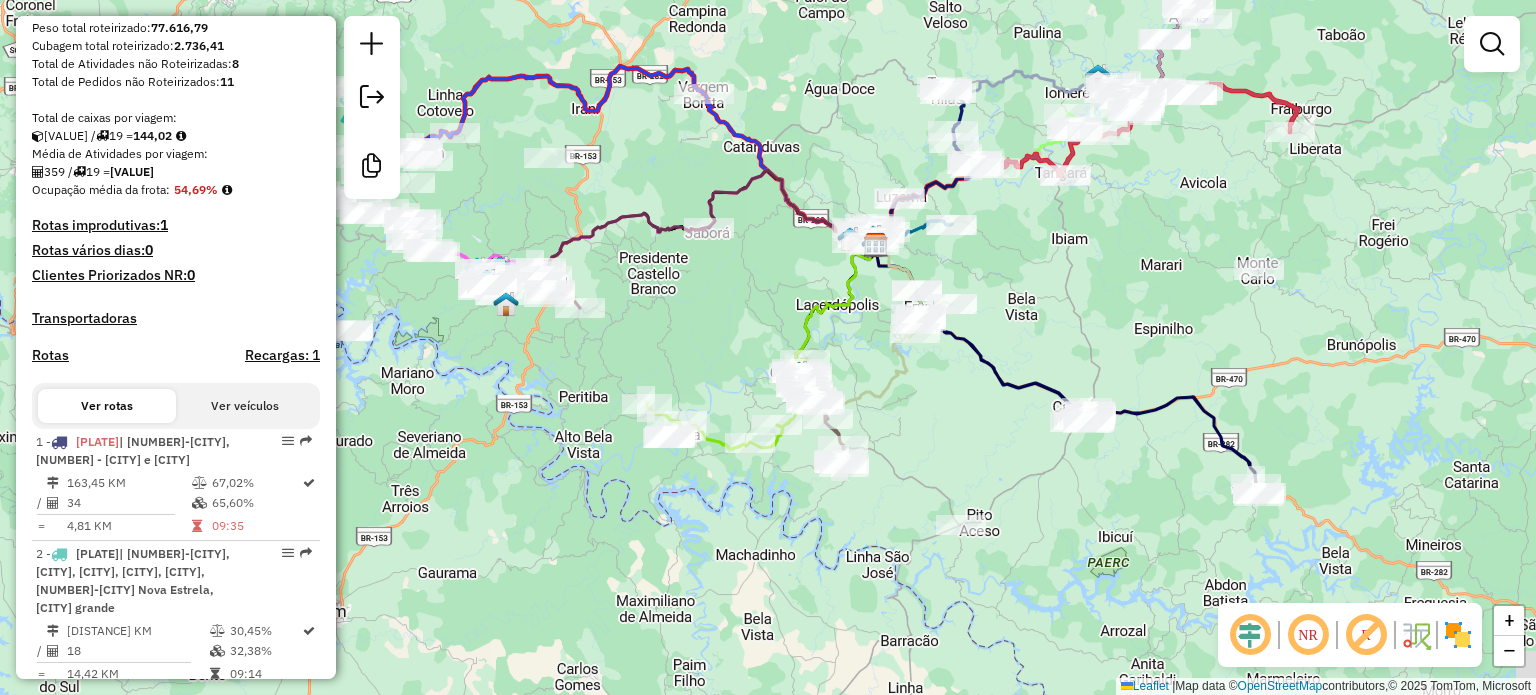 drag, startPoint x: 1013, startPoint y: 429, endPoint x: 939, endPoint y: 348, distance: 109.713264 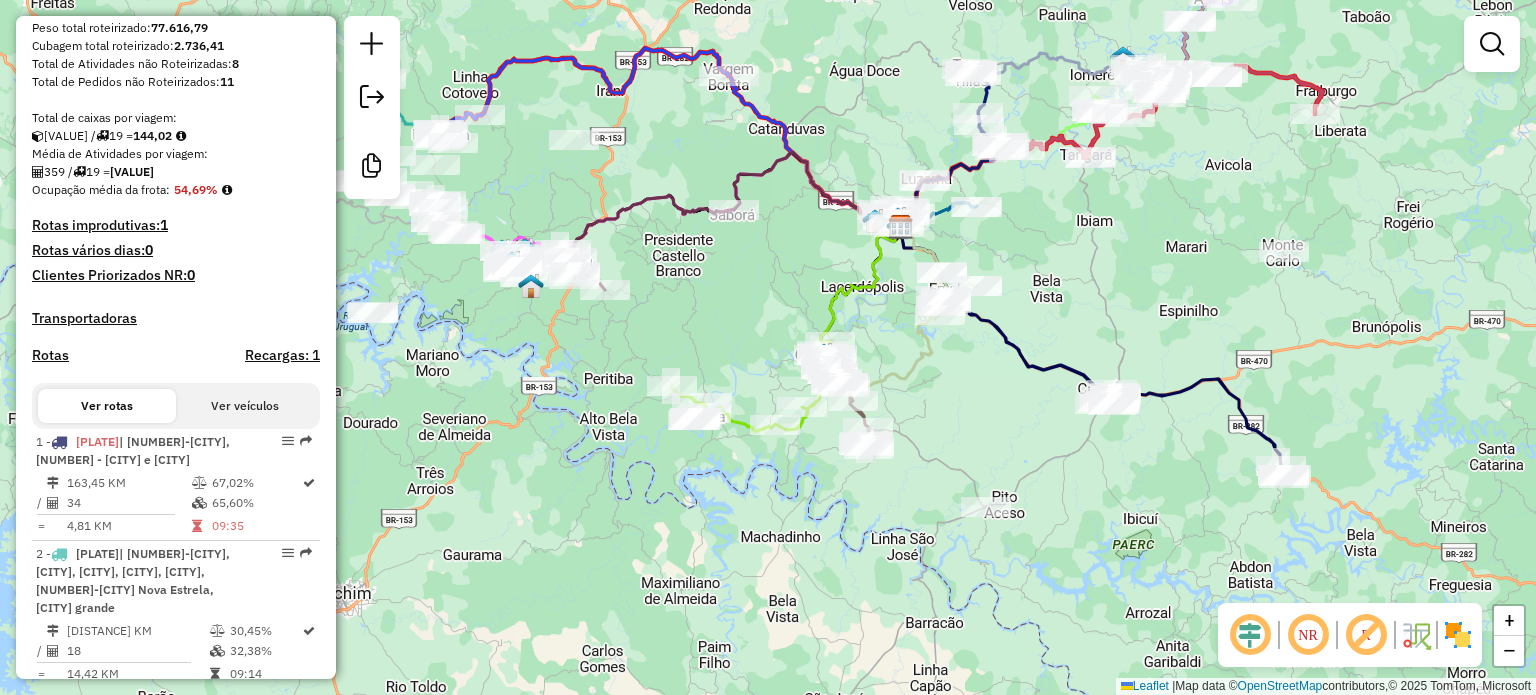 drag, startPoint x: 971, startPoint y: 406, endPoint x: 1040, endPoint y: 455, distance: 84.6286 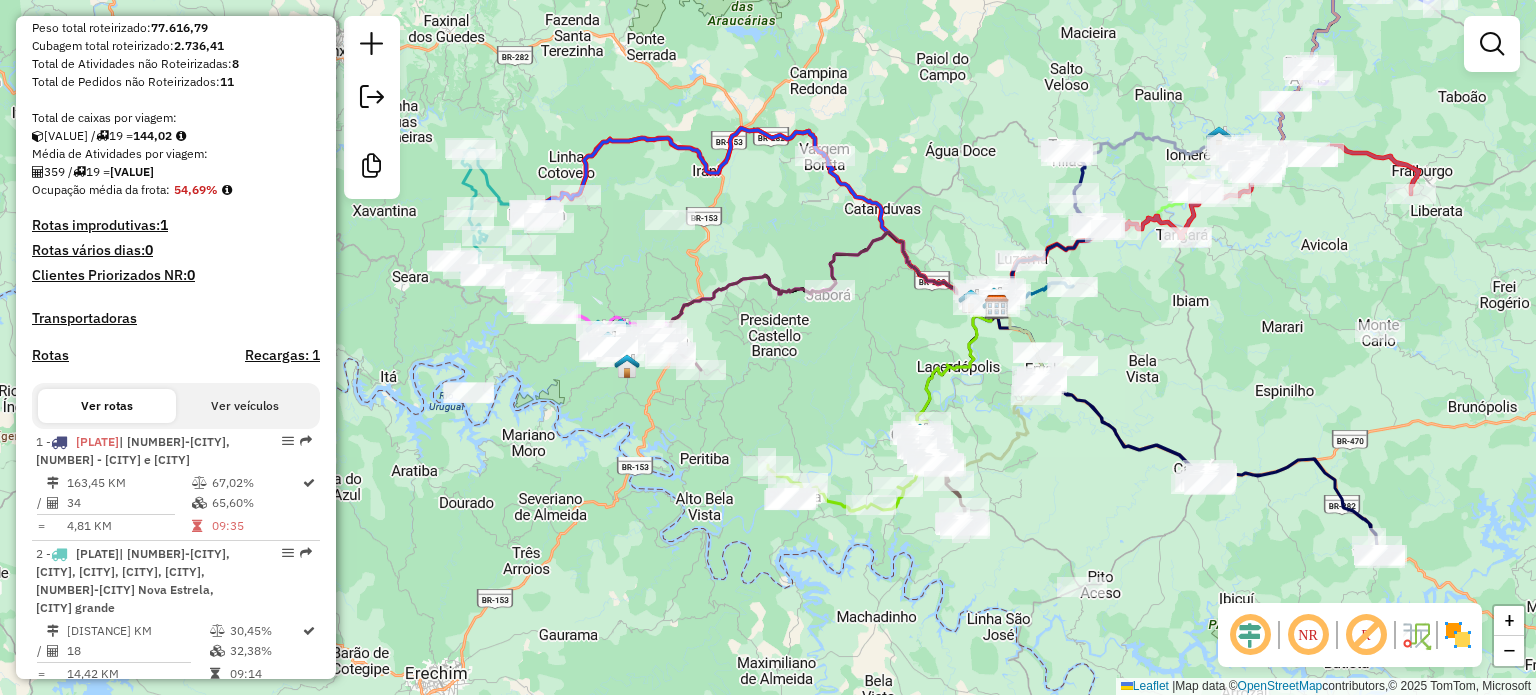 drag, startPoint x: 847, startPoint y: 384, endPoint x: 890, endPoint y: 411, distance: 50.77401 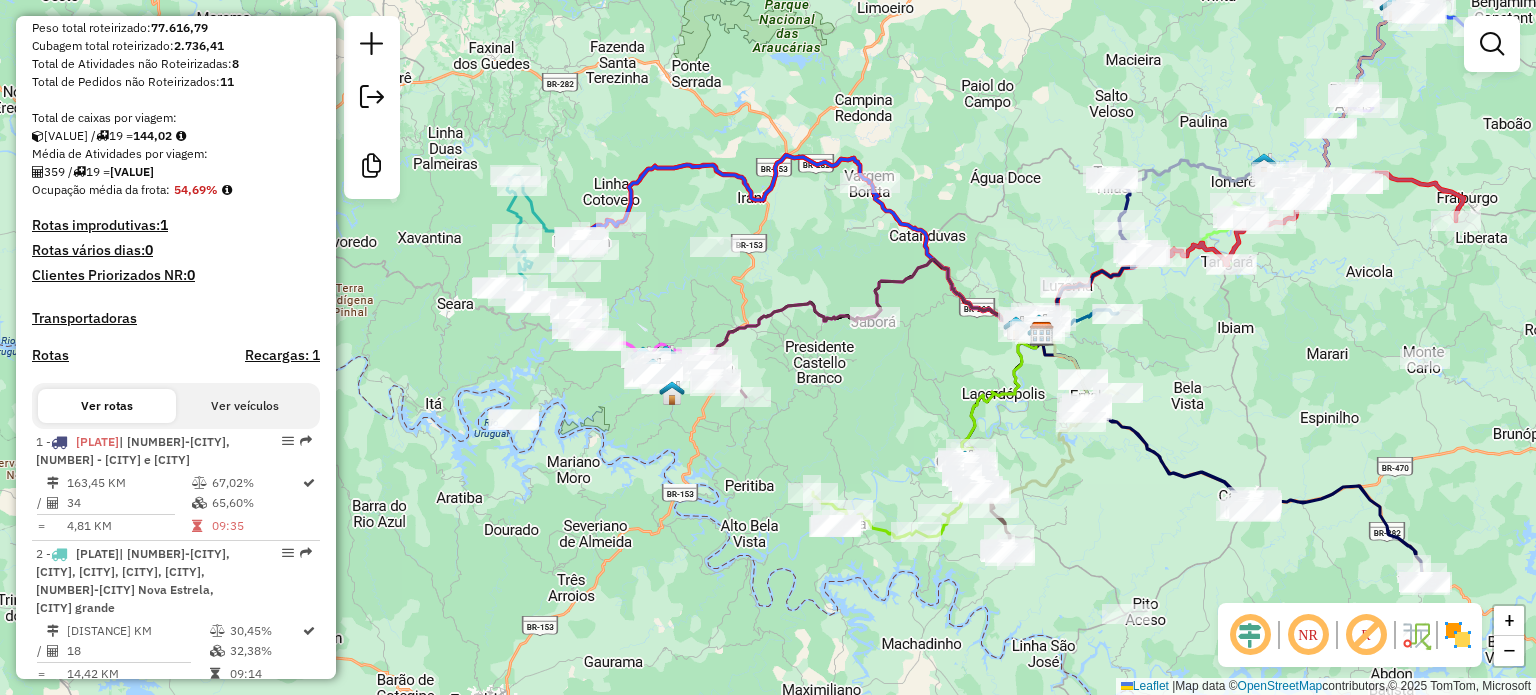click on "Janela de atendimento Grade de atendimento Capacidade Transportadoras Veículos Cliente Pedidos  Rotas Selecione os dias de semana para filtrar as janelas de atendimento  Seg   Ter   Qua   Qui   Sex   Sáb   Dom  Informe o período da janela de atendimento: De: Até:  Filtrar exatamente a janela do cliente  Considerar janela de atendimento padrão  Selecione os dias de semana para filtrar as grades de atendimento  Seg   Ter   Qua   Qui   Sex   Sáb   Dom   Considerar clientes sem dia de atendimento cadastrado  Clientes fora do dia de atendimento selecionado Filtrar as atividades entre os valores definidos abaixo:  Peso mínimo:   Peso máximo:   Cubagem mínima:   Cubagem máxima:   De:   Até:  Filtrar as atividades entre o tempo de atendimento definido abaixo:  De:   Até:   Considerar capacidade total dos clientes não roteirizados Transportadora: Selecione um ou mais itens Tipo de veículo: Selecione um ou mais itens Veículo: Selecione um ou mais itens Motorista: Selecione um ou mais itens Nome: Rótulo:" at bounding box center [768, 347] 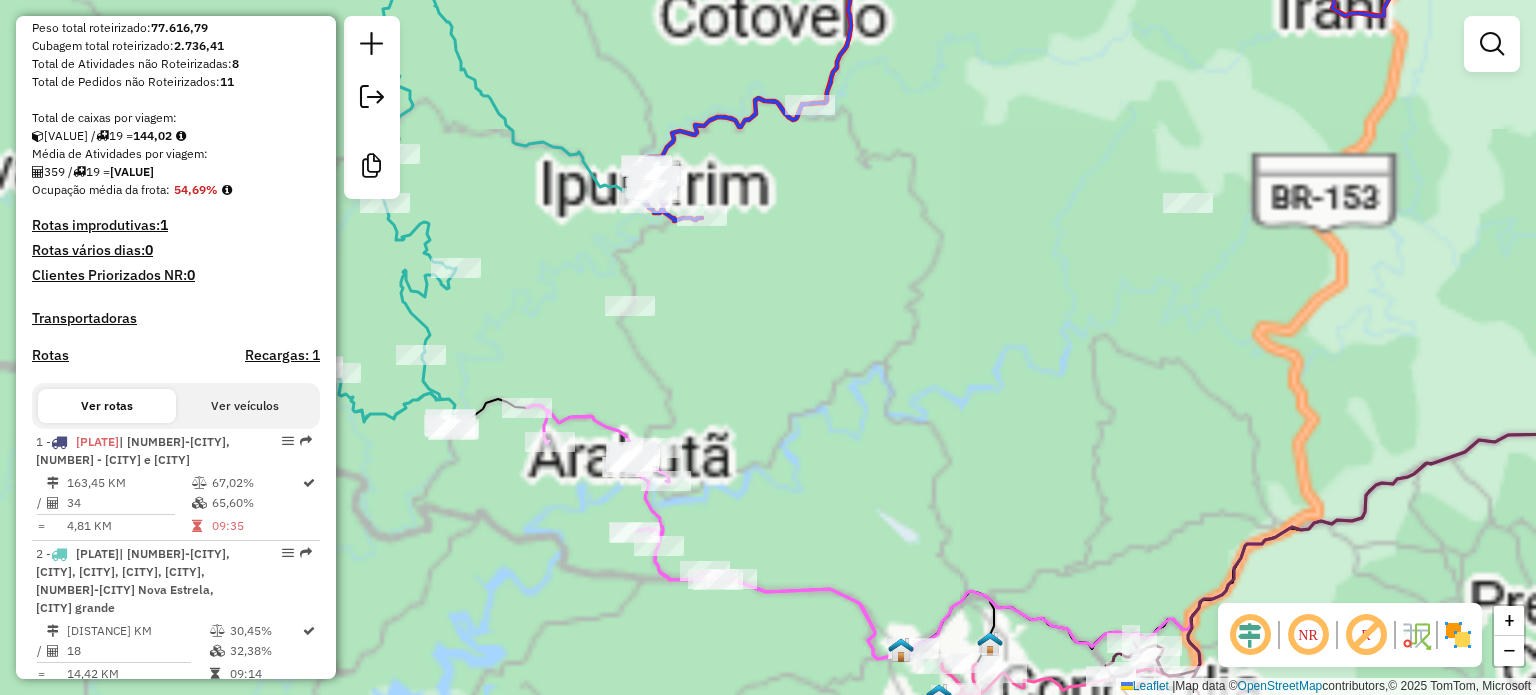 drag, startPoint x: 706, startPoint y: 350, endPoint x: 869, endPoint y: 464, distance: 198.90953 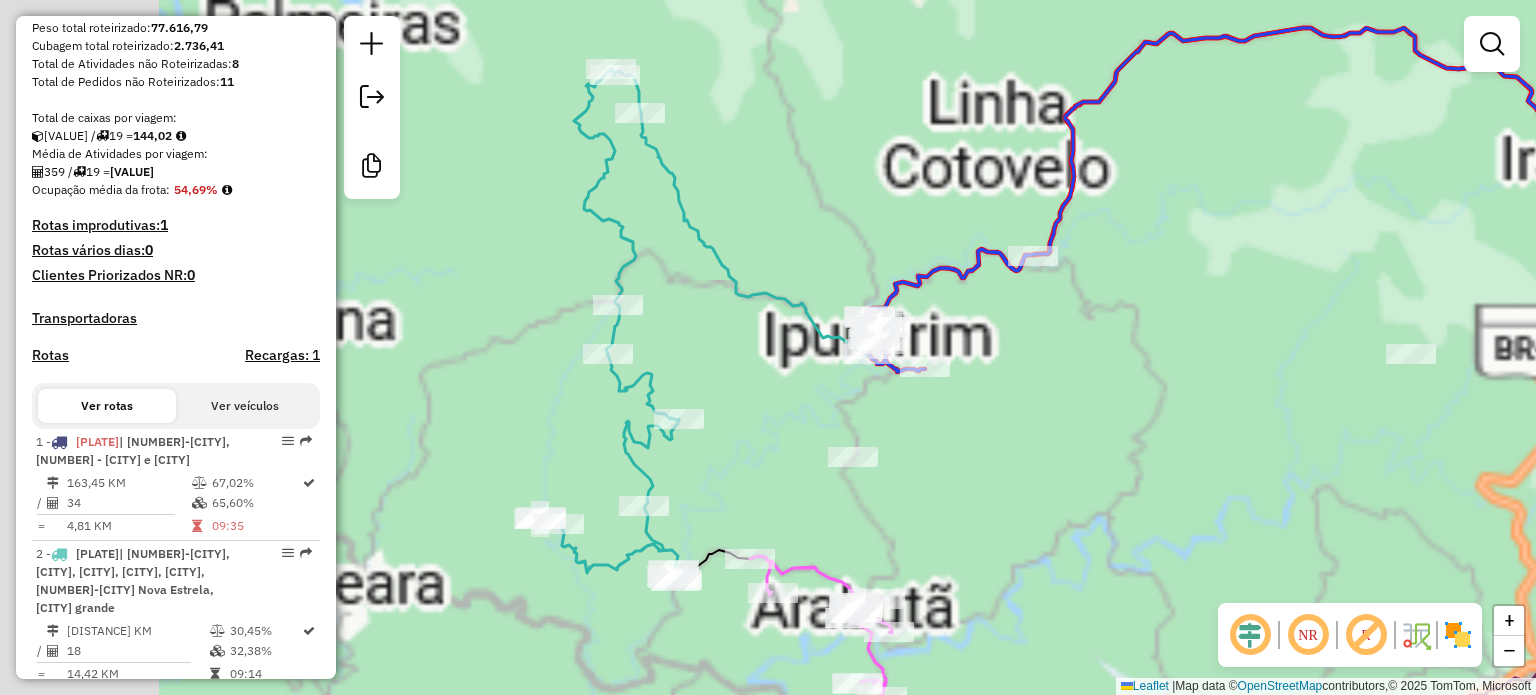 click on "Janela de atendimento Grade de atendimento Capacidade Transportadoras Veículos Cliente Pedidos  Rotas Selecione os dias de semana para filtrar as janelas de atendimento  Seg   Ter   Qua   Qui   Sex   Sáb   Dom  Informe o período da janela de atendimento: De: Até:  Filtrar exatamente a janela do cliente  Considerar janela de atendimento padrão  Selecione os dias de semana para filtrar as grades de atendimento  Seg   Ter   Qua   Qui   Sex   Sáb   Dom   Considerar clientes sem dia de atendimento cadastrado  Clientes fora do dia de atendimento selecionado Filtrar as atividades entre os valores definidos abaixo:  Peso mínimo:   Peso máximo:   Cubagem mínima:   Cubagem máxima:   De:   Até:  Filtrar as atividades entre o tempo de atendimento definido abaixo:  De:   Até:   Considerar capacidade total dos clientes não roteirizados Transportadora: Selecione um ou mais itens Tipo de veículo: Selecione um ou mais itens Veículo: Selecione um ou mais itens Motorista: Selecione um ou mais itens Nome: Rótulo:" at bounding box center (768, 347) 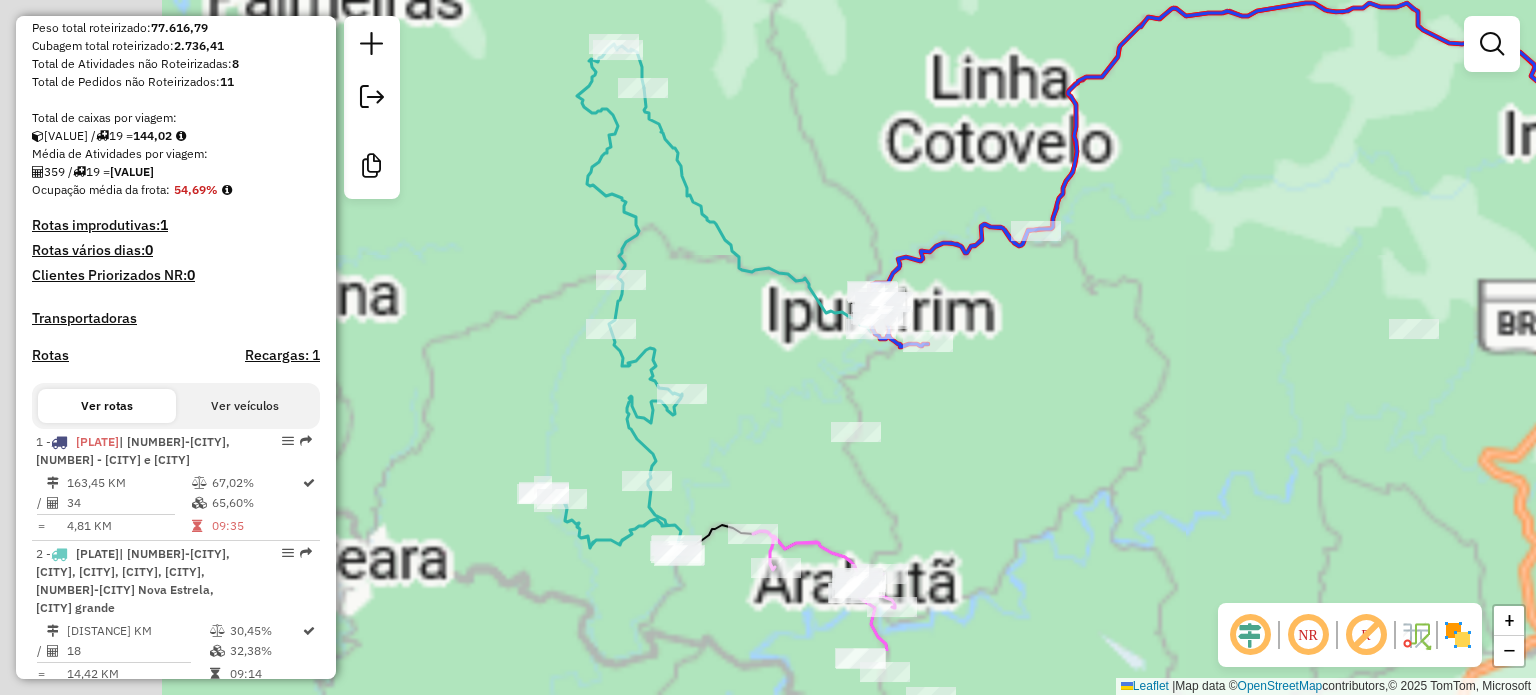 drag, startPoint x: 749, startPoint y: 369, endPoint x: 678, endPoint y: 110, distance: 268.5554 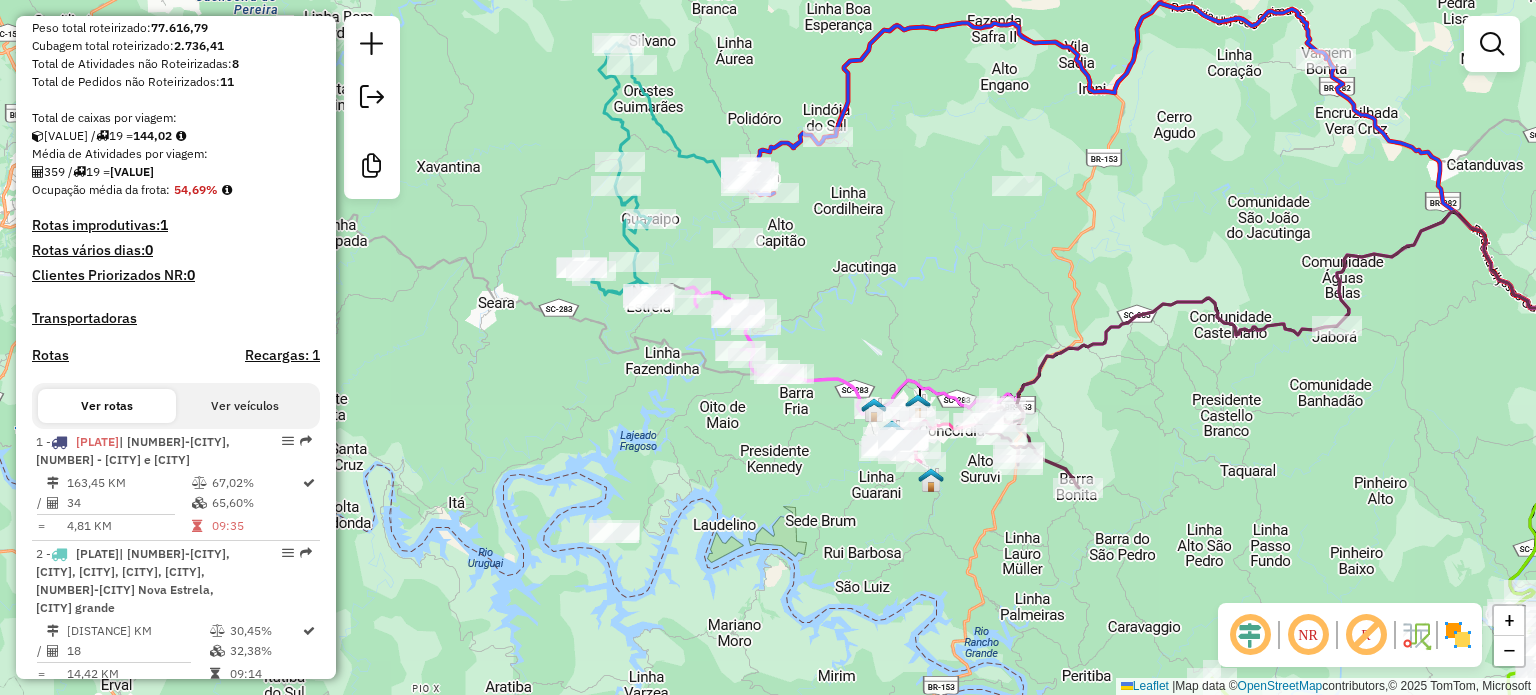 click on "Janela de atendimento Grade de atendimento Capacidade Transportadoras Veículos Cliente Pedidos  Rotas Selecione os dias de semana para filtrar as janelas de atendimento  Seg   Ter   Qua   Qui   Sex   Sáb   Dom  Informe o período da janela de atendimento: De: Até:  Filtrar exatamente a janela do cliente  Considerar janela de atendimento padrão  Selecione os dias de semana para filtrar as grades de atendimento  Seg   Ter   Qua   Qui   Sex   Sáb   Dom   Considerar clientes sem dia de atendimento cadastrado  Clientes fora do dia de atendimento selecionado Filtrar as atividades entre os valores definidos abaixo:  Peso mínimo:   Peso máximo:   Cubagem mínima:   Cubagem máxima:   De:   Até:  Filtrar as atividades entre o tempo de atendimento definido abaixo:  De:   Até:   Considerar capacidade total dos clientes não roteirizados Transportadora: Selecione um ou mais itens Tipo de veículo: Selecione um ou mais itens Veículo: Selecione um ou mais itens Motorista: Selecione um ou mais itens Nome: Rótulo:" at bounding box center (768, 347) 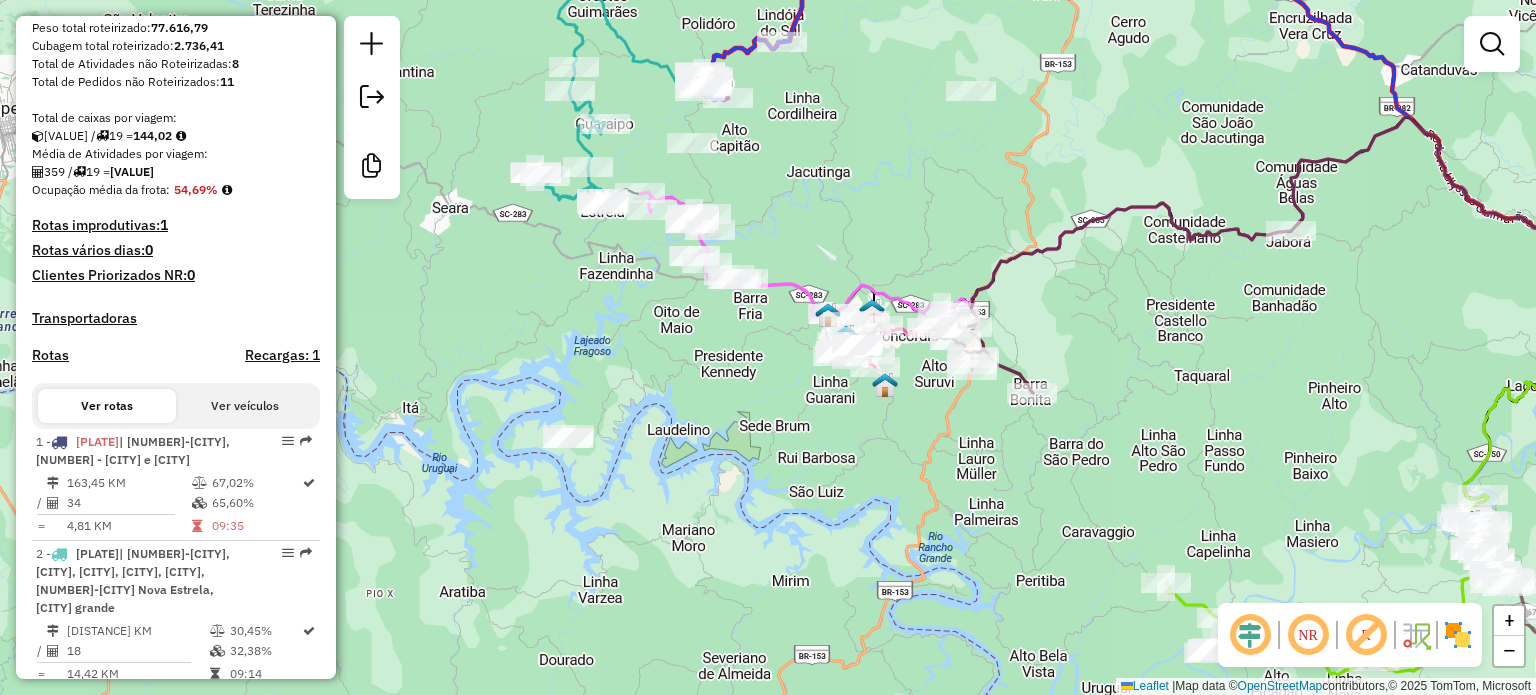 drag, startPoint x: 766, startPoint y: 210, endPoint x: 743, endPoint y: 227, distance: 28.600698 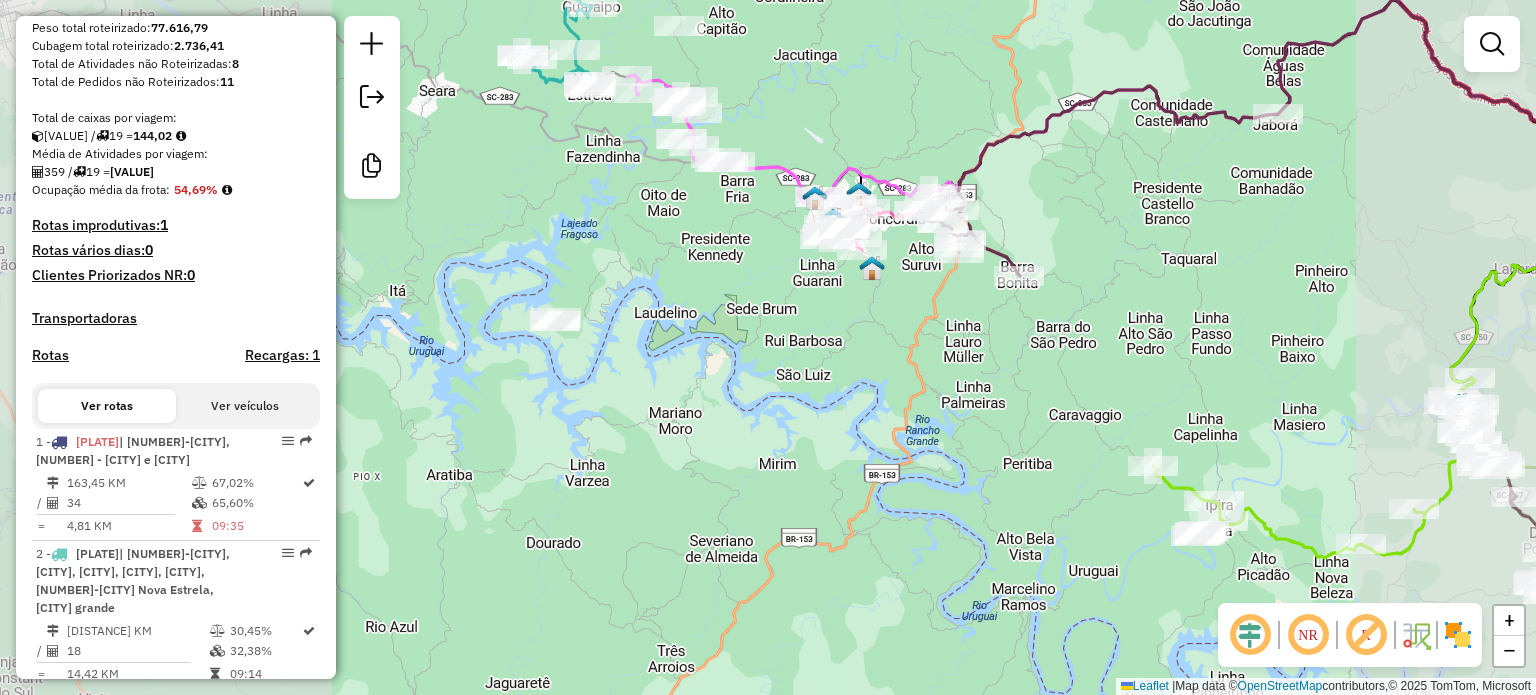 drag, startPoint x: 877, startPoint y: 347, endPoint x: 788, endPoint y: 403, distance: 105.15227 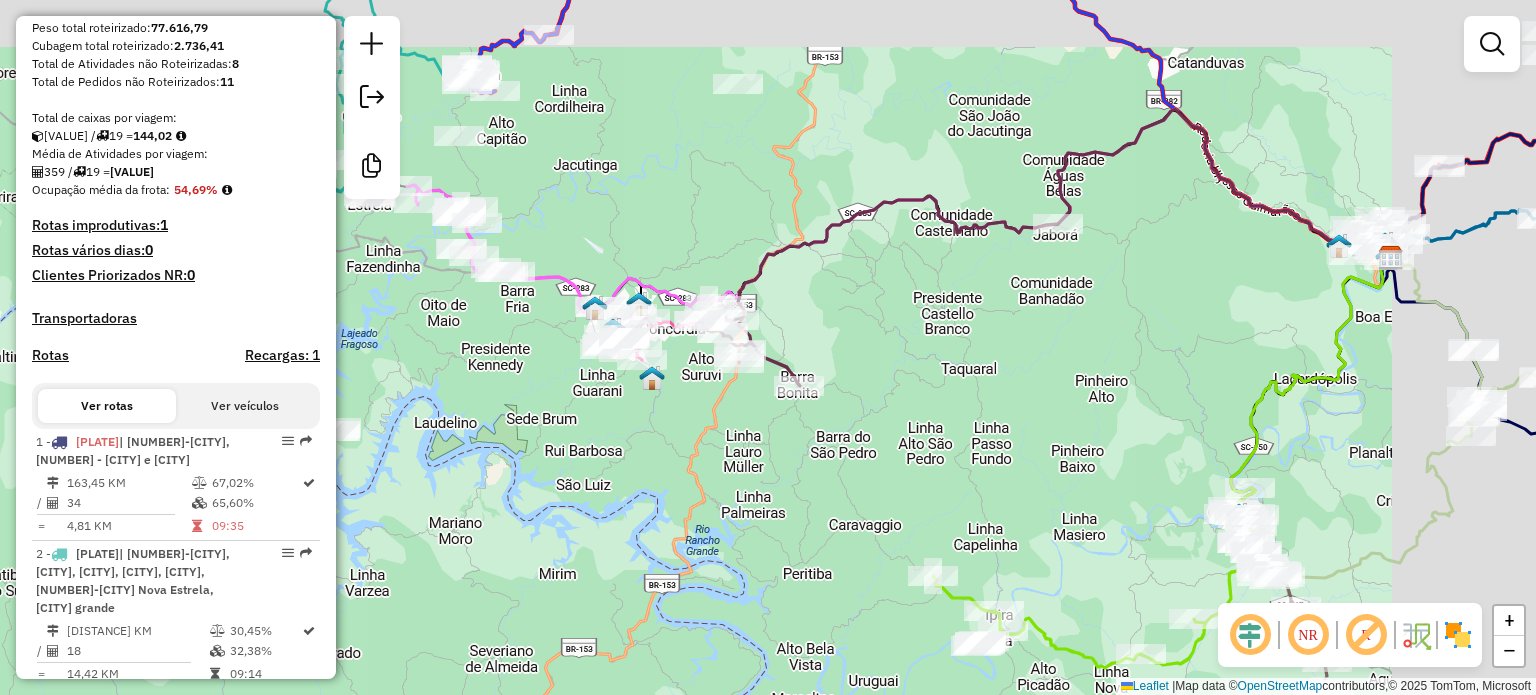 drag, startPoint x: 1016, startPoint y: 331, endPoint x: 848, endPoint y: 391, distance: 178.39282 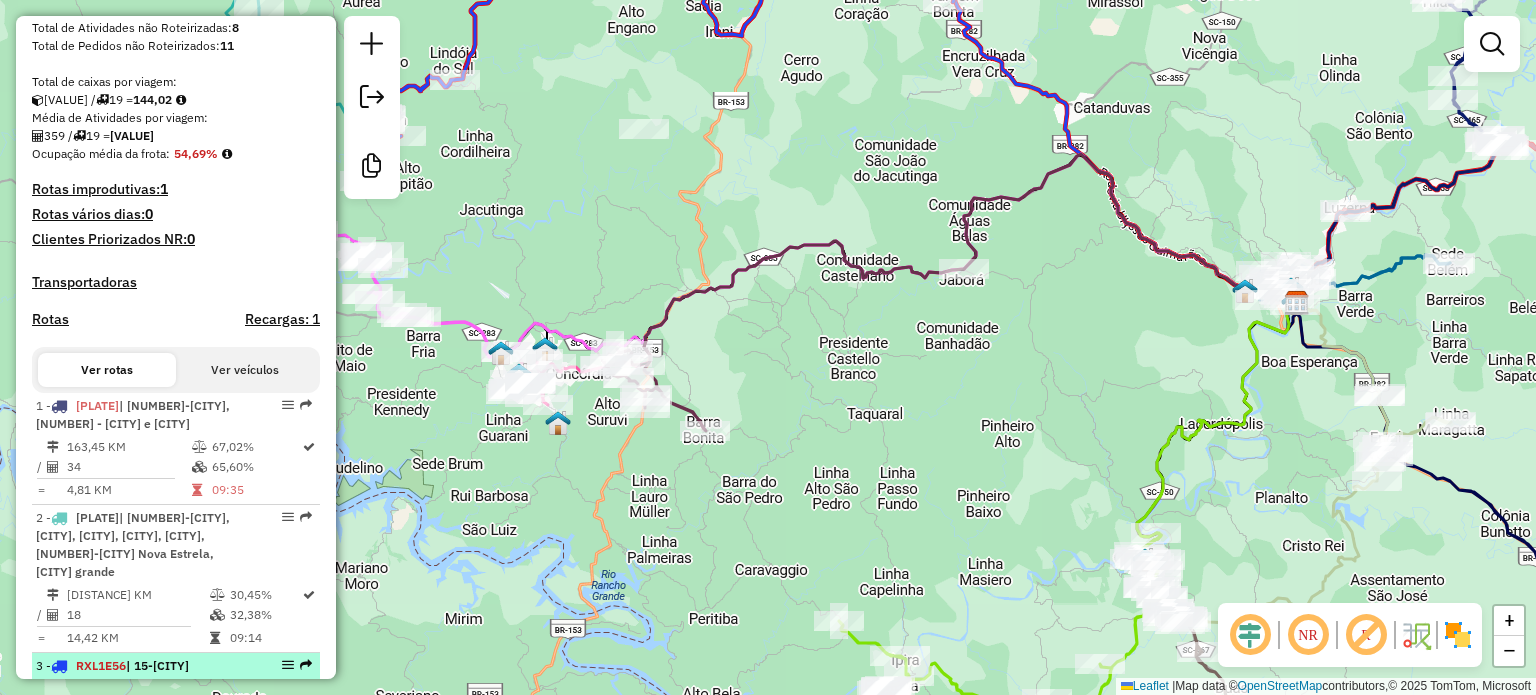 scroll, scrollTop: 700, scrollLeft: 0, axis: vertical 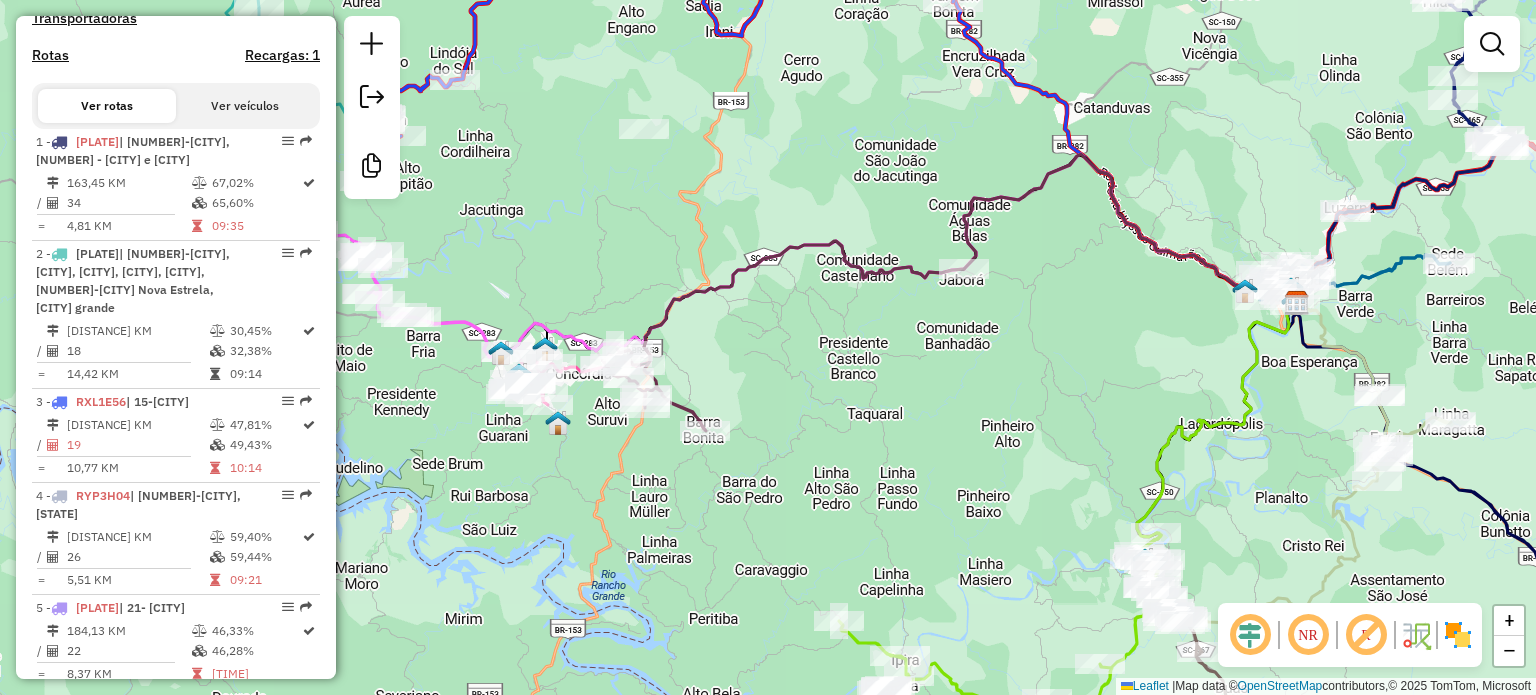 drag, startPoint x: 872, startPoint y: 280, endPoint x: 832, endPoint y: 191, distance: 97.575615 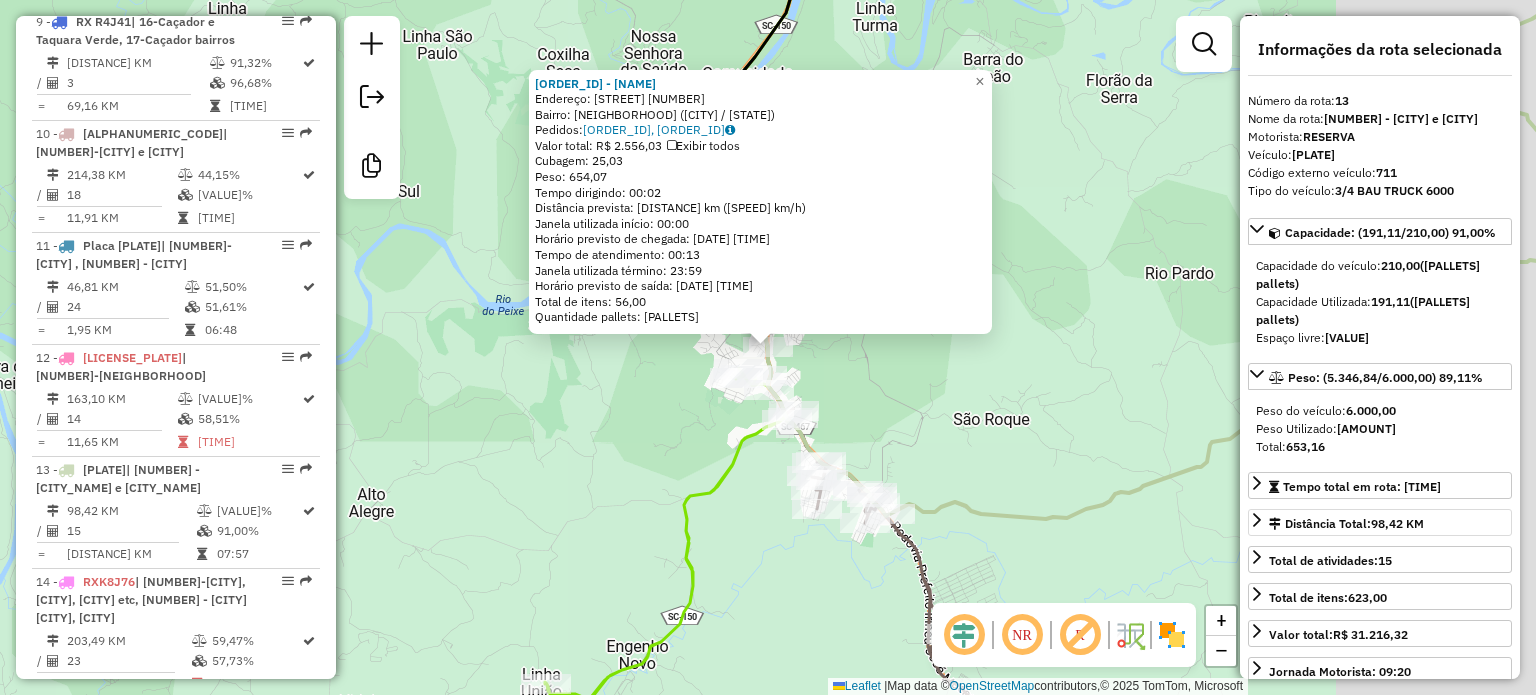 scroll, scrollTop: 2153, scrollLeft: 0, axis: vertical 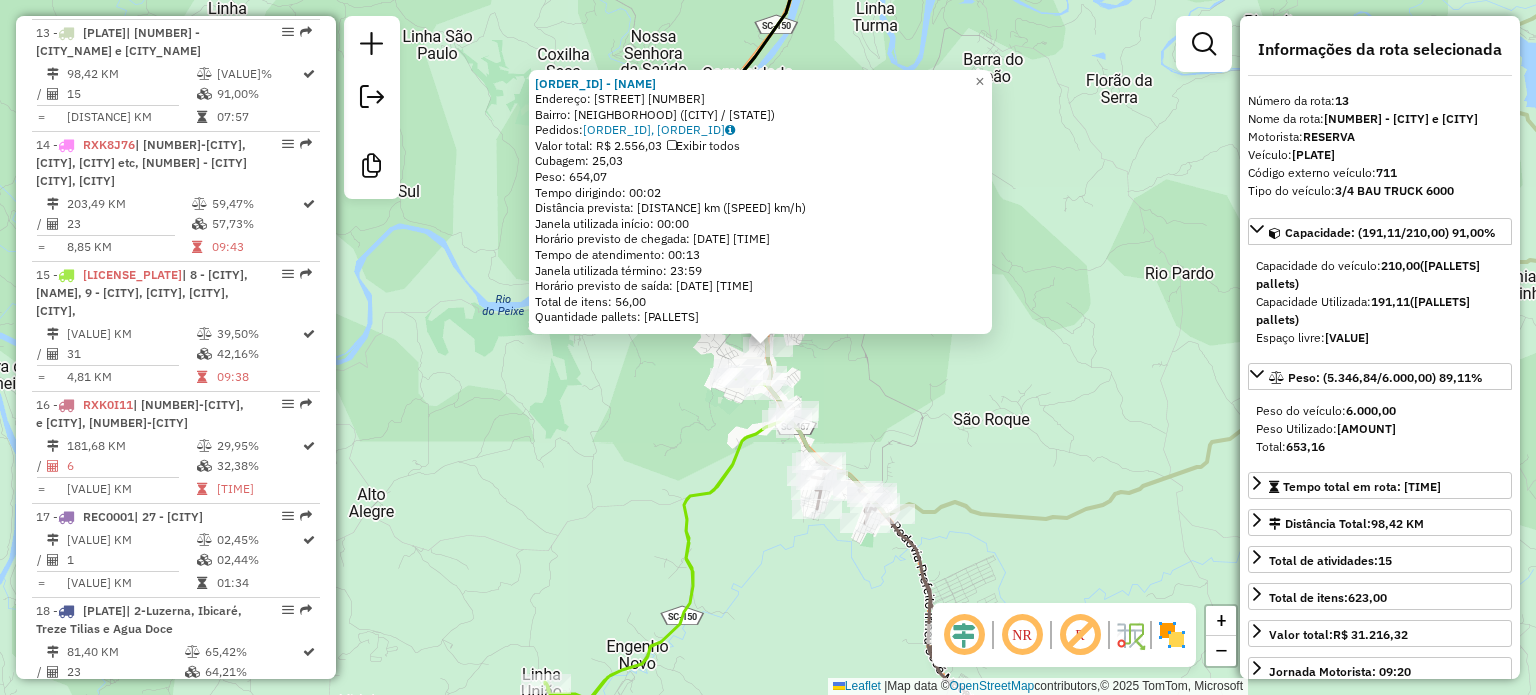 click on "[ORDER_ID] - [NAME] Endereço:  [STREET_NAME] [NUMBER]   Bairro: [NEIGHBORHOOD] ([CITY] / [STATE])   Pedidos:  [ORDER_ID], [ORDER_ID]   Valor total: [CURRENCY][AMOUNT]   Exibir todos   Cubagem: [CUBAGE]  Peso: [WEIGHT]  Tempo dirigindo: [TIME]   Distância prevista: [DISTANCE] km ([SPEED] km/h)   Janela utilizada início: [TIME]   Horário previsto de chegada: [DATE] [TIME]   Tempo de atendimento: [TIME]   Janela utilizada término: [TIME]   Horário previsto de saída: [DATE] [TIME]   Total de itens: [ITEMS]   Quantidade pallets: [PALLETS]  × Janela de atendimento Grade de atendimento Capacidade Transportadoras Veículos Cliente Pedidos  Rotas Selecione os dias de semana para filtrar as janelas de atendimento  Seg   Ter   Qua   Qui   Sex   Sáb   Dom  Informe o período da janela de atendimento: De: [TIME] Até: [TIME]  Filtrar exatamente a janela do cliente  Considerar janela de atendimento padrão  Selecione os dias de semana para filtrar as grades de atendimento  Seg   Ter   Qua   Qui   Sex   Sáb   Dom   Considerar clientes sem dia de atendimento cadastrado" at bounding box center (768, 347) 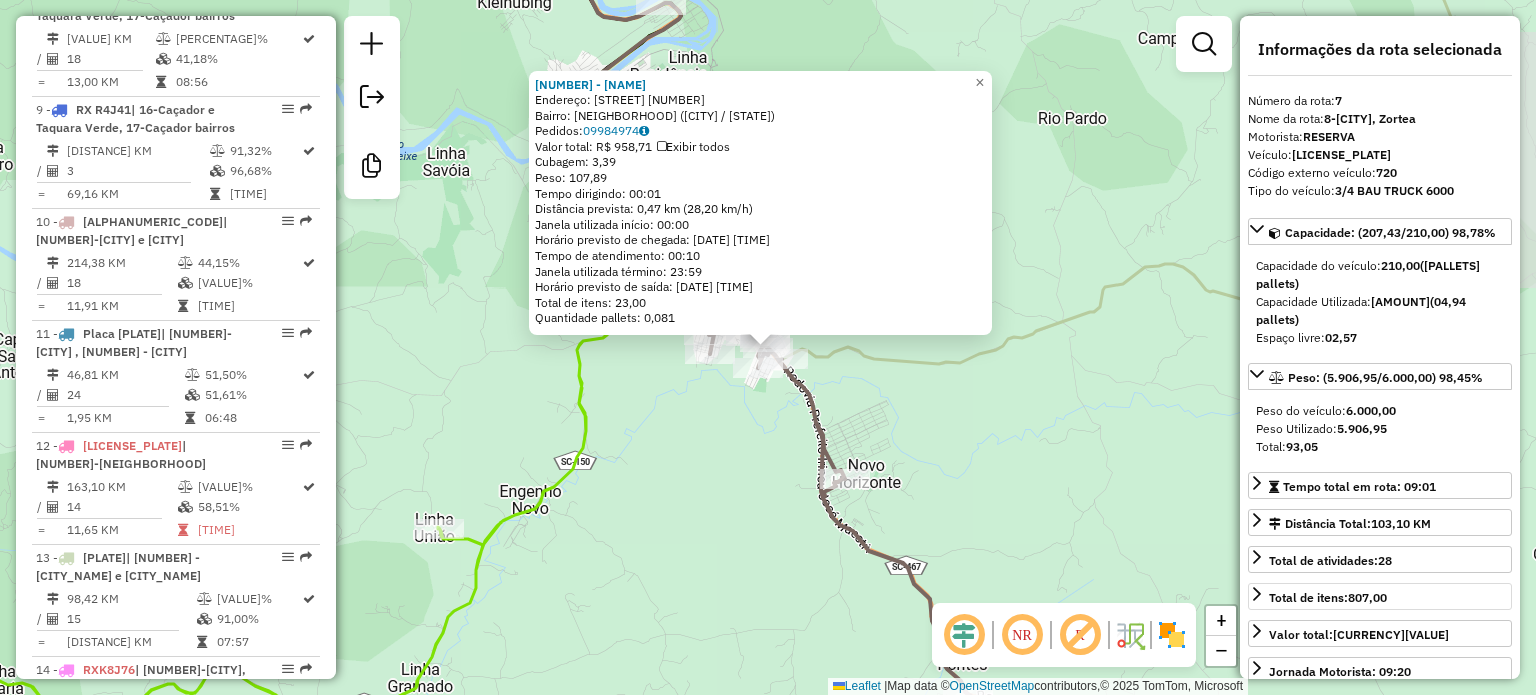scroll, scrollTop: 1500, scrollLeft: 0, axis: vertical 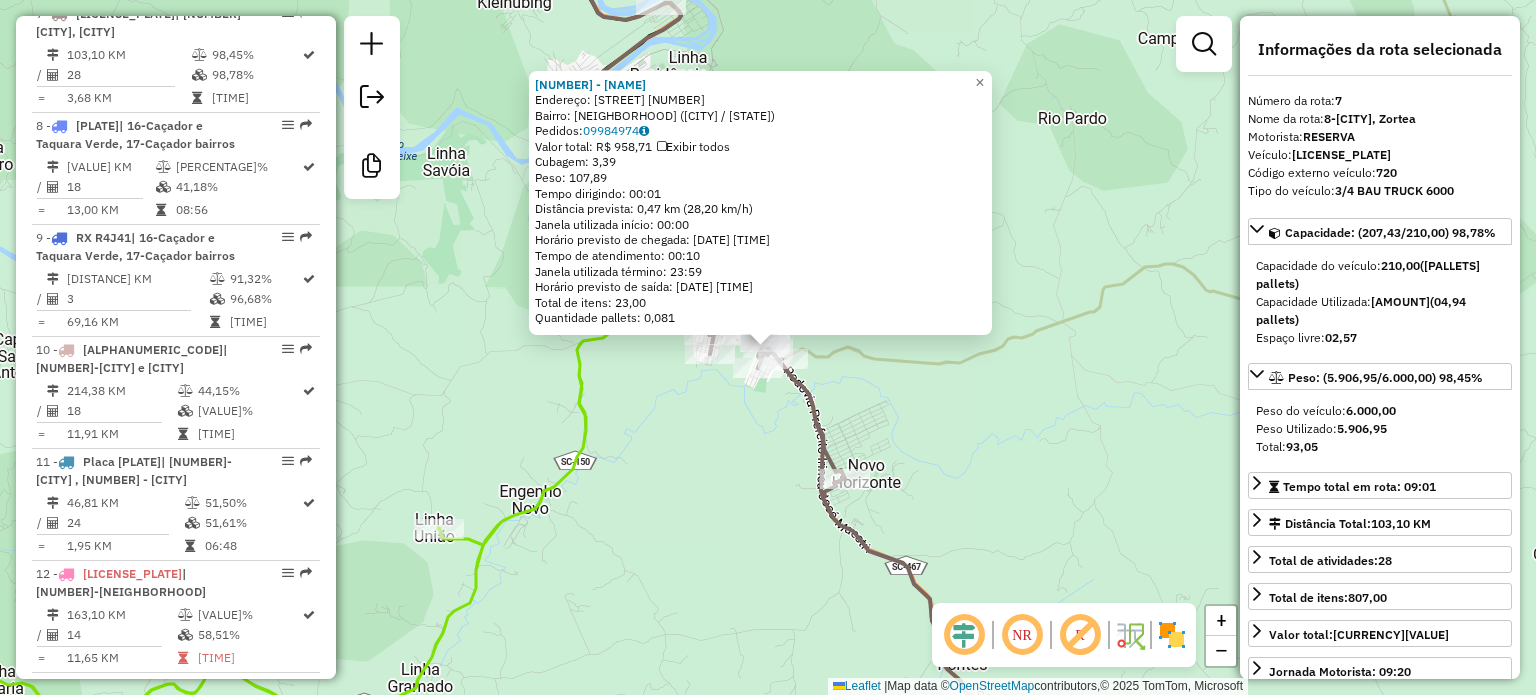 click on "6425 - [BUSINESS NAME] Endereço: [STREET_NAME] [NUMBER] Bairro: [NEIGHBORHOOD] ([CITY] / [STATE]) Pedidos: 09984974 Valor total: R$ 958,71 Exibir todos Cubagem: 3,39 Peso: 107,89 Tempo dirigindo: 00:01 Distância prevista: 0,47 km (28,20 km/h) Janela utilizada início: 00:00 Horário previsto de chegada: [DATE] [TIME] Tempo de atendimento: 00:10 Janela utilizada término: 23:59 Horário previsto de saída: [DATE] [TIME] Total de itens: 23,00 Quantidade pallets: 0,081 × Janela de atendimento Grade de atendimento Capacidade Transportadoras Veículos Cliente Pedidos Rotas Selecione os dias de semana para filtrar as janelas de atendimento Seg Ter Qua Qui Sex Sáb Dom Informe o período da janela de atendimento: De: Até: Filtrar exatamente a janela do cliente Considerar janela de atendimento padrão Selecione os dias de semana para filtrar as grades de atendimento Seg Ter Qua Qui Sex Sáb Dom Considerar clientes sem dia de atendimento cadastrado De:" at bounding box center [768, 347] 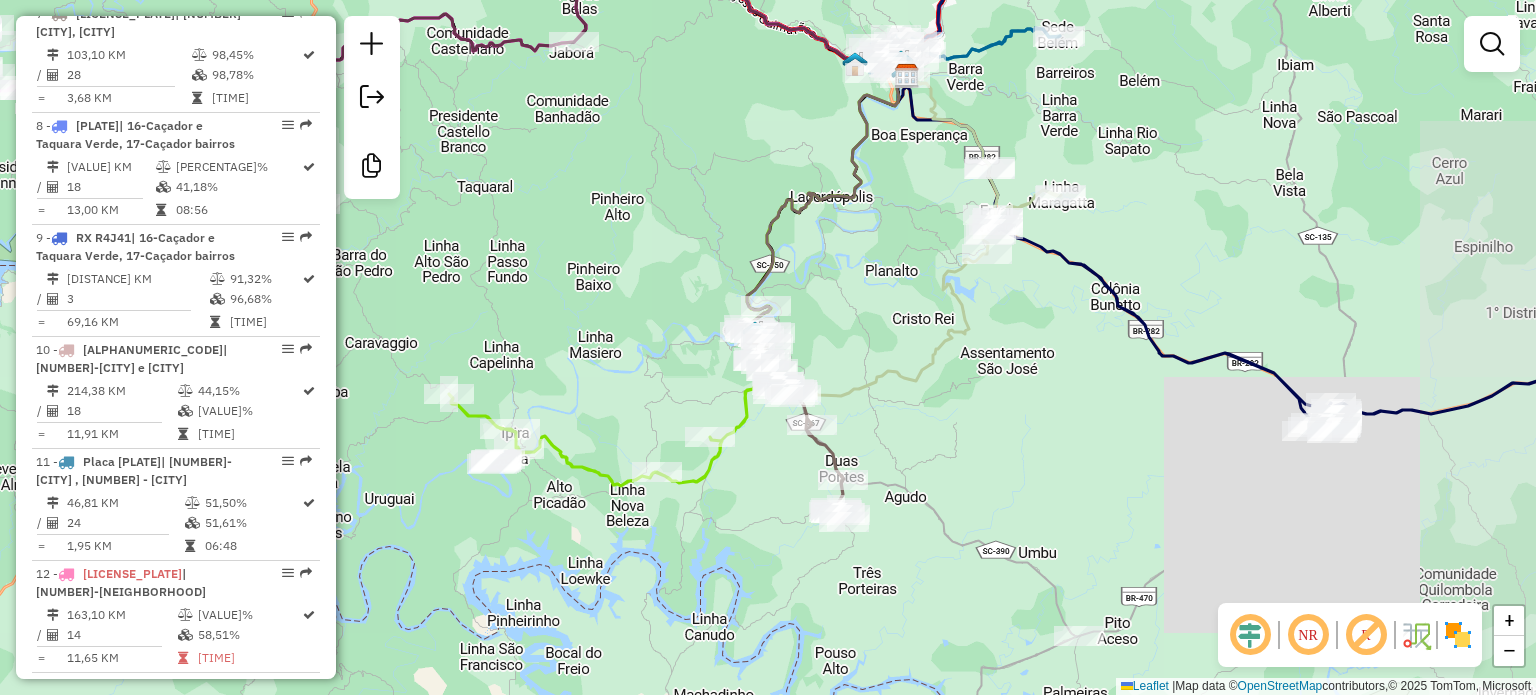 drag, startPoint x: 1036, startPoint y: 324, endPoint x: 921, endPoint y: 431, distance: 157.0796 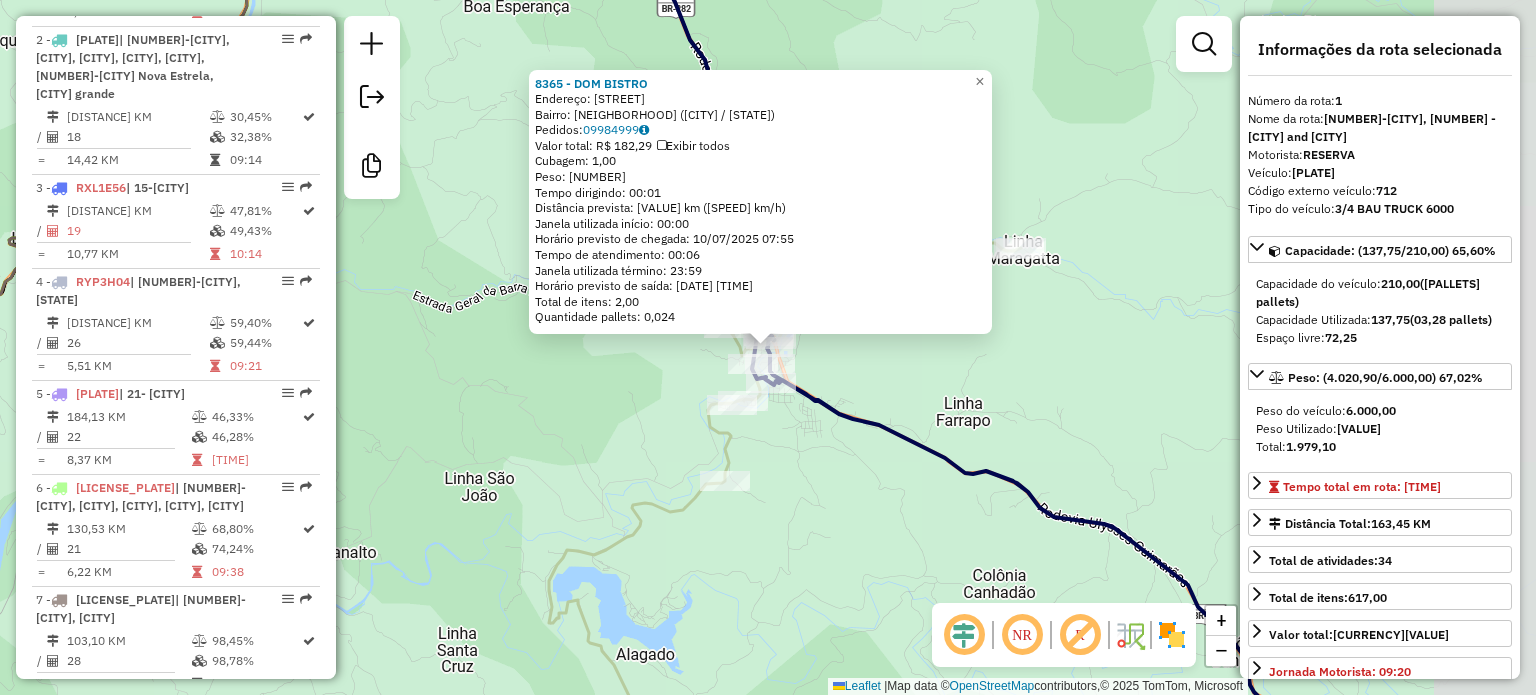 scroll, scrollTop: 812, scrollLeft: 0, axis: vertical 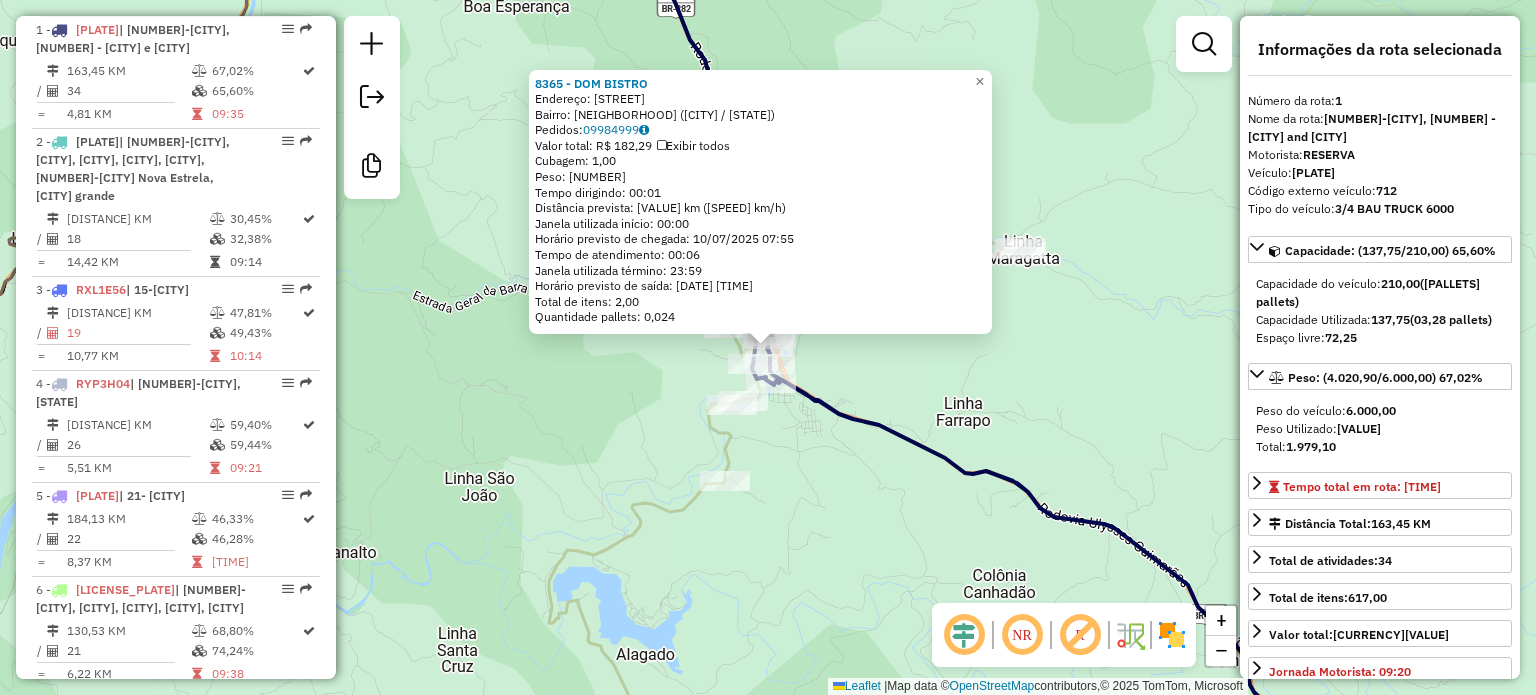 click on "8365 - [BUSINESS NAME] Endereço: R [STREET_NAME] F/N Bairro: [NEIGHBORHOOD] ([CITY] / [STATE]) Pedidos: 09984999 Valor total: R$ 182,29 Exibir todos Cubagem: 1,00 Peso: 29,60 Tempo dirigindo: 00:01 Distância prevista: 0,18 km (10,80 km/h) Janela utilizada início: 00:00 Horário previsto de chegada: [DATE] [TIME] Tempo de atendimento: 00:06 Janela utilizada término: 23:59 Horário previsto de saída: [DATE] [TIME] Total de itens: 2,00 Quantidade pallets: 0,024 × Janela de atendimento Grade de atendimento Capacidade Transportadoras Veículos Cliente Pedidos Rotas Selecione os dias de semana para filtrar as janelas de atendimento Seg Ter Qua Qui Sex Sáb Dom Informe o período da janela de atendimento: De: Até: Filtrar exatamente a janela do cliente Considerar janela de atendimento padrão Selecione os dias de semana para filtrar as grades de atendimento Seg Ter Qua Qui Sex Sáb Dom Considerar clientes sem dia de atendimento cadastrado +" at bounding box center [768, 347] 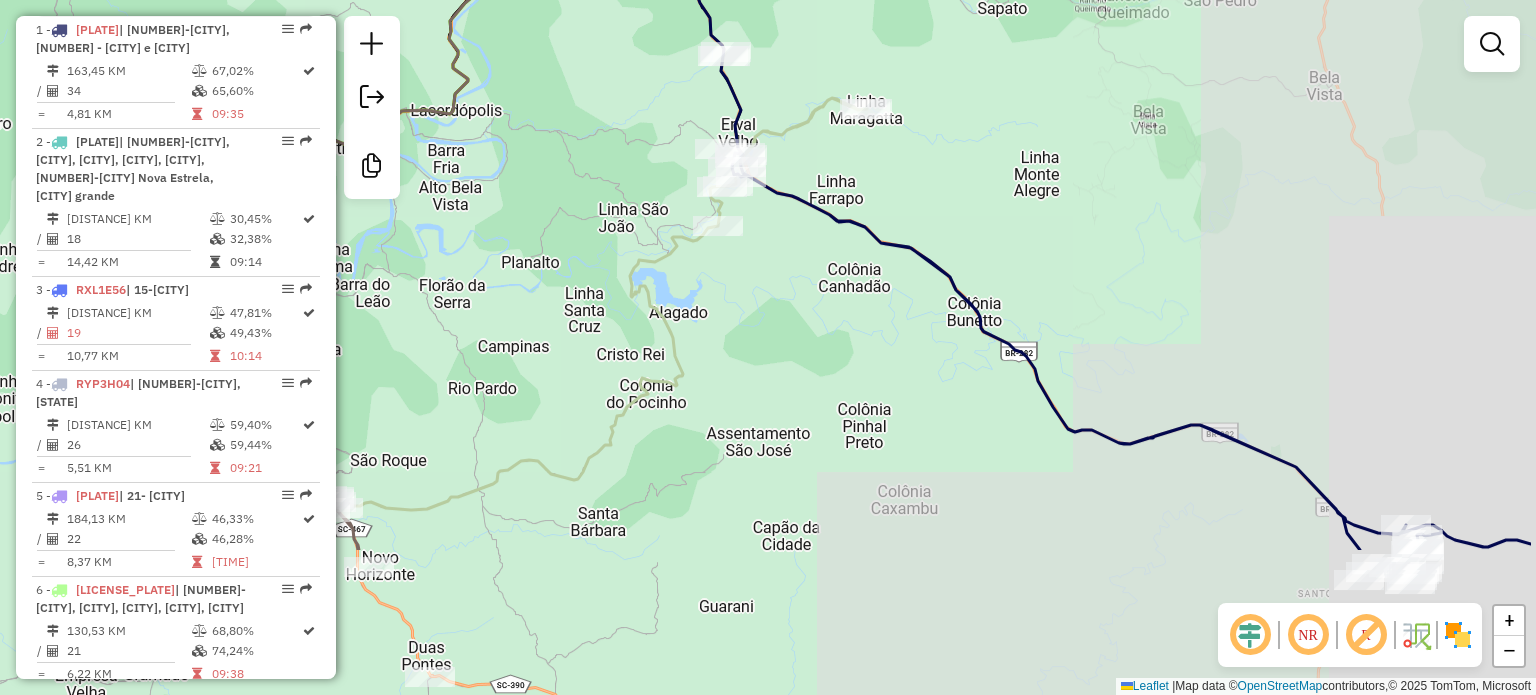drag, startPoint x: 1172, startPoint y: 414, endPoint x: 1034, endPoint y: 206, distance: 249.6157 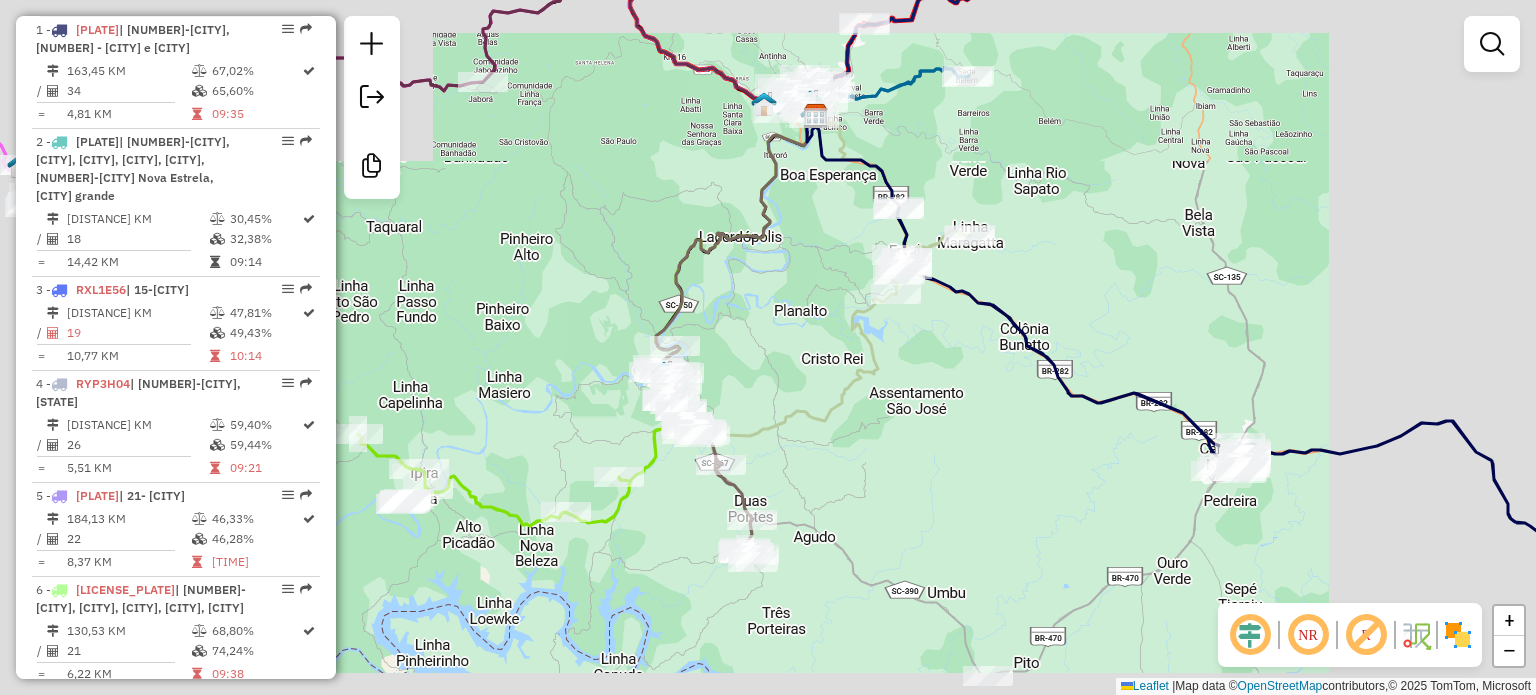 drag, startPoint x: 1104, startPoint y: 419, endPoint x: 1086, endPoint y: 433, distance: 22.803509 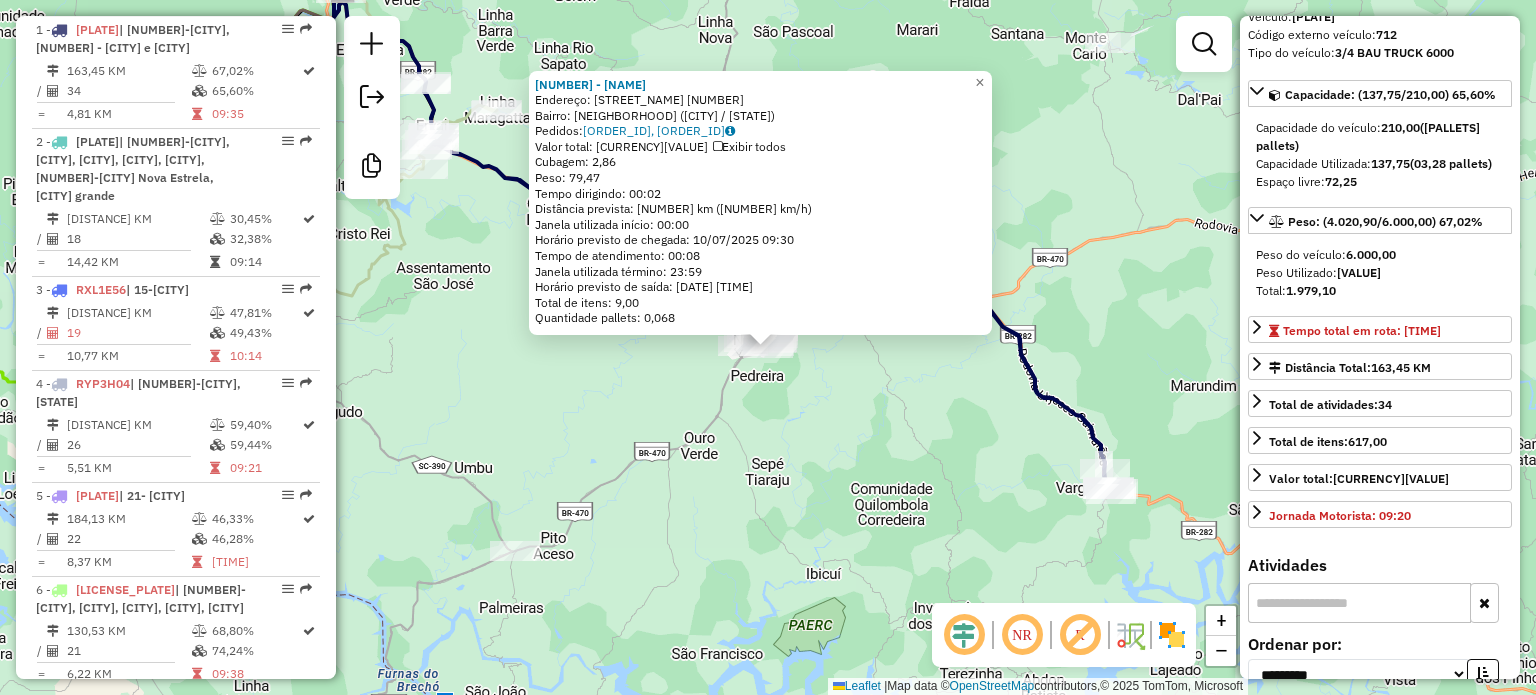 scroll, scrollTop: 300, scrollLeft: 0, axis: vertical 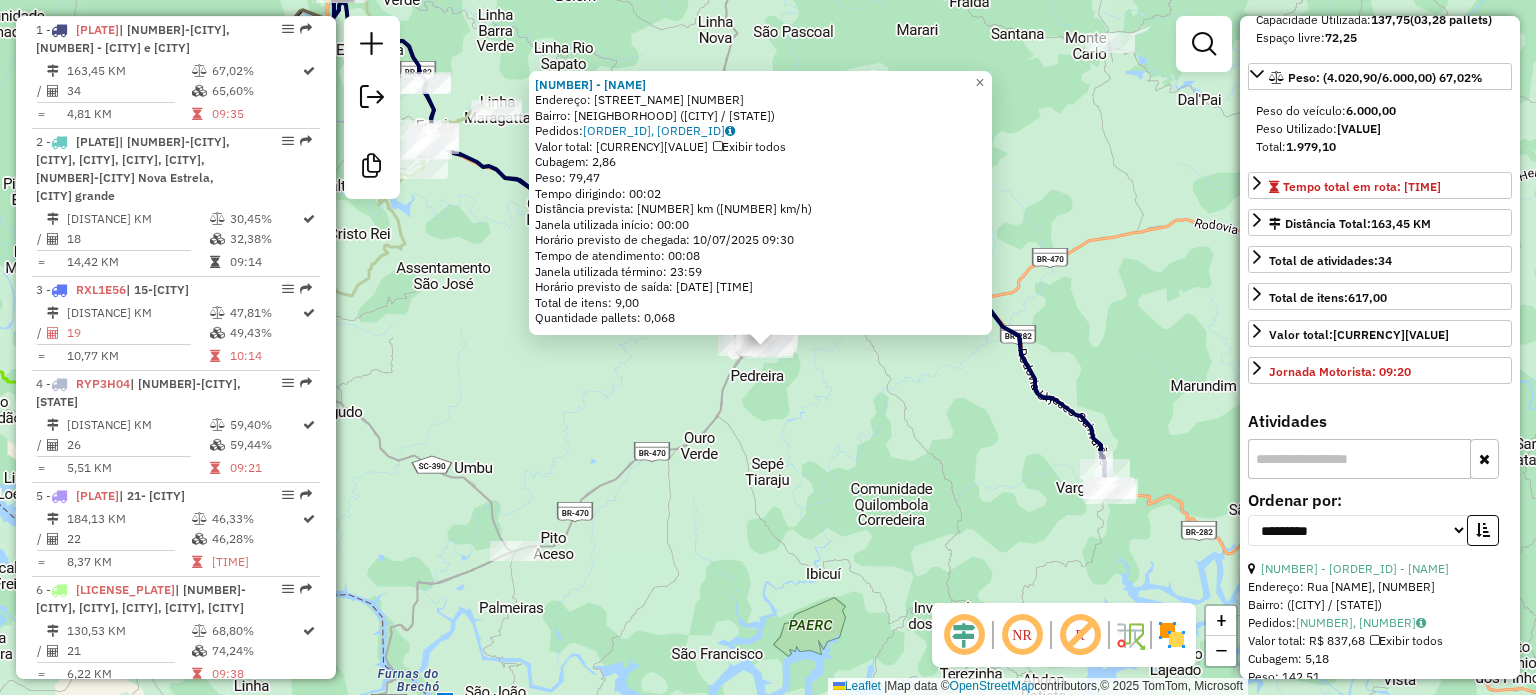click on "[NAME]  Endereço:  [STREET] [NUMBER]   Bairro: [NEIGHBORHOOD] ([CITY] / [STATE])   Pedidos:  [PHONE], [PHONE]   Valor total: [PRICE]   Exibir todos   Cubagem: [NUMBER]  Peso: [NUMBER]  Tempo dirigindo: [TIME]   Distância prevista: [NUMBER] km ([NUMBER] km/h)   Janela utilizada início: [TIME]   Horário previsto de chegada: [DATE] [TIME]   Tempo de atendimento: [TIME]   Janela utilizada término: [TIME]   Horário previsto de saída: [DATE] [TIME]   Total de itens: [NUMBER]   Quantidade pallets: [NUMBER]  × Janela de atendimento Grade de atendimento Capacidade Transportadoras Veículos Cliente Pedidos  Rotas Selecione os dias de semana para filtrar as janelas de atendimento  Seg   Ter   Qua   Qui   Sex   Sáb   Dom  Informe o período da janela de atendimento: De: [TIME] Até: [TIME]  Filtrar exatamente a janela do cliente  Considerar janela de atendimento padrão  Selecione os dias de semana para filtrar as grades de atendimento  Seg   Ter   Qua   Qui   Sex   Sáb   Dom   Peso mínimo: [NUMBER]   Peso máximo: [NUMBER]" at bounding box center (768, 347) 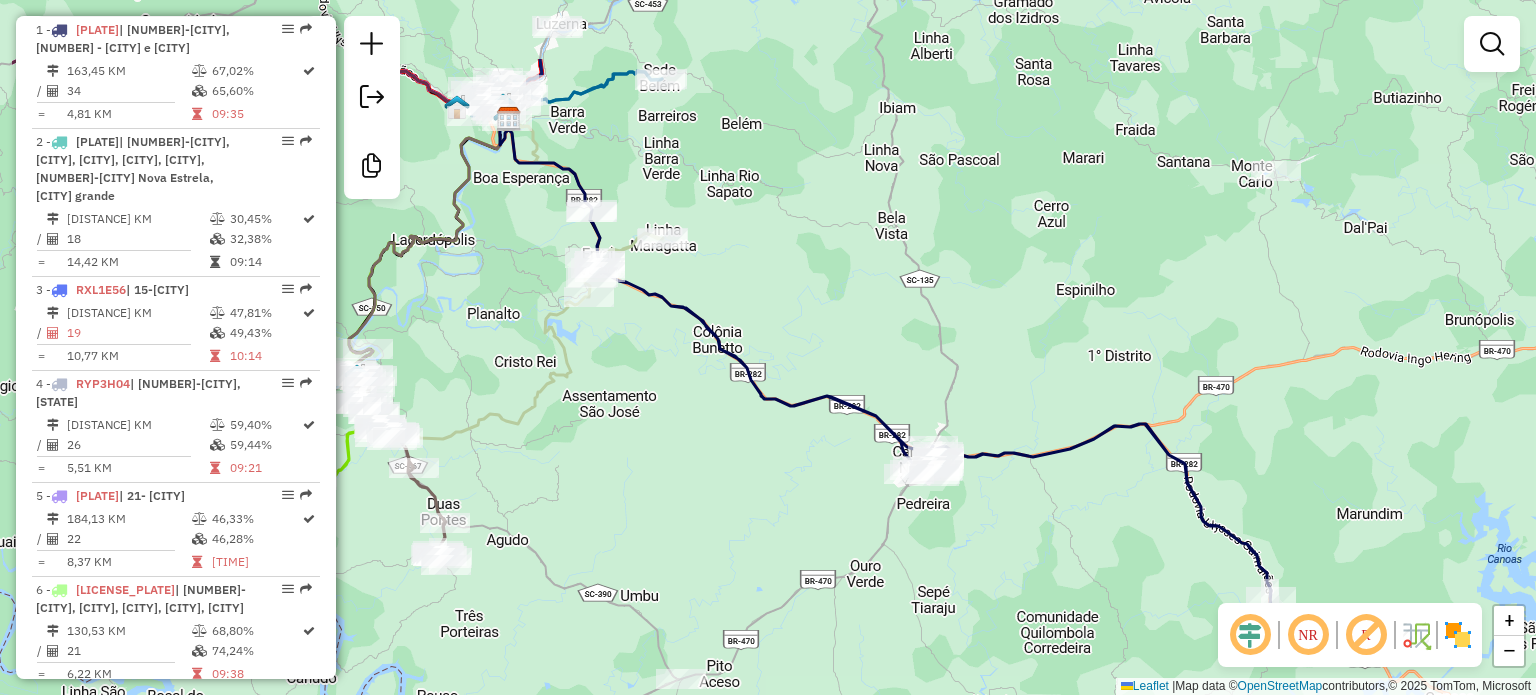 drag, startPoint x: 1064, startPoint y: 595, endPoint x: 984, endPoint y: 526, distance: 105.64564 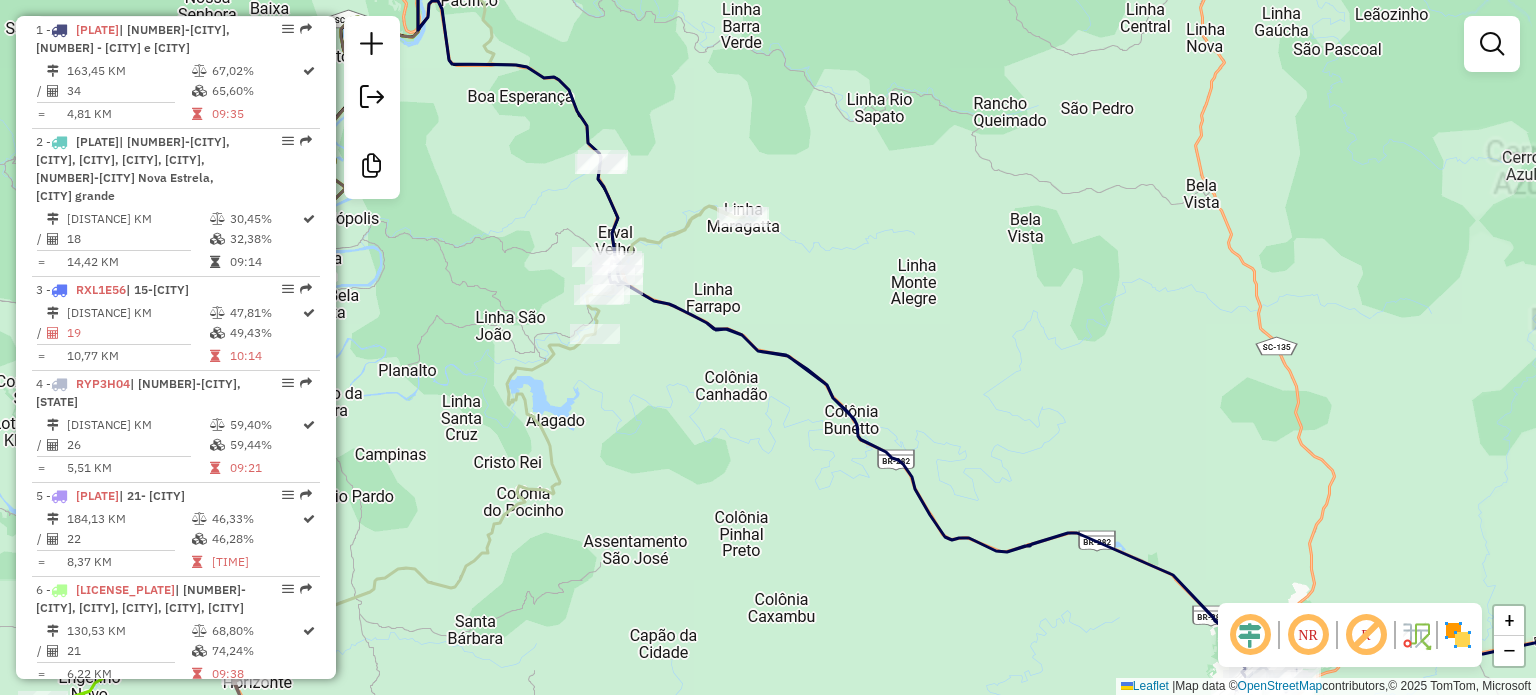 drag, startPoint x: 692, startPoint y: 383, endPoint x: 781, endPoint y: 467, distance: 122.380554 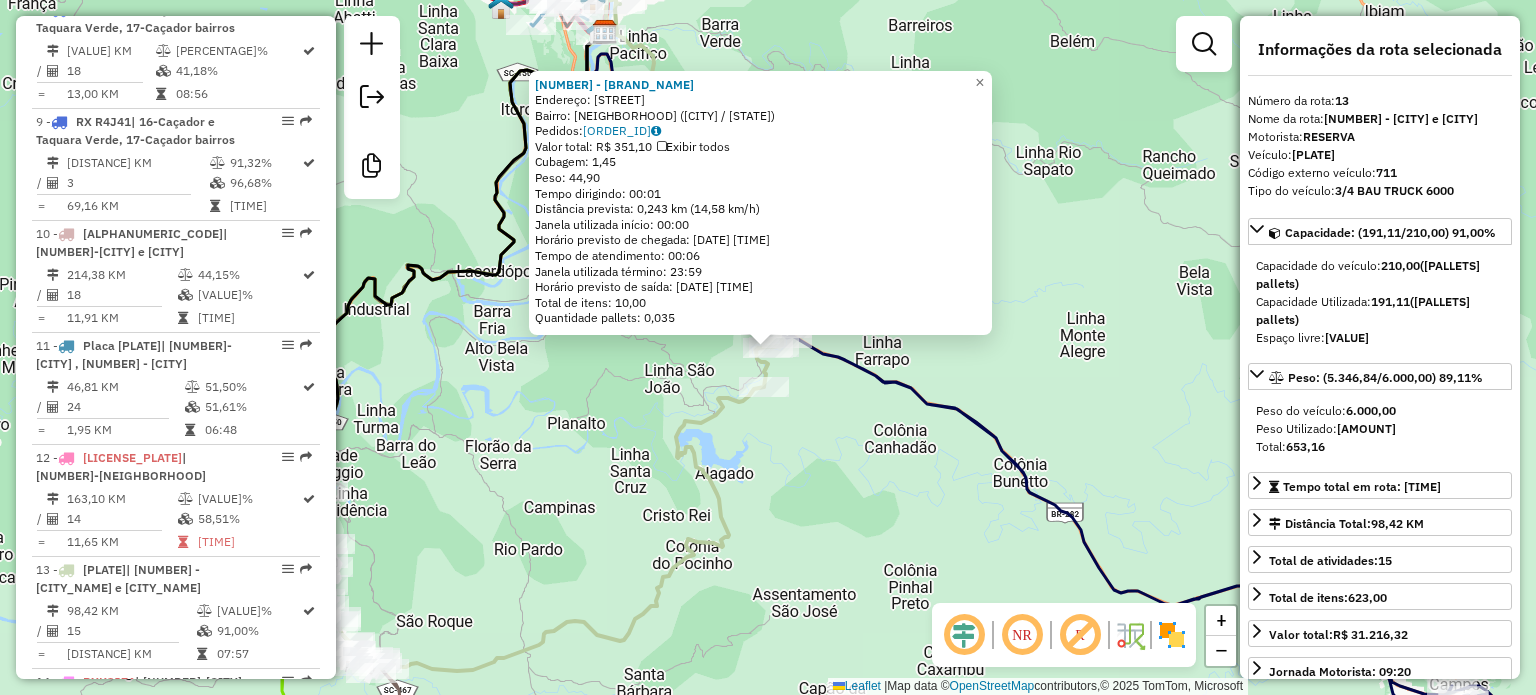 scroll, scrollTop: 2153, scrollLeft: 0, axis: vertical 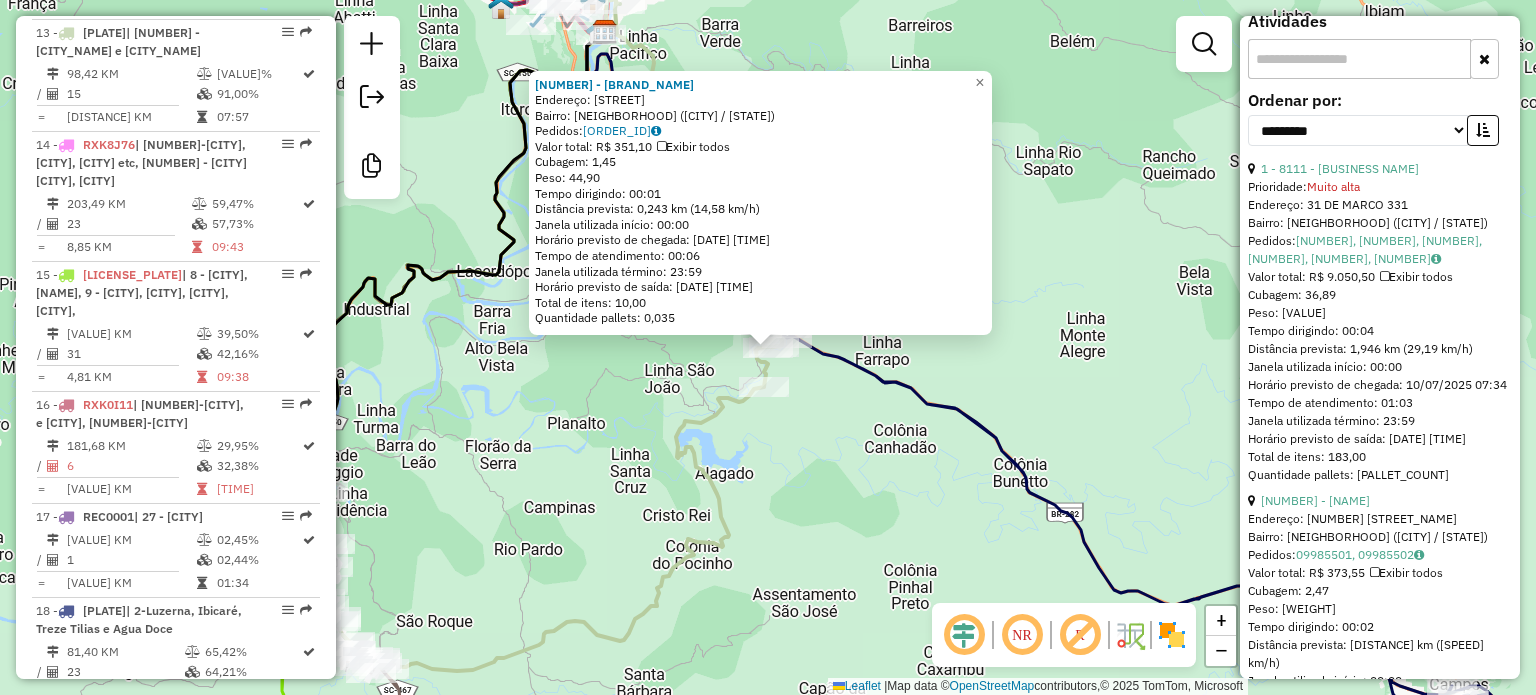 click on "[NUMBER] - [NAME]  Endereço: [STREET] [SUFFIX]   Bairro: [NEIGHBORHOOD] ([CITY] / [STATE])   Pedidos:  [ORDER_ID]   Valor total: [CURRENCY] [AMOUNT]   Exibir todos   Cubagem: [CUBAGE]  Peso: [WEIGHT]  Tempo dirigindo: [TIME]   Distância prevista: [DISTANCE] km ([SPEED] km/h)   Janela utilizada início: [TIME]   Horário previsto de chegada: [DATE] [TIME]   Tempo de atendimento: [TIME]   Janela utilizada término: [TIME]   Horário previsto de saída: [DATE] [TIME]   Total de itens: [ITEM_COUNT]   Quantidade pallets: [PALLET_COUNT]  × Janela de atendimento Grade de atendimento Capacidade Transportadoras Veículos Cliente Pedidos  Rotas Selecione os dias de semana para filtrar as janelas de atendimento  Seg   Ter   Qua   Qui   Sex   Sáb   Dom  Informe o período da janela de atendimento: De: [TIME] Até: [TIME]  Filtrar exatamente a janela do cliente  Considerar janela de atendimento padrão  Selecione os dias de semana para filtrar as grades de atendimento  Seg   Ter   Qua   Qui   Sex   Sáb   Dom   Considerar clientes sem dia de atendimento cadastrado  De:  +" at bounding box center [768, 347] 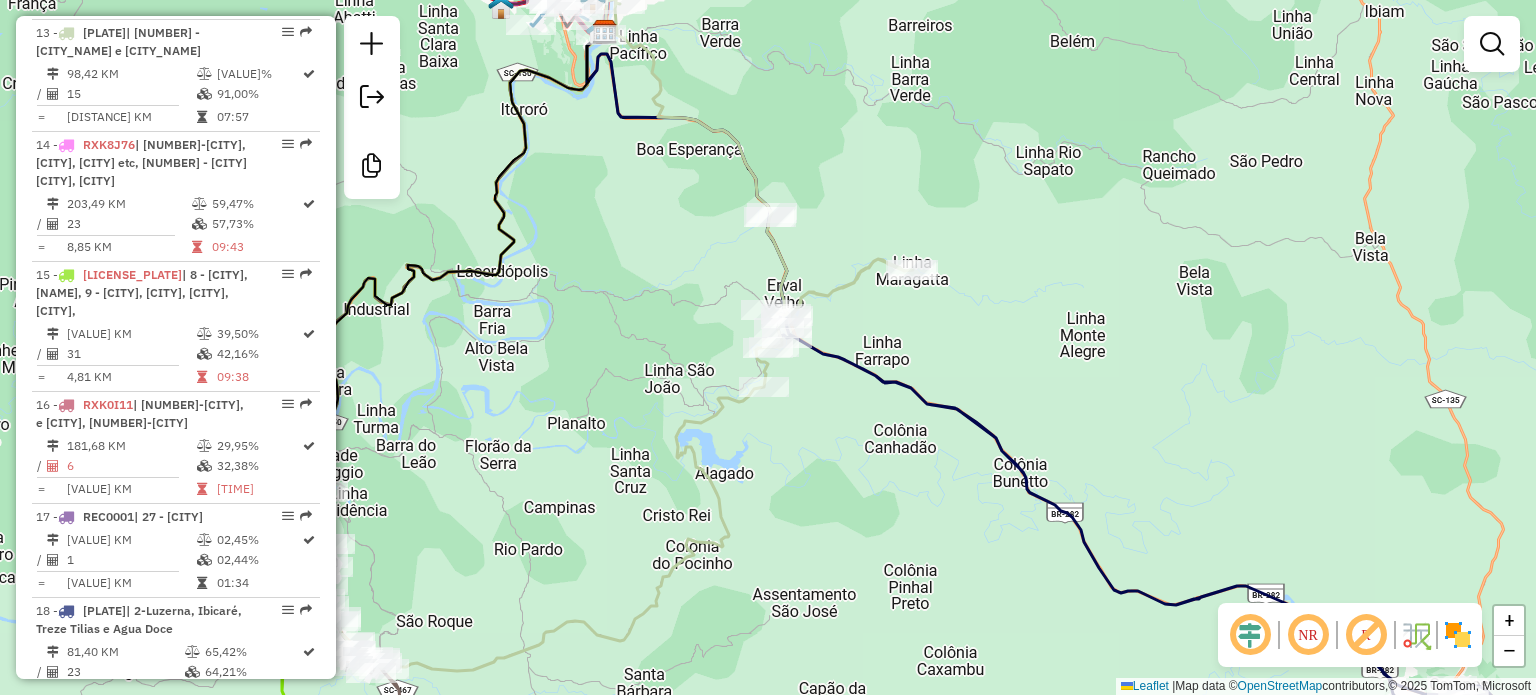 drag, startPoint x: 880, startPoint y: 406, endPoint x: 965, endPoint y: 467, distance: 104.62313 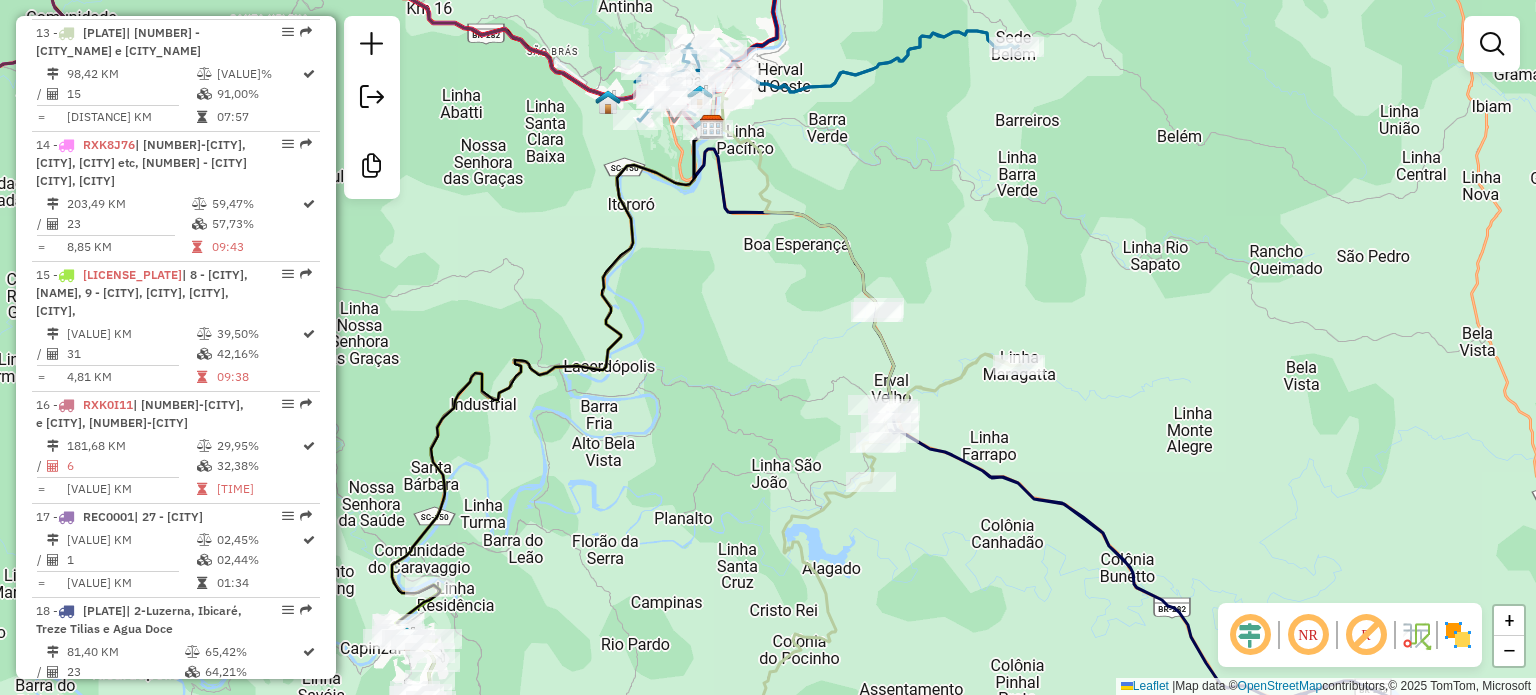 drag, startPoint x: 705, startPoint y: 291, endPoint x: 832, endPoint y: 417, distance: 178.89941 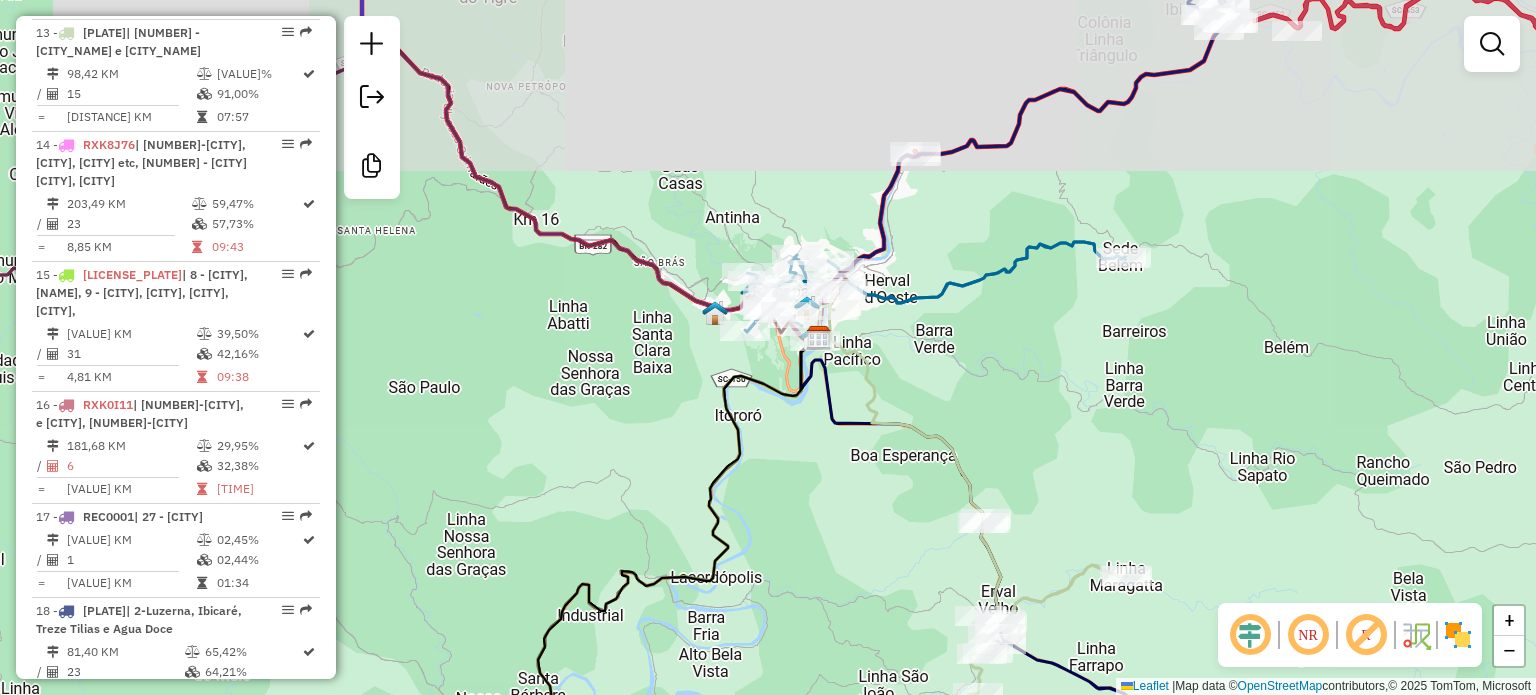 drag, startPoint x: 876, startPoint y: 423, endPoint x: 884, endPoint y: 461, distance: 38.832977 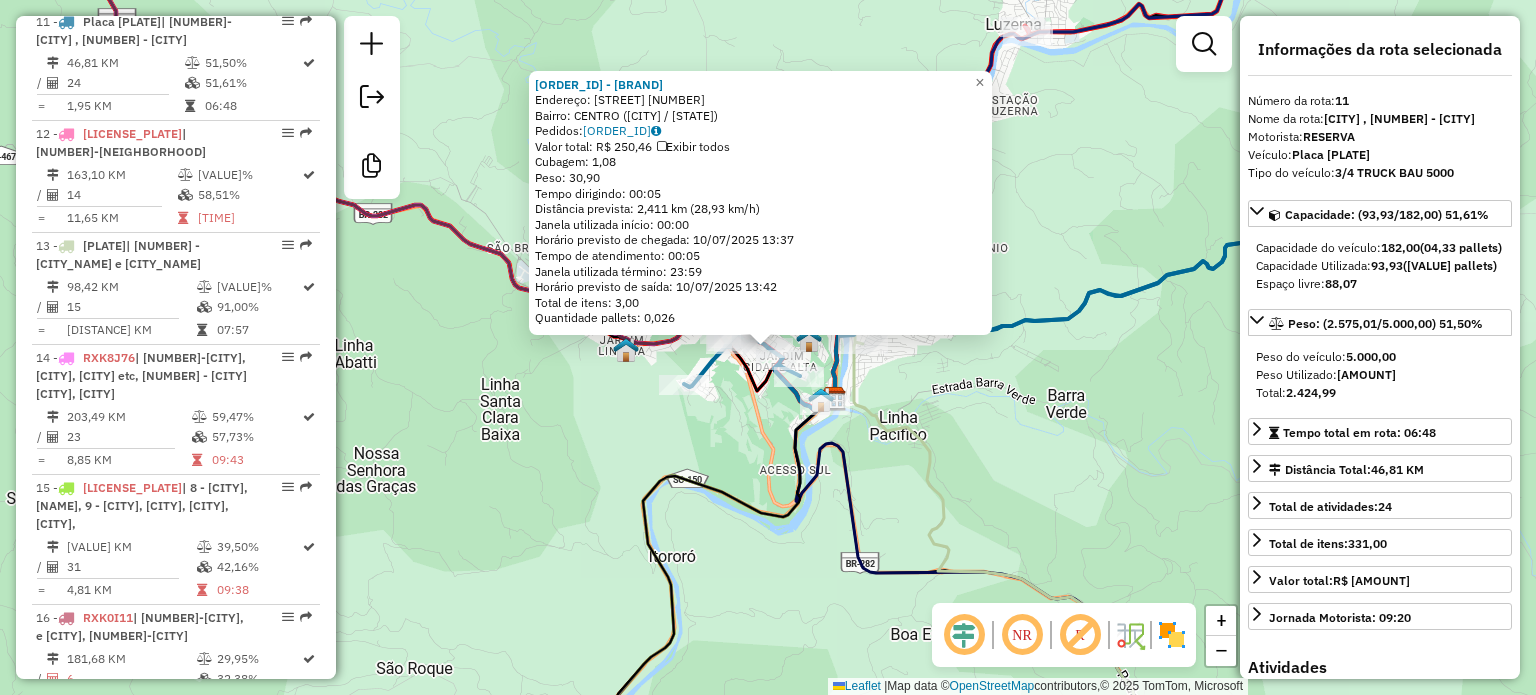 scroll, scrollTop: 1929, scrollLeft: 0, axis: vertical 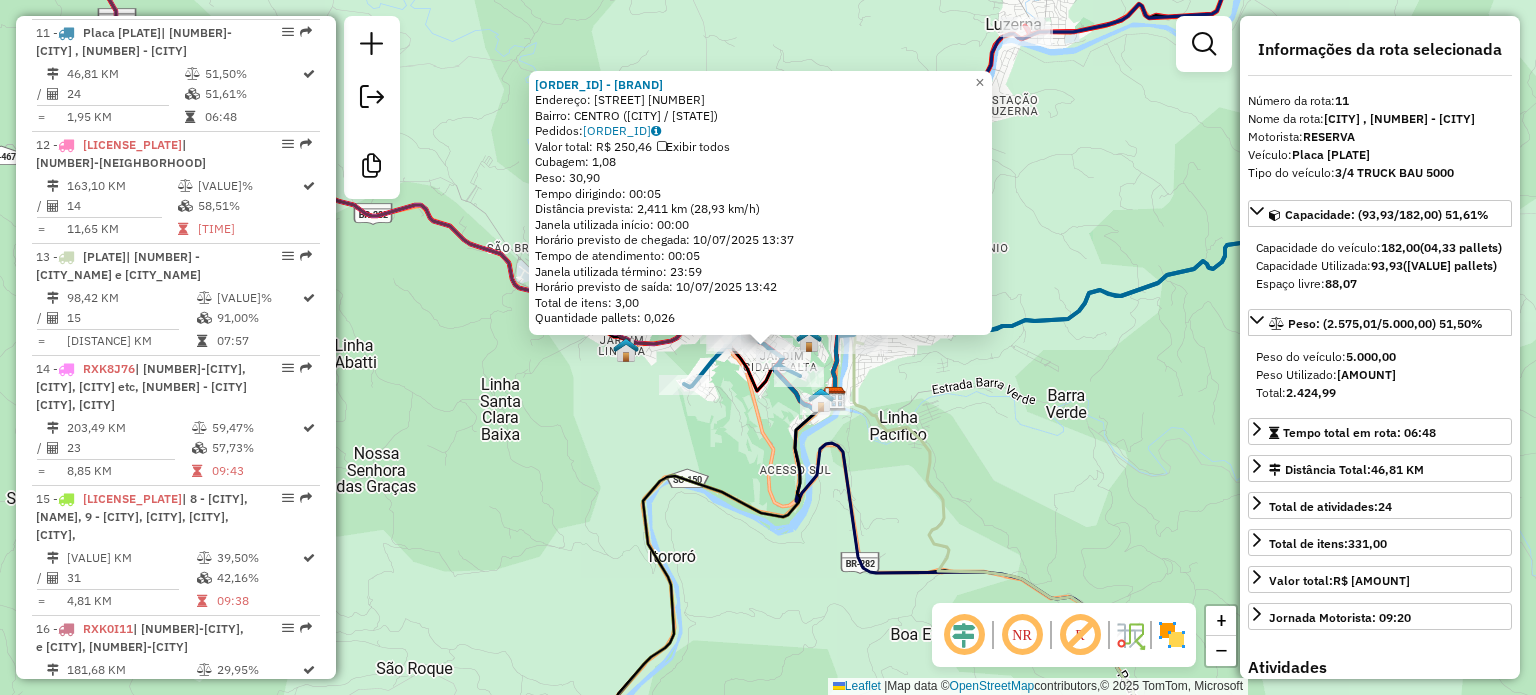 click on "Valor total: [CURRENCY][AMOUNT]   Exibir todos   Cubagem: [CUBAGE]  Peso: [WEIGHT]  Tempo dirigindo: [TIME]   Distância prevista: [DISTANCE] km ([SPEED] km/h)   Janela utilizada início: [TIME]   Horário previsto de chegada: [DATE] [TIME]   Tempo de atendimento: [TIME]   Janela utilizada término: [TIME]   Horário previsto de saída: [DATE] [TIME]   Total de itens: [ITEMS]   Quantidade pallets: [PALLETS]  × Janela de atendimento Grade de atendimento Capacidade Transportadoras Veículos Cliente Pedidos  Rotas Selecione os dias de semana para filtrar as janelas de atendimento  Seg   Ter   Qua   Qui   Sex   Sáb   Dom  Informe o período da janela de atendimento: De: [TIME] Até: [TIME]  Filtrar exatamente a janela do cliente  Considerar janela de atendimento padrão  Selecione os dias de semana para filtrar as grades de atendimento  Seg   Ter   Qua   Qui   Sex   Sáb   Dom   Considerar clientes sem dia de atendimento cadastrado  Peso mínimo: [WEIGHT]" at bounding box center (768, 347) 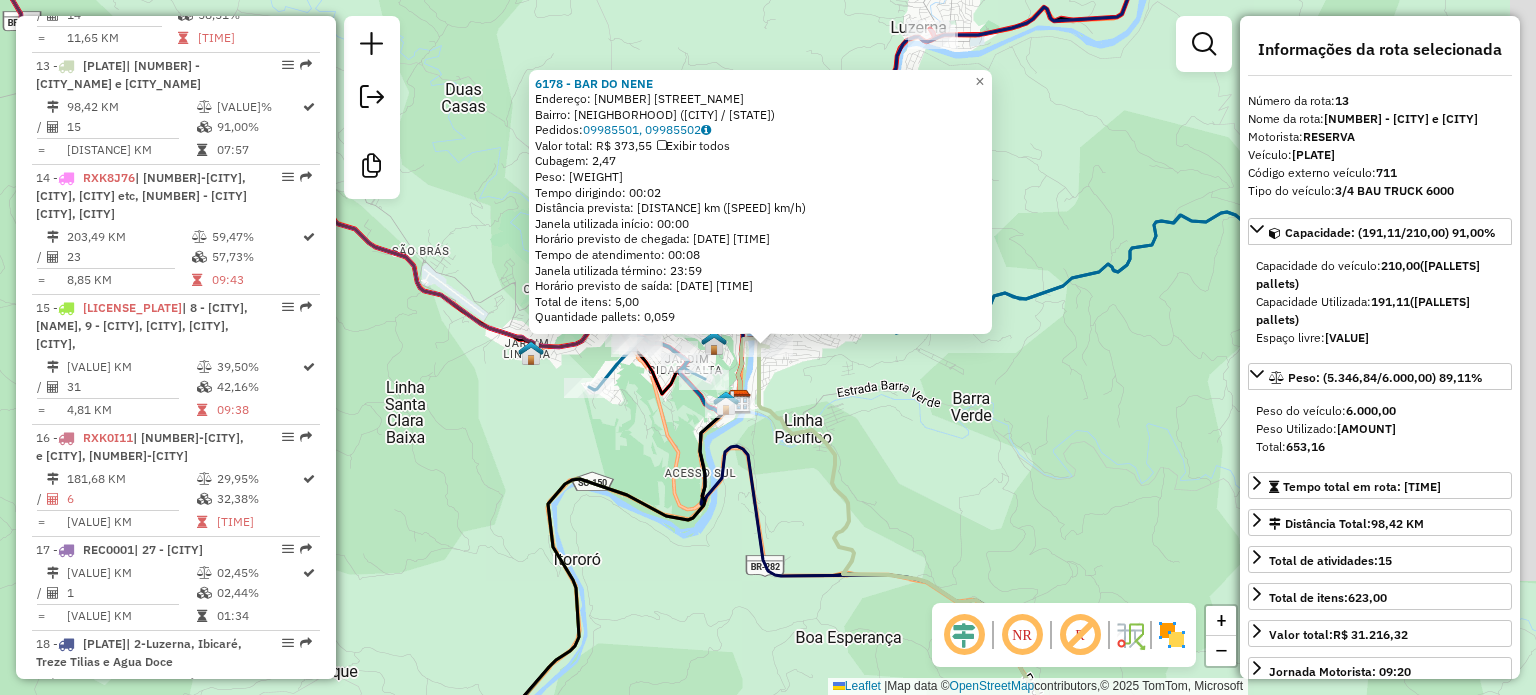 scroll, scrollTop: 2153, scrollLeft: 0, axis: vertical 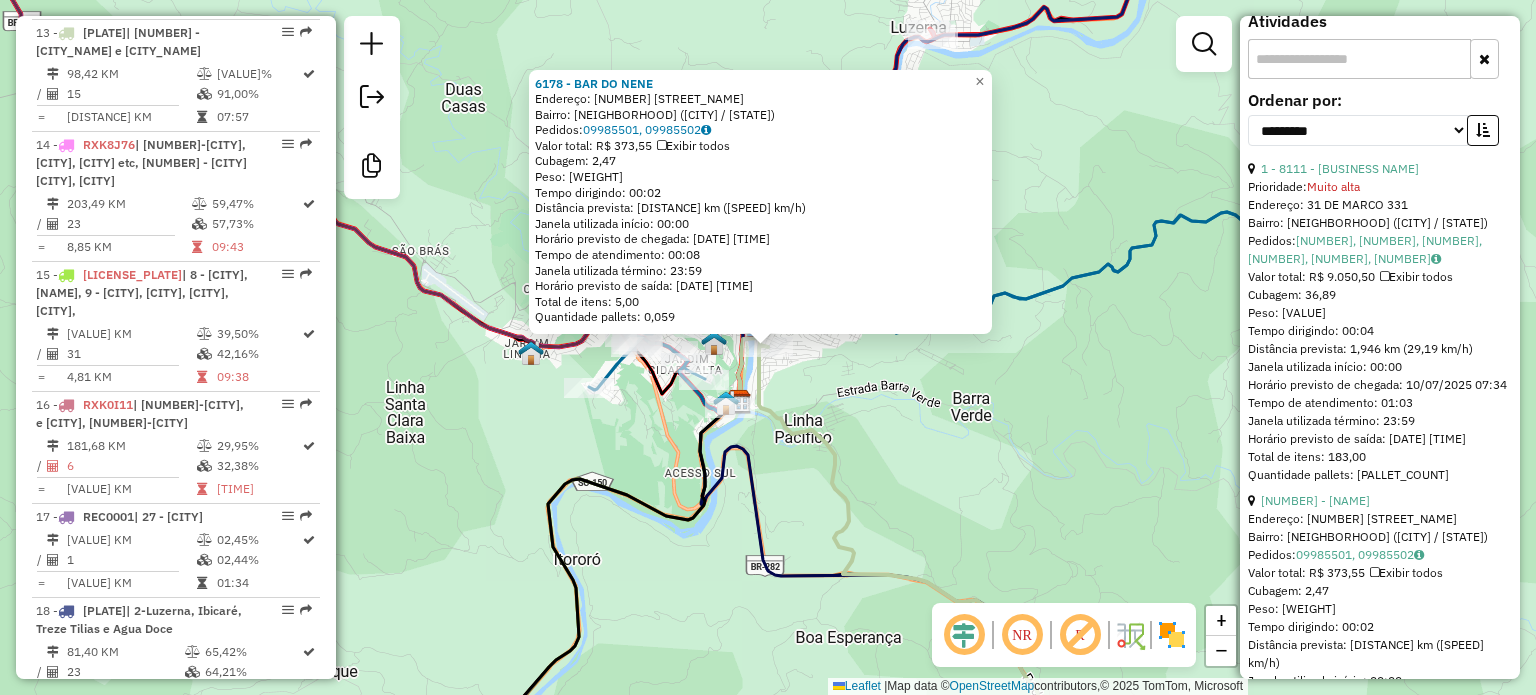 click on "6178 - [BUSINESS NAME] Endereço: [NUMBER] [STREET_NAME] Bairro: [NEIGHBORHOOD] ([CITY] / [STATE]) Pedidos: 09985501, 09985502 Valor total: R$ 373,55 Exibir todos Cubagem: 2,47 Peso: 65,39 Tempo dirigindo: 00:02 Distância prevista: 0,812 km (24,36 km/h) Janela utilizada início: 00:00 Horário previsto de chegada: [DATE] [TIME] Tempo de atendimento: 00:08 Janela utilizada término: 23:59 Horário previsto de saída: [DATE] [TIME] Total de itens: 5,00 Quantidade pallets: 0,059 × Janela de atendimento Grade de atendimento Capacidade Transportadoras Veículos Cliente Pedidos Rotas Selecione os dias de semana para filtrar as janelas de atendimento Seg Ter Qua Qui Sex Sáb Dom Informe o período da janela de atendimento: De: Até: Filtrar exatamente a janela do cliente Considerar janela de atendimento padrão Selecione os dias de semana para filtrar as grades de atendimento Seg Ter Qua Qui Sex Sáb Dom Clientes fora do dia de atendimento selecionado" at bounding box center [768, 347] 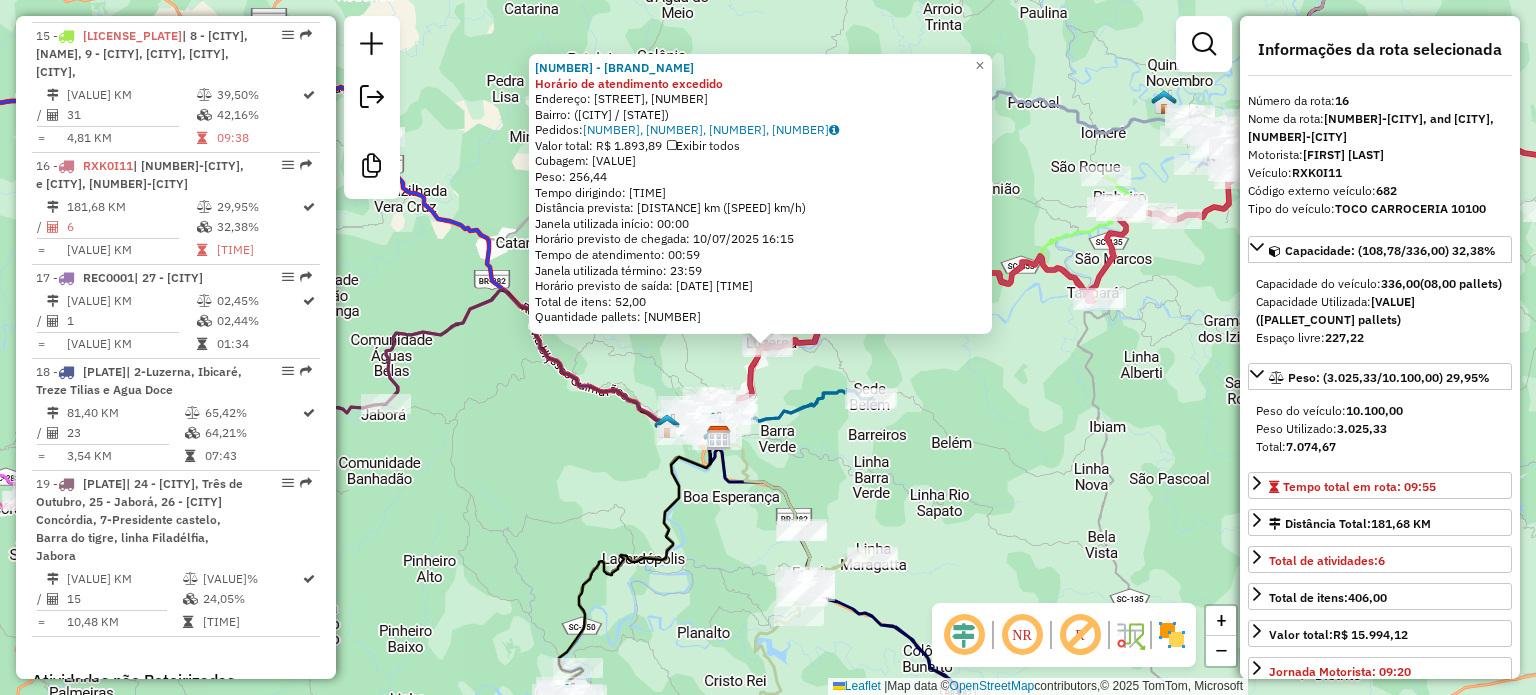 scroll, scrollTop: 2524, scrollLeft: 0, axis: vertical 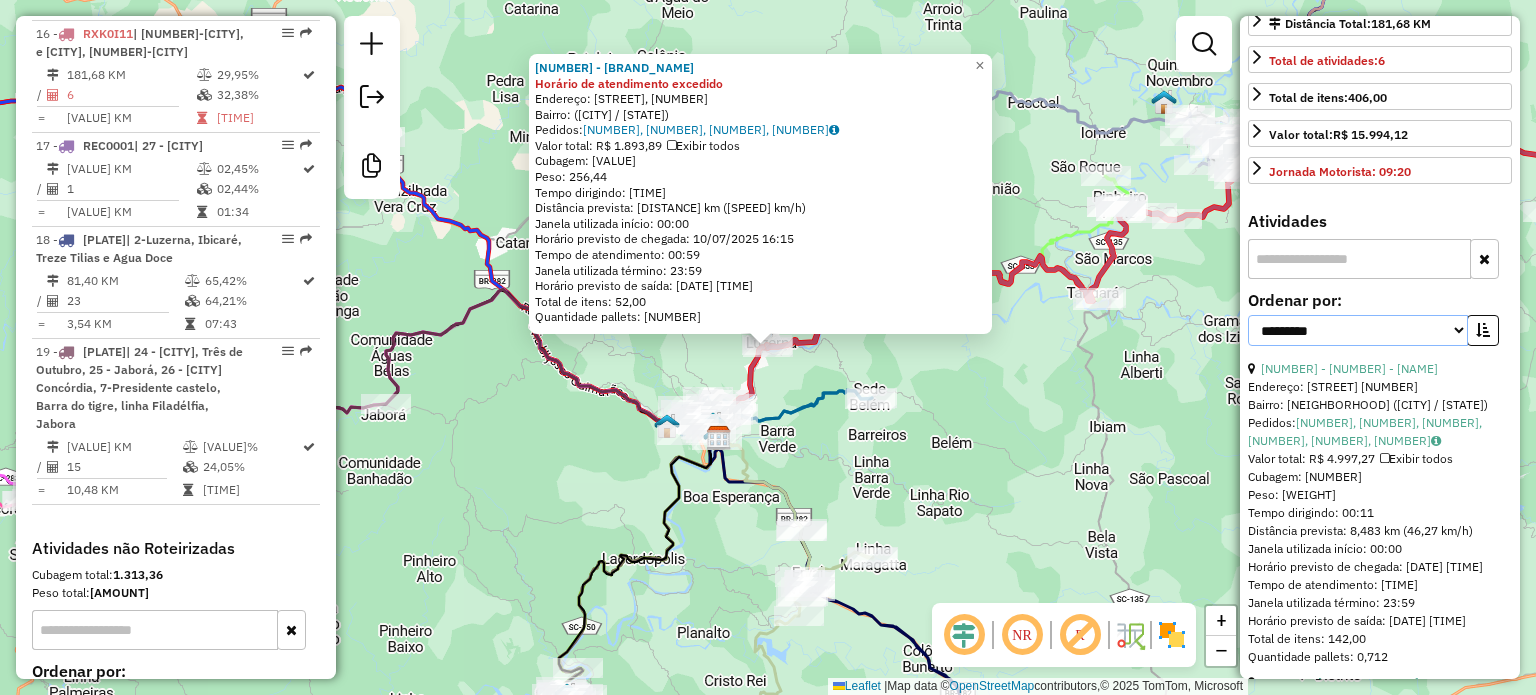 click on "**********" at bounding box center [1358, 330] 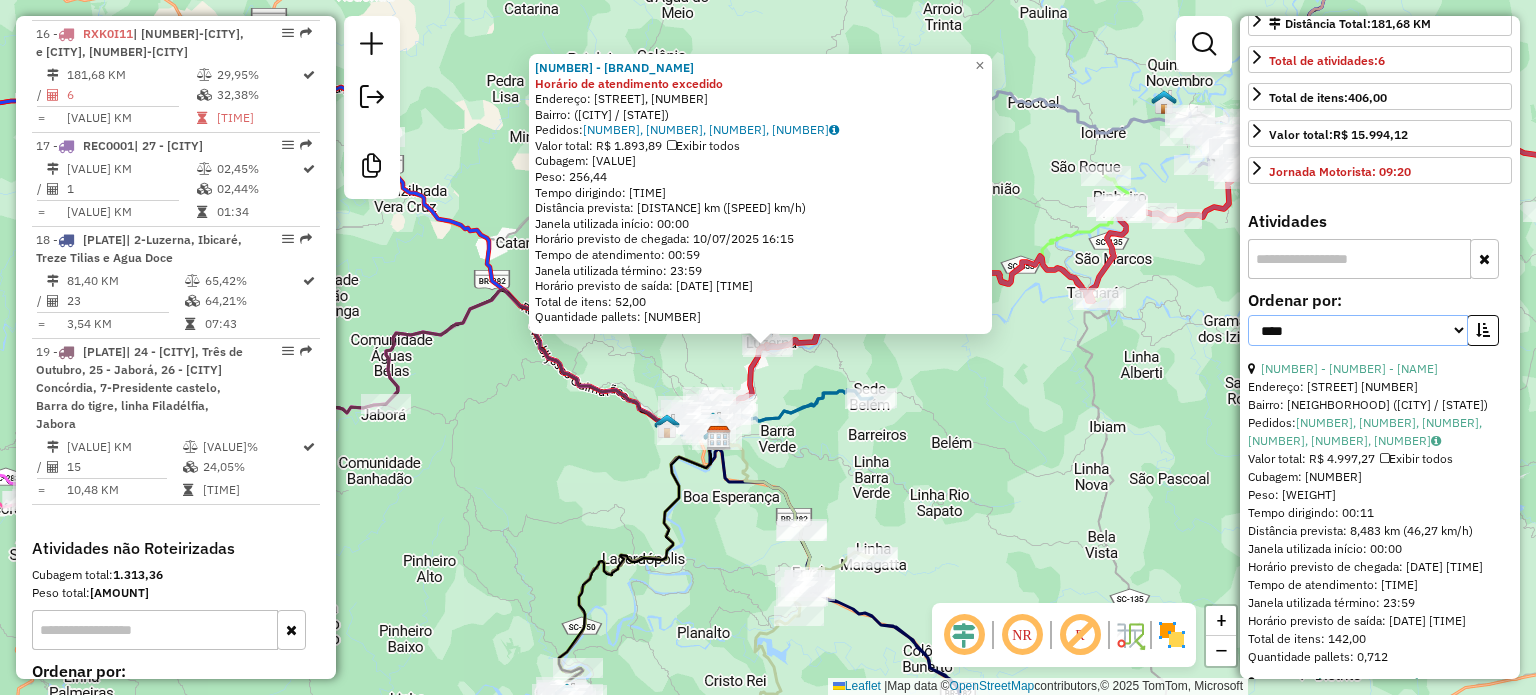 click on "**********" at bounding box center (1358, 330) 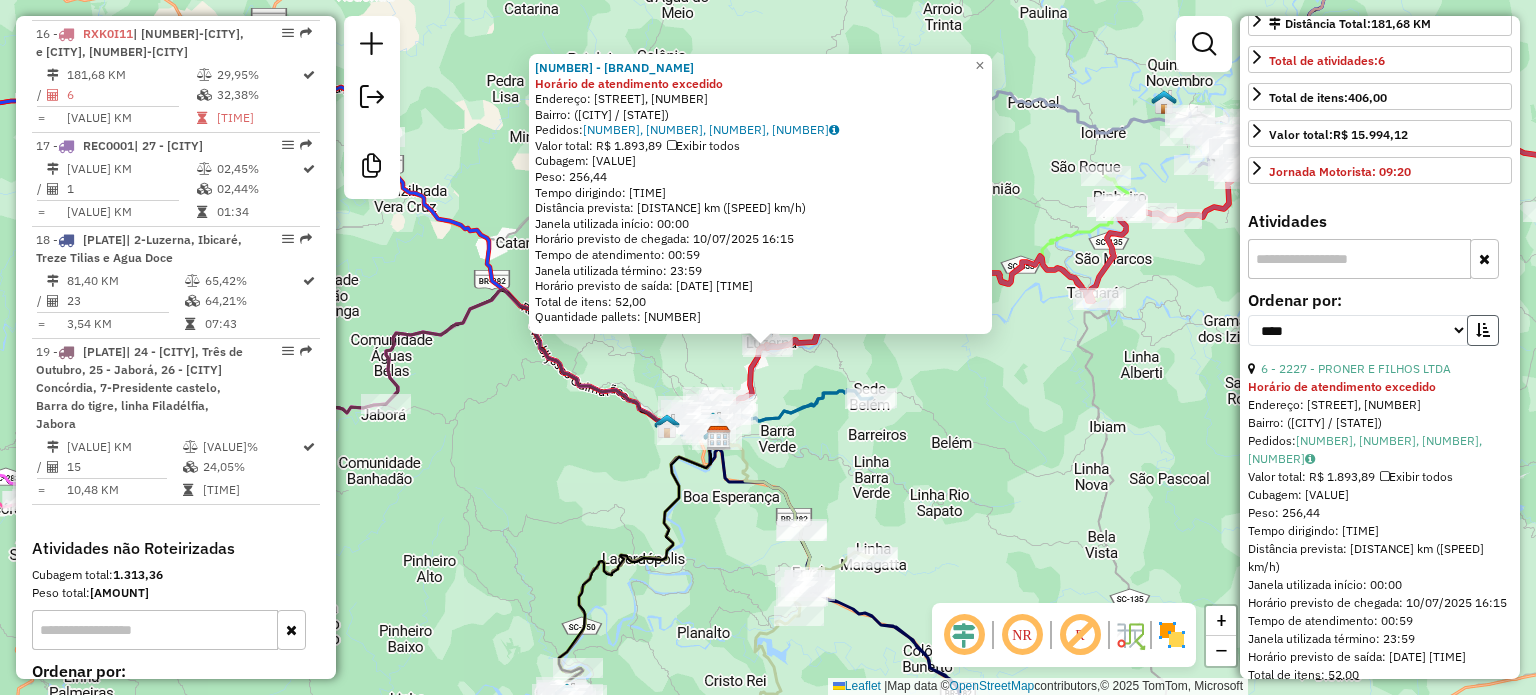 click at bounding box center (1483, 330) 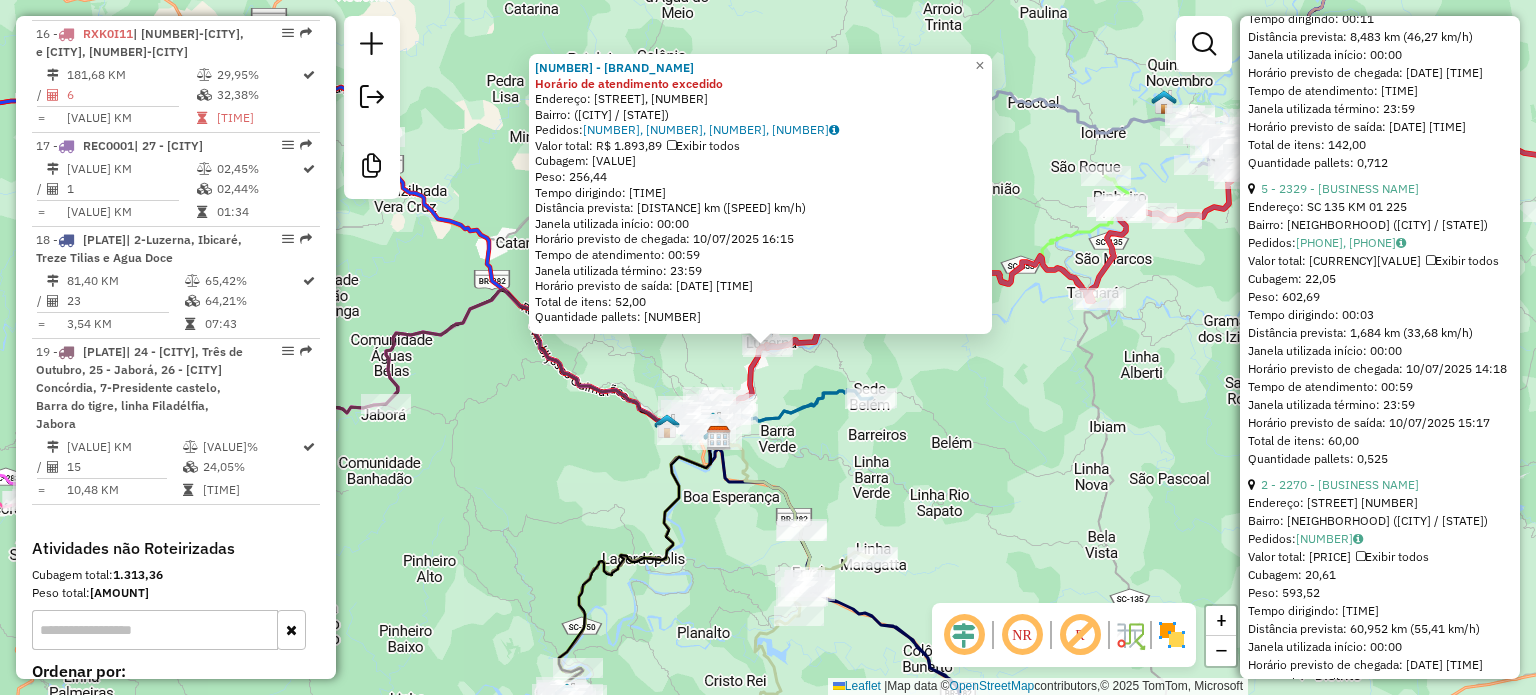 scroll, scrollTop: 1000, scrollLeft: 0, axis: vertical 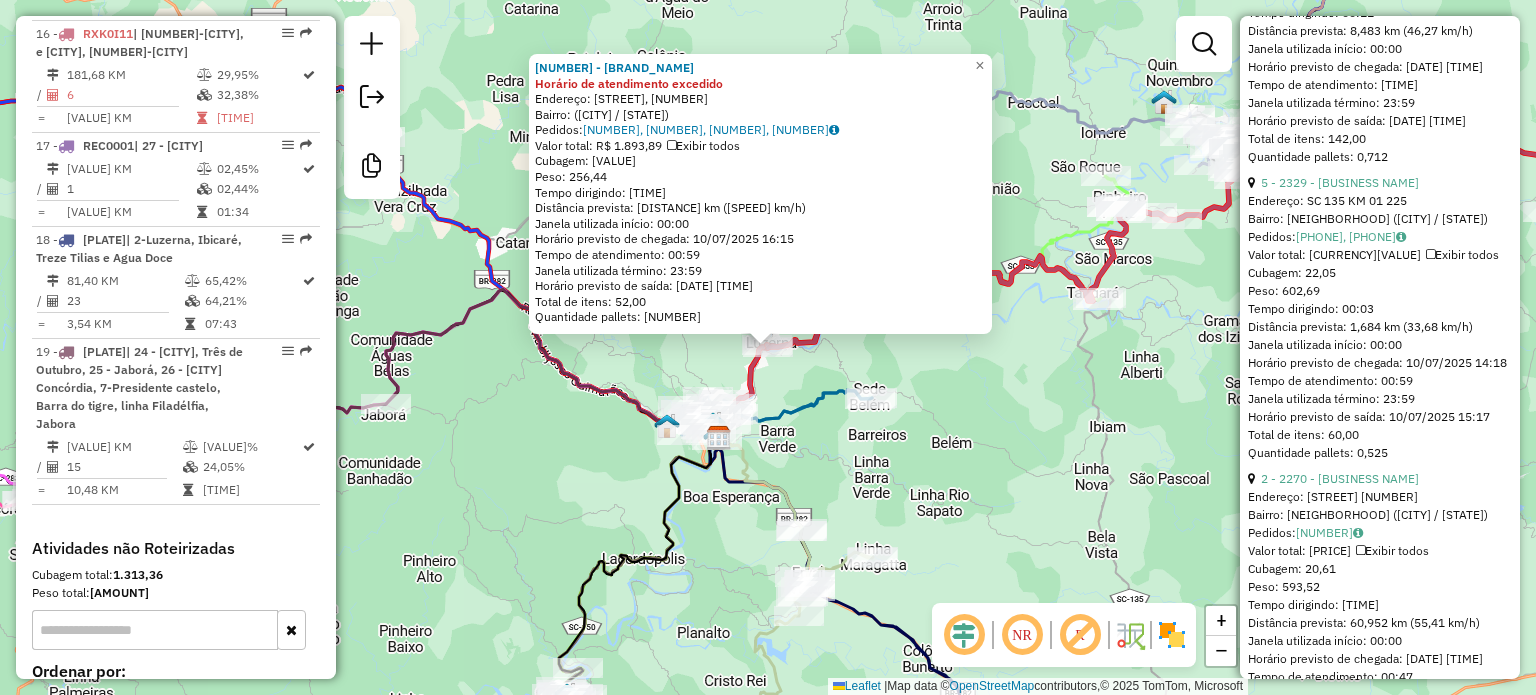 click on "[NUMBER] - [BRAND_NAME]  Service time exceeded  Address: [STREET], [NUMBER]   Neighborhood:  ([CITY] / [STATE])   Orders:  [ORDER_ID], [ORDER_ID], [ORDER_ID], [ORDER_ID]   Total amount: [CURRENCY][VALUE]   View all   Cubage: [VALUE]  Weight: [VALUE]  Driving time: [TIME]   Estimated distance: [VALUE] km ([SPEED] km/h)   Window used start: [TIME]   Estimated arrival time: [DATE] [TIME]   Service time: [TIME]   Window used end: [TIME]   Estimated departure time: [DATE] [TIME]   Total items: [VALUE]   Pallet quantity: [VALUE]  × Service window Service grid Capacity Carriers Vehicles Customer Orders  Routes Select weekdays to filter service windows  Mon   Tue   Wed   Thu   Fri   Sat   Sun  Enter service window period: From: To:  Filter exactly customer window  Consider standard service window  Select weekdays to filter service grids  Mon   Tue   Wed   Thu   Fri   Sat" at bounding box center [768, 347] 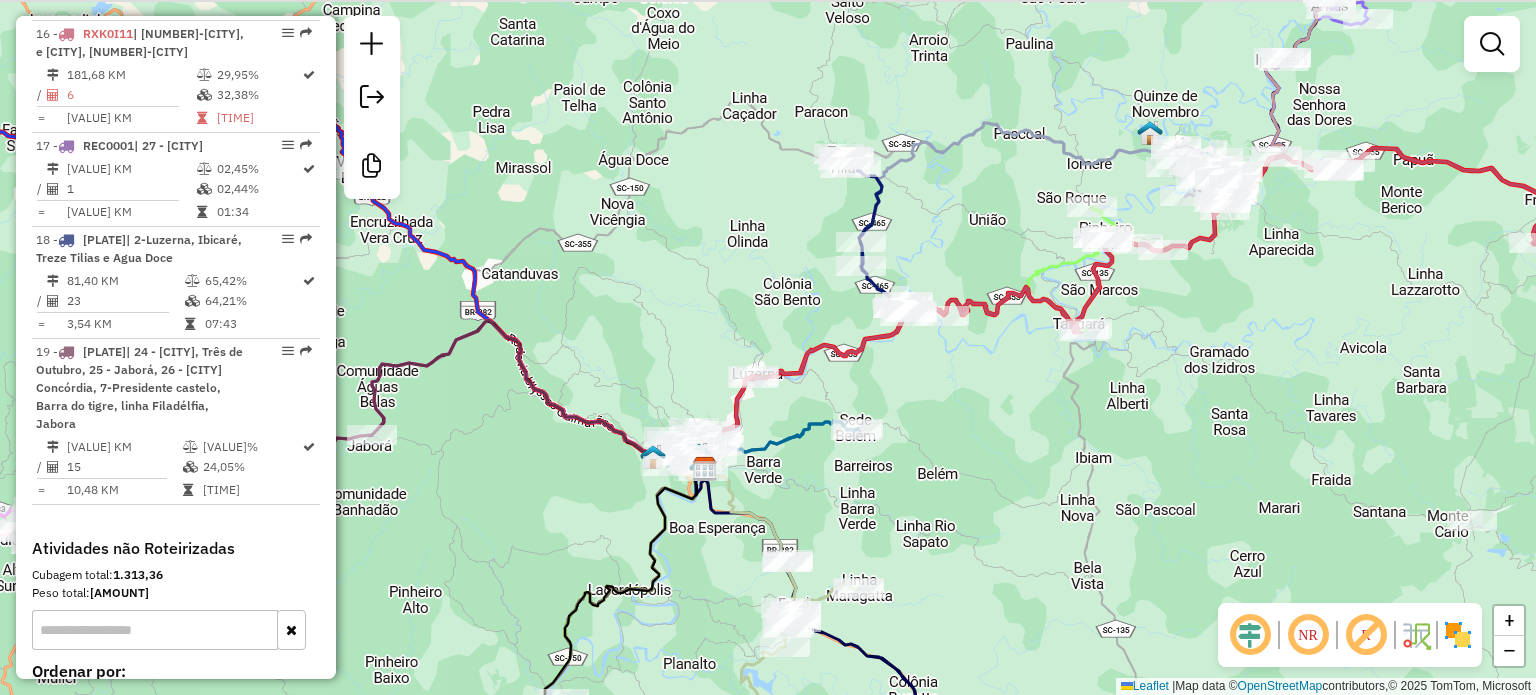 drag, startPoint x: 999, startPoint y: 435, endPoint x: 919, endPoint y: 543, distance: 134.40237 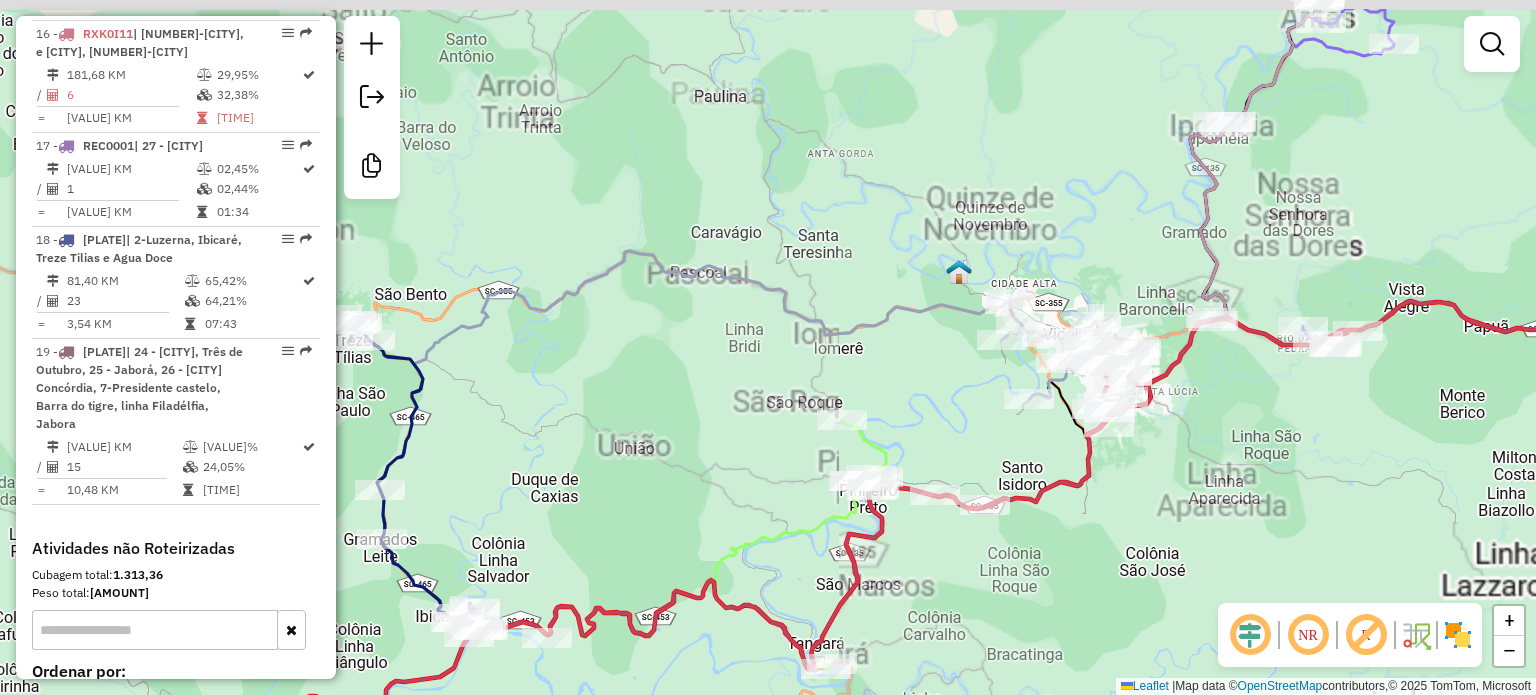 drag, startPoint x: 1236, startPoint y: 432, endPoint x: 1204, endPoint y: 472, distance: 51.224995 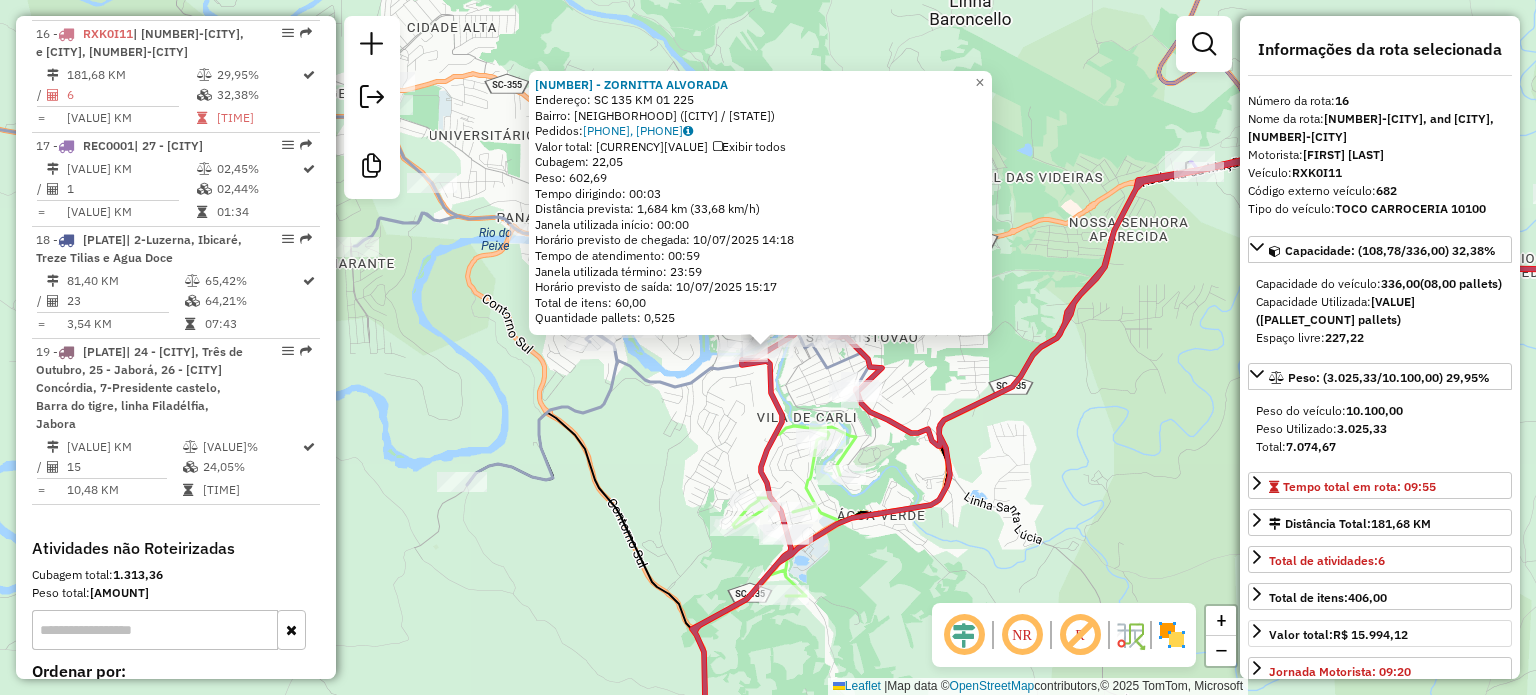 scroll, scrollTop: 600, scrollLeft: 0, axis: vertical 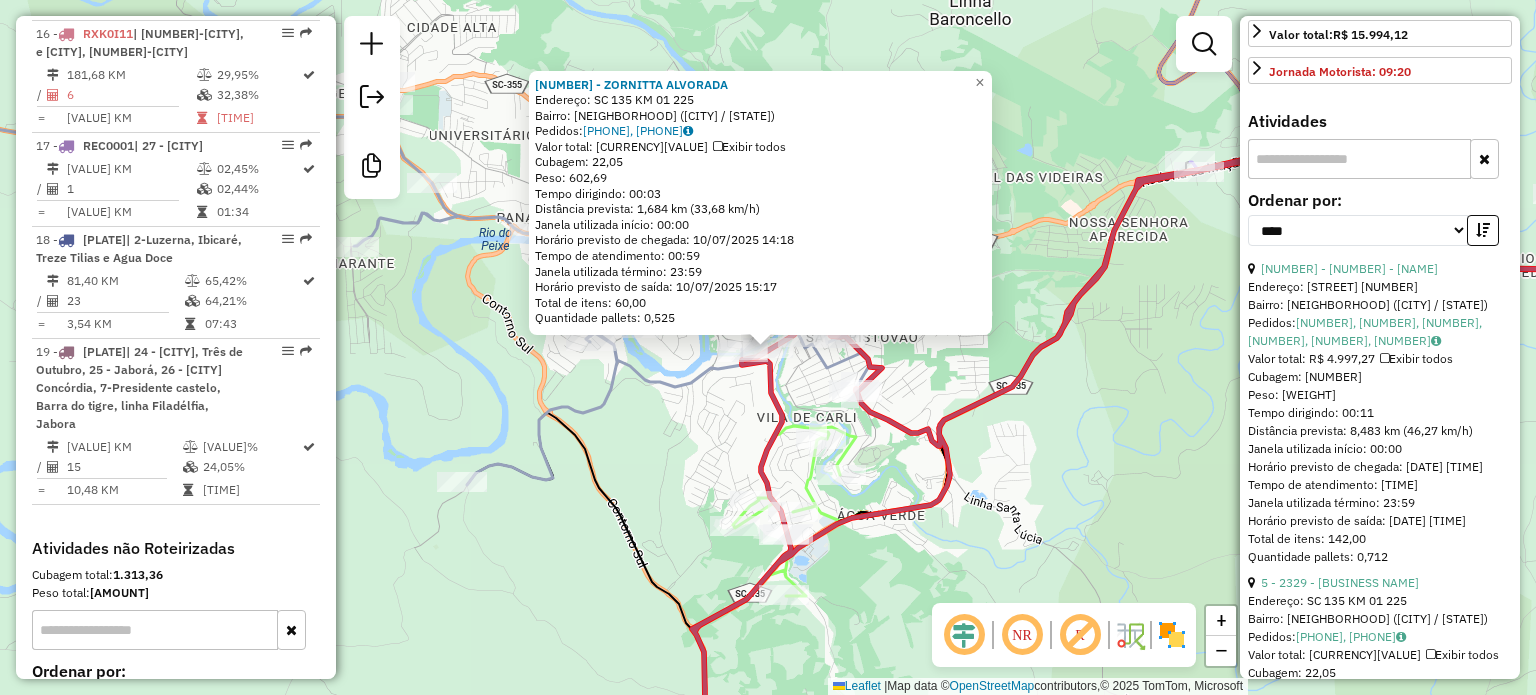 click on "[NUMBER] - ZORNITTA ALVORADA  Endereço:  [STREET] [NUMBER]   Bairro: [NEIGHBORHOOD] ([CITY] / [STATE])   Pedidos:  [ORDER_ID], [ORDER_ID]   Valor total: [CURRENCY][VALUE]   Exibir todos   Cubagem: [VALUE]  Peso: [VALUE]  Tempo dirigindo: [TIME]   Distância prevista: [VALUE] km ([SPEED] km/h)   Janela utilizada início: [TIME]   Horário previsto de chegada: [DATE] [TIME]   Tempo de atendimento: [TIME]   Janela utilizada término: [TIME]   Horário previsto de saída: [DATE] [TIME]   Total de itens: [VALUE]   Quantidade pallets: [VALUE]  × Janela de atendimento Grade de atendimento Capacidade Transportadoras Veículos Cliente Pedidos  Rotas Selecione os dias de semana para filtrar as janelas de atendimento  Seg   Ter   Qua   Qui   Sex   Sáb   Dom  Informe o período da janela de atendimento: De: Até:  Filtrar exatamente a janela do cliente  Considerar janela de atendimento padrão  Selecione os dias de semana para filtrar as grades de atendimento  Seg   Ter   Qua   Qui   Sex   Sáb   Dom   Peso mínimo:   Peso máximo:   De:" at bounding box center (768, 347) 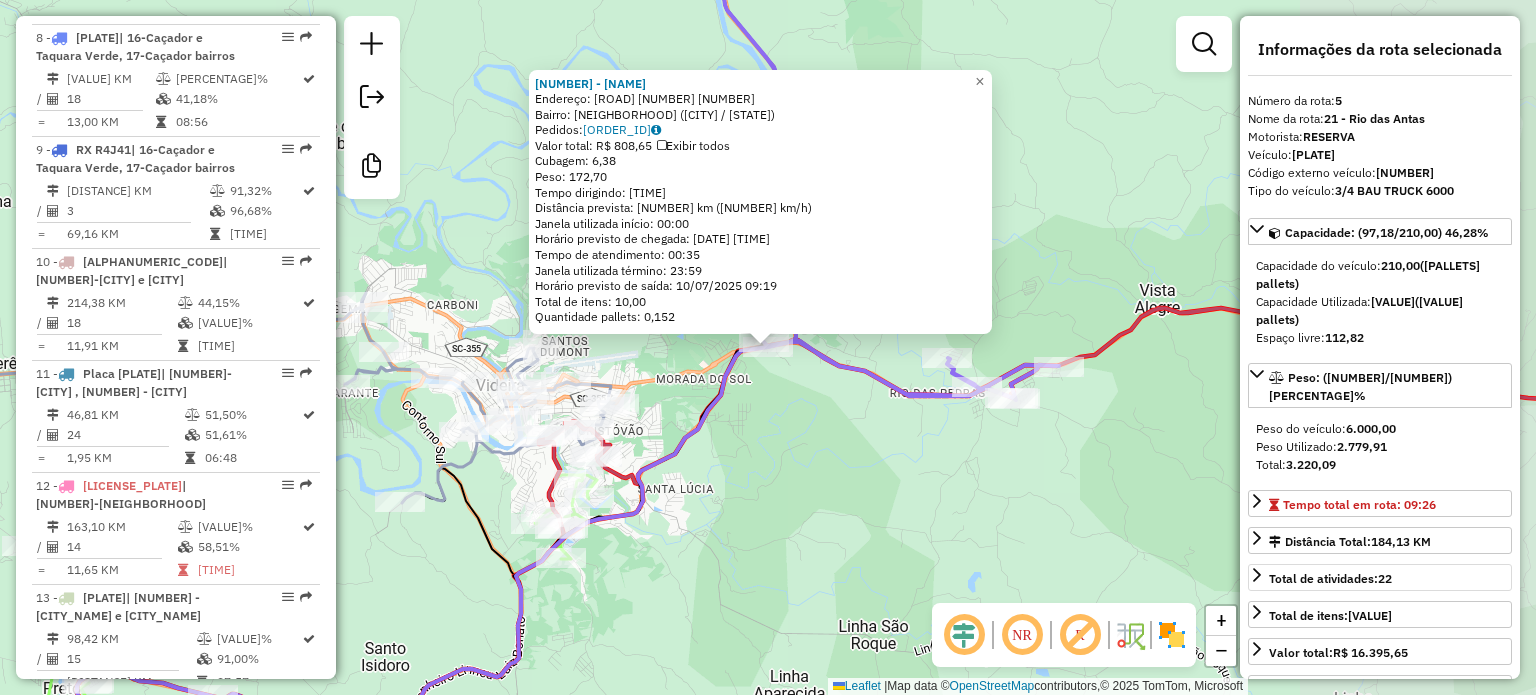 scroll, scrollTop: 1277, scrollLeft: 0, axis: vertical 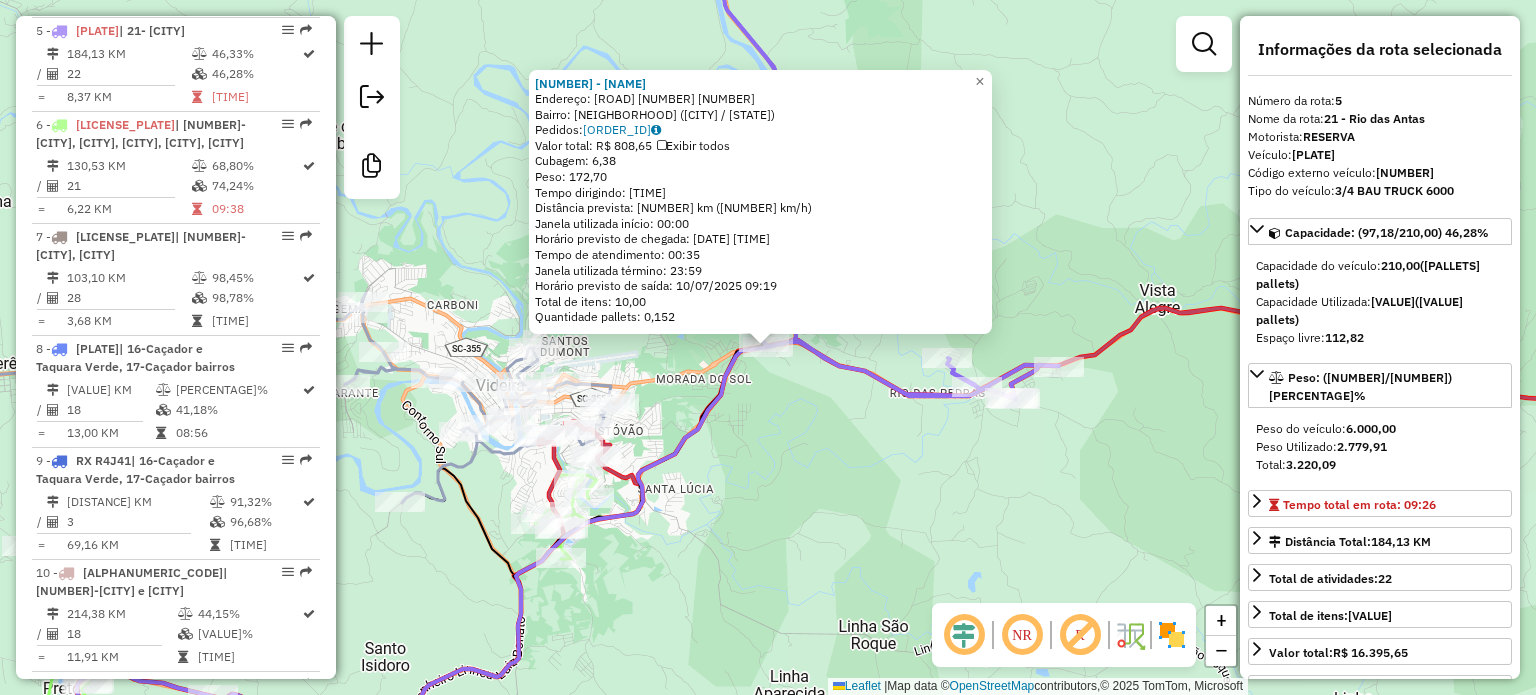 click on "[NUMBER] - [NAME]  Endereço: [HIGHWAY] [NUMBER]                 [NUMBER]   Bairro: [NEIGHBORHOOD] ([CITY] / [STATE])   Pedidos:  [NUMBER]   Valor total: R$ [AMOUNT]   Exibir todos   Cubagem: [VOLUME]  Peso: [WEIGHT]  Tempo dirigindo: [TIME]   Distância prevista: [DISTANCE] km ([SPEED] km/h)   Janela utilizada início: [TIME]   Horário previsto de chegada: [DATE] [TIME]   Tempo de atendimento: [TIME]   Janela utilizada término: [TIME]   Horário previsto de saída: [DATE] [TIME]   Total de itens: [ITEMS]   Quantidade pallets: [PALLETS]  × Janela de atendimento Grade de atendimento Capacidade Transportadoras Veículos Cliente Pedidos  Rotas Selecione os dias de semana para filtrar as janelas de atendimento  Seg   Ter   Qua   Qui   Sex   Sáb   Dom  Informe o período da janela de atendimento: De: Até:  Filtrar exatamente a janela do cliente  Considerar janela de atendimento padrão  Selecione os dias de semana para filtrar as grades de atendimento  Seg   Ter   Qua   Qui   Sex   Sáb   Dom   Peso mínimo:   De:   Até:" at bounding box center [768, 347] 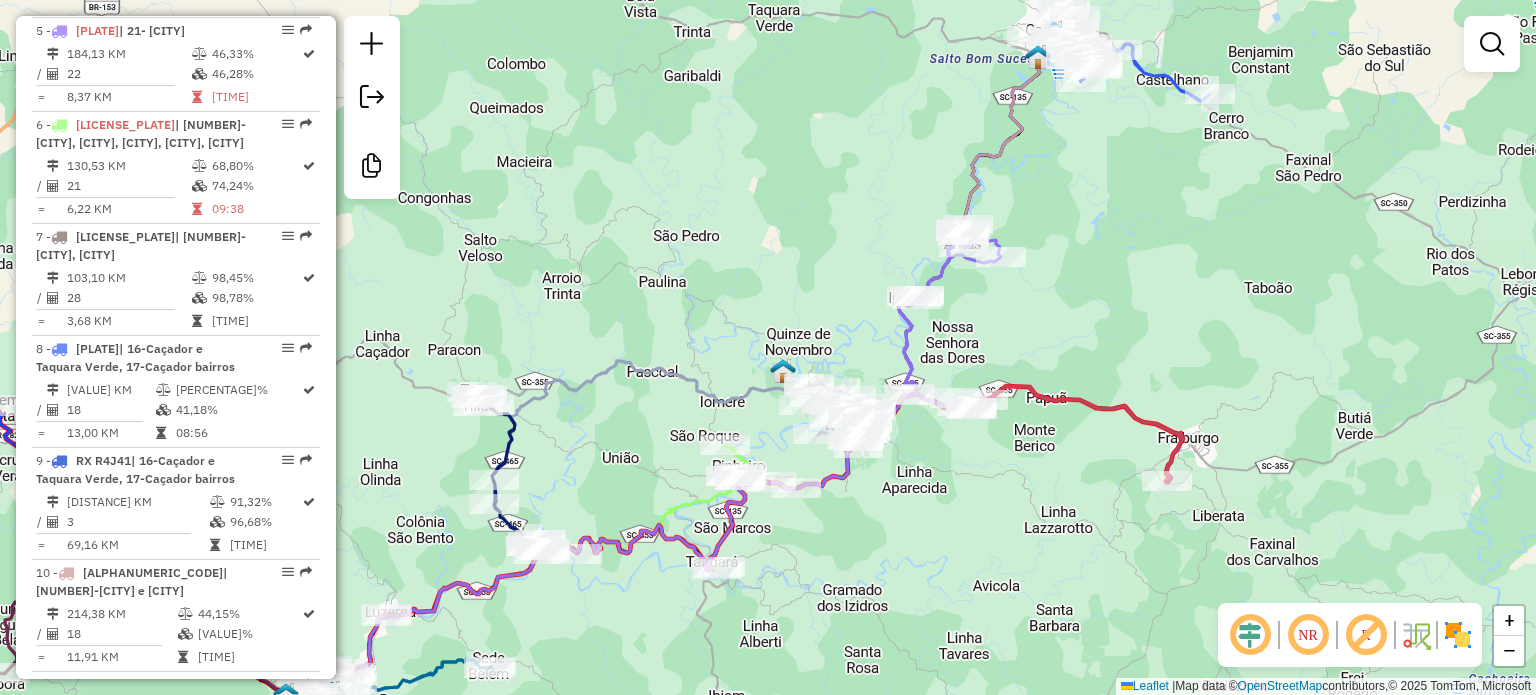 drag, startPoint x: 1068, startPoint y: 484, endPoint x: 1048, endPoint y: 458, distance: 32.80244 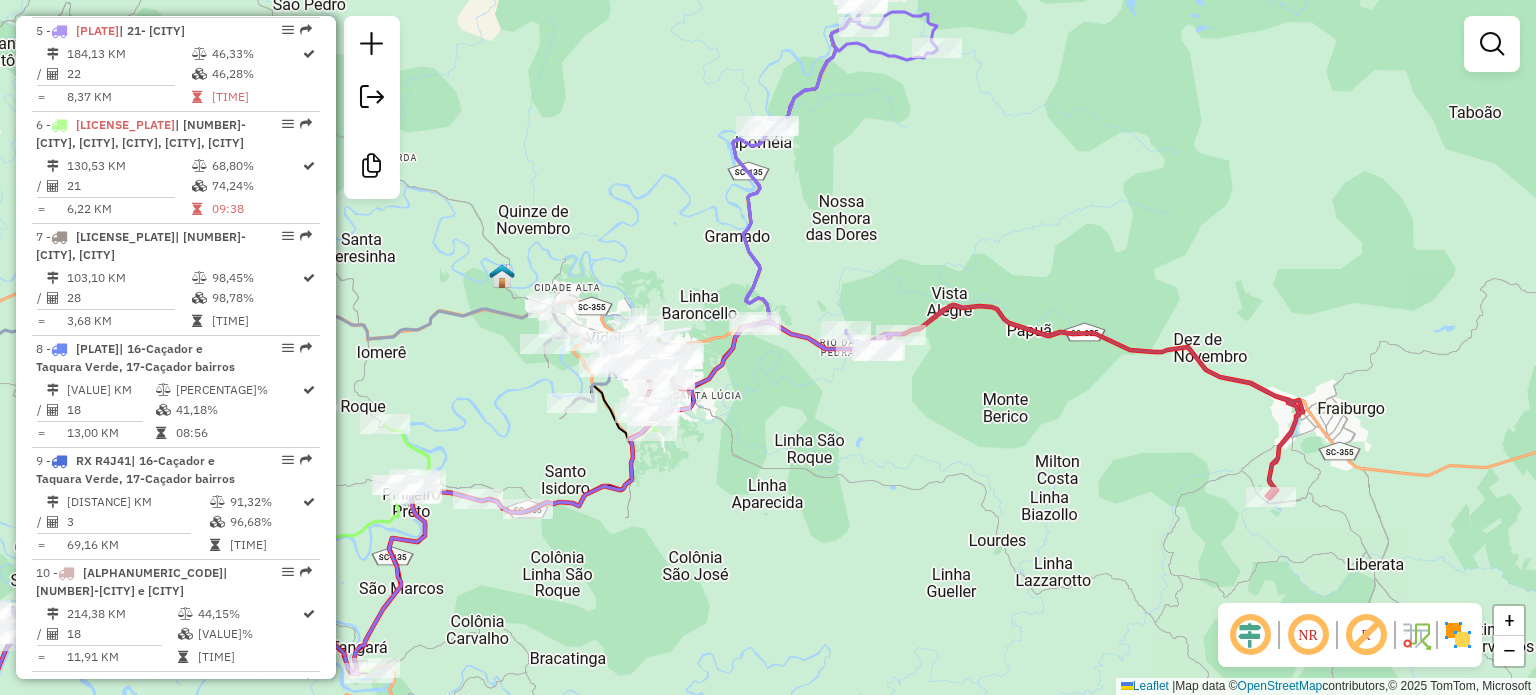 drag, startPoint x: 1028, startPoint y: 498, endPoint x: 933, endPoint y: 439, distance: 111.83023 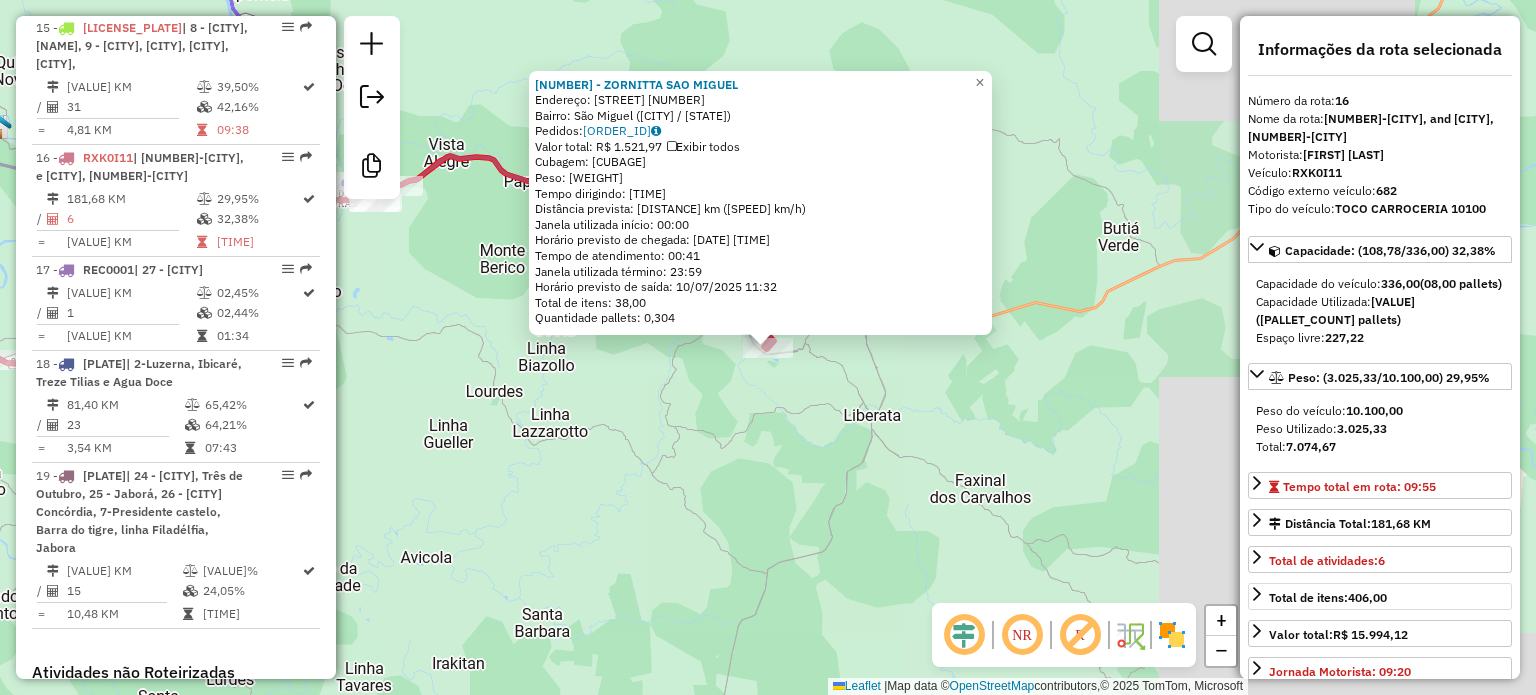 scroll, scrollTop: 2524, scrollLeft: 0, axis: vertical 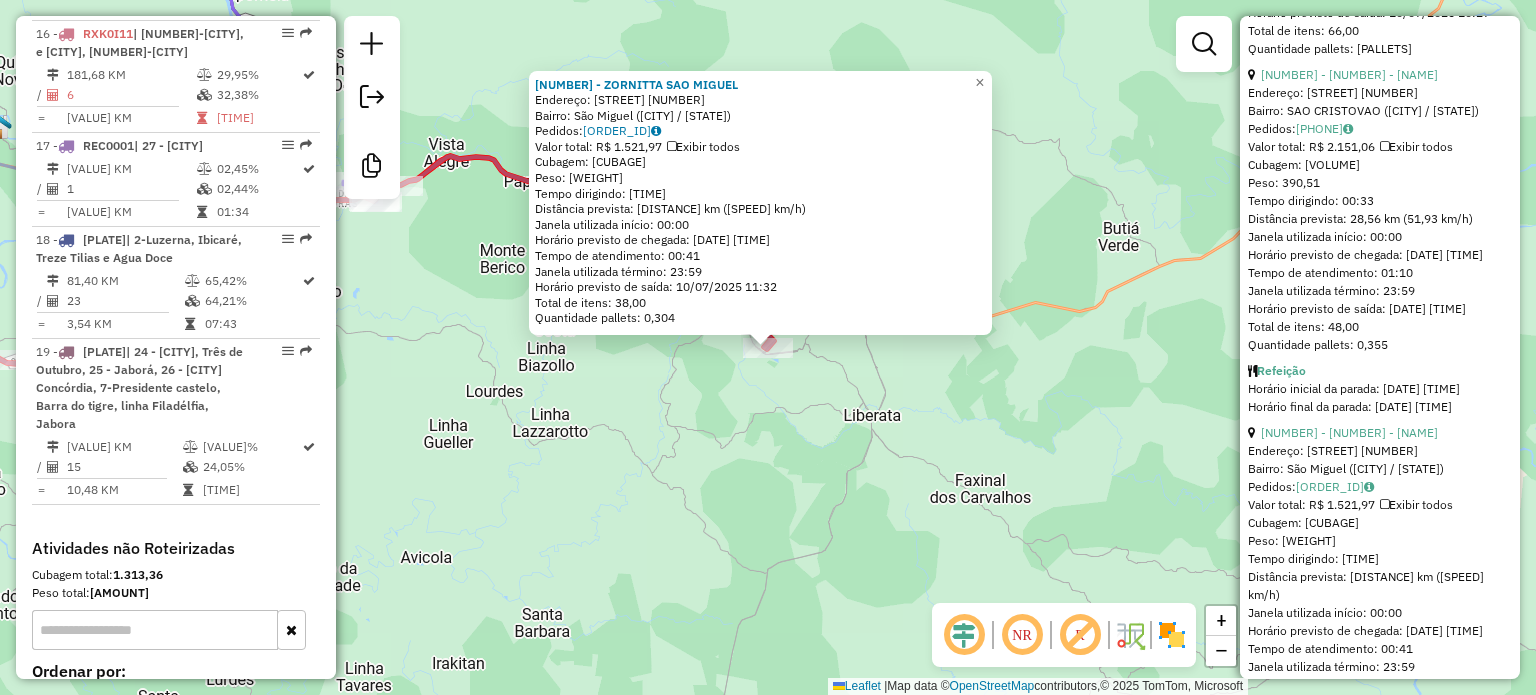 click on "[NUMBER] - ZORNITTA SAO MIGUEL  Endereço: [STREET], [NUMBER]   Bairro: [NEIGHBORHOOD] ([CITY] / [STATE])   Pedidos:  [ORDER_ID]   Valor total: [CURRENCY][VALUE]   Exibir todos   Cubagem: [VALUE]  Peso: [VALUE]  Tempo dirigindo: [TIME]   Distância prevista: [VALUE] km ([SPEED] km/h)   Janela utilizada início: [TIME]   Horário previsto de chegada: [DATE] [TIME]   Tempo de atendimento: [TIME]   Janela utilizada término: [TIME]   Horário previsto de saída: [DATE] [TIME]   Total de itens: [VALUE]   Quantidade pallets: [VALUE]  × Janela de atendimento Grade de atendimento Capacidade Transportadoras Veículos Cliente Pedidos  Rotas Selecione os dias de semana para filtrar as janelas de atendimento  Seg   Ter   Qua   Qui   Sex   Sáb   Dom  Informe o período da janela de atendimento: De: Até:  Filtrar exatamente a janela do cliente  Considerar janela de atendimento padrão  Selecione os dias de semana para filtrar as grades de atendimento  Seg   Ter   Qua   Qui   Sex   Sáb   Dom   Peso mínimo:   Peso máximo:   De:" at bounding box center (768, 347) 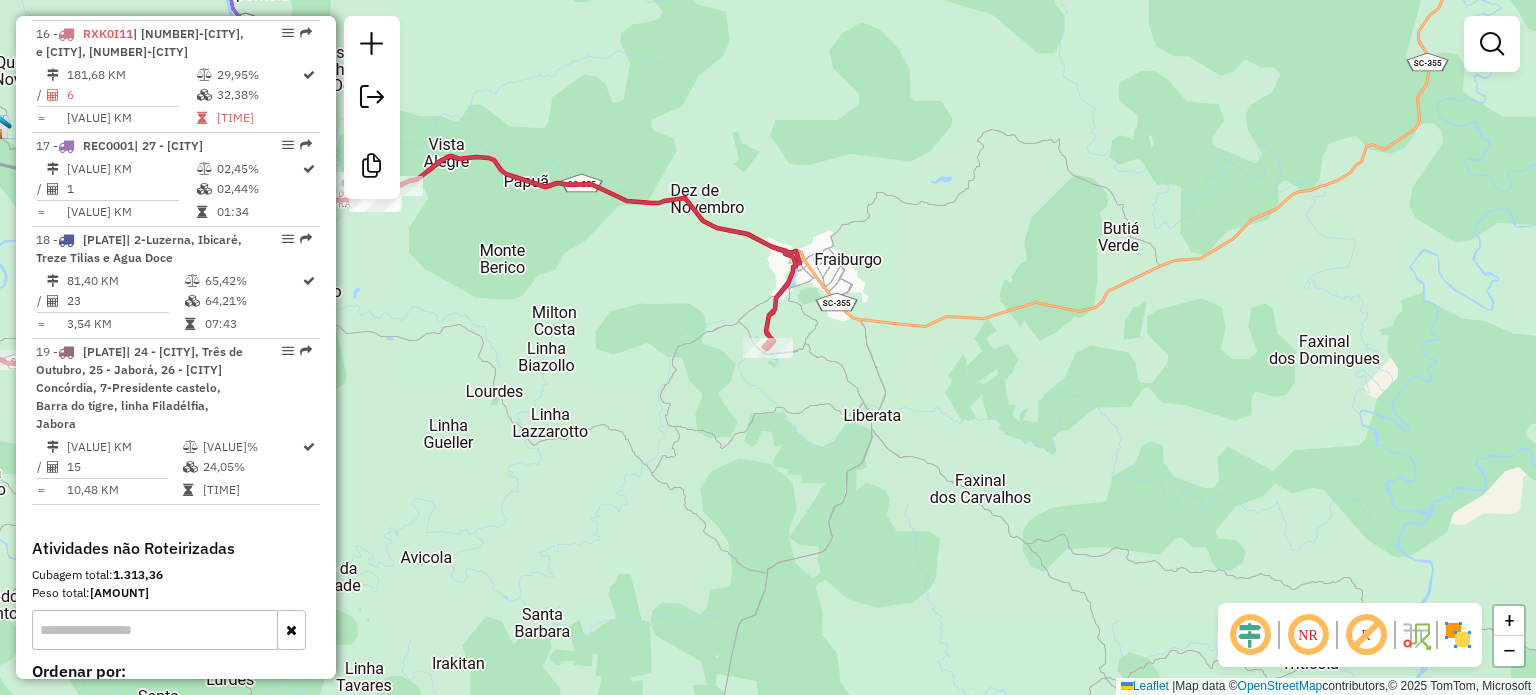 drag, startPoint x: 801, startPoint y: 443, endPoint x: 857, endPoint y: 449, distance: 56.32051 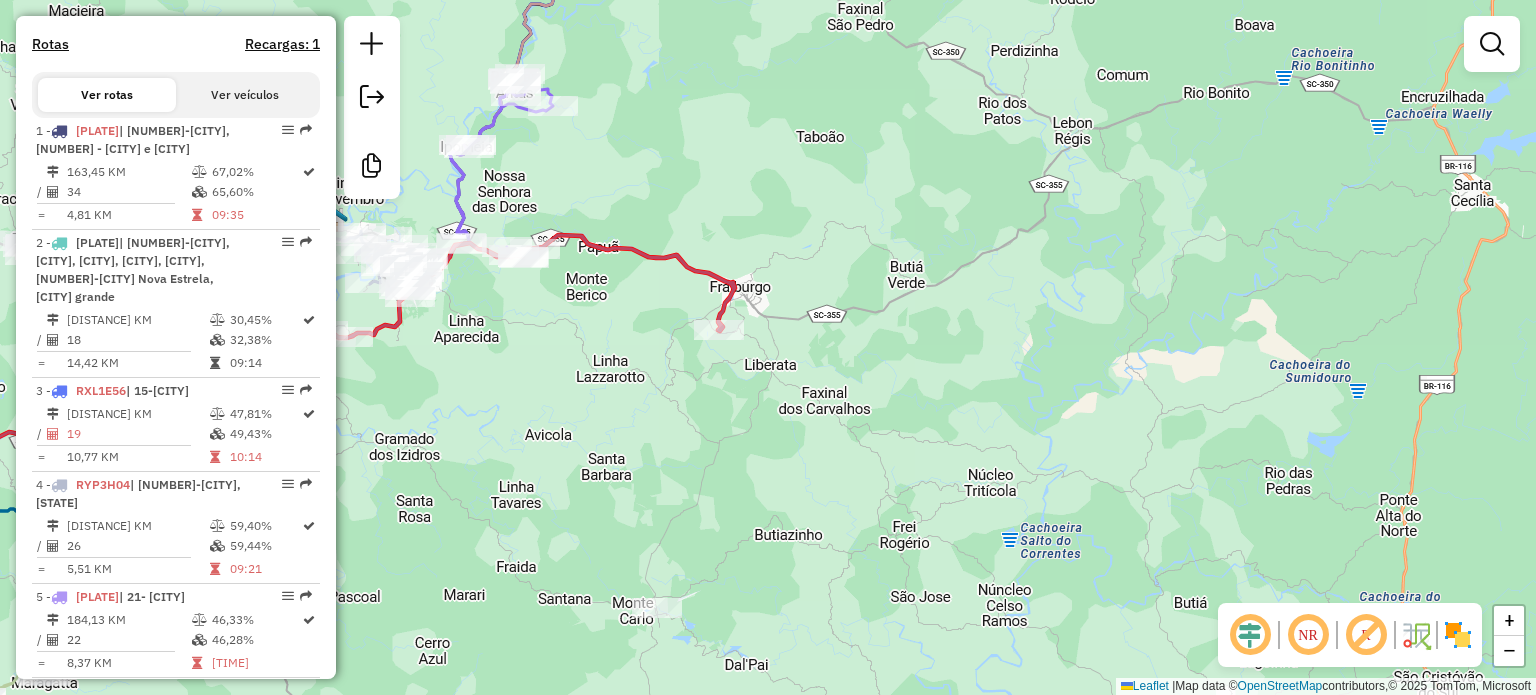 scroll, scrollTop: 411, scrollLeft: 0, axis: vertical 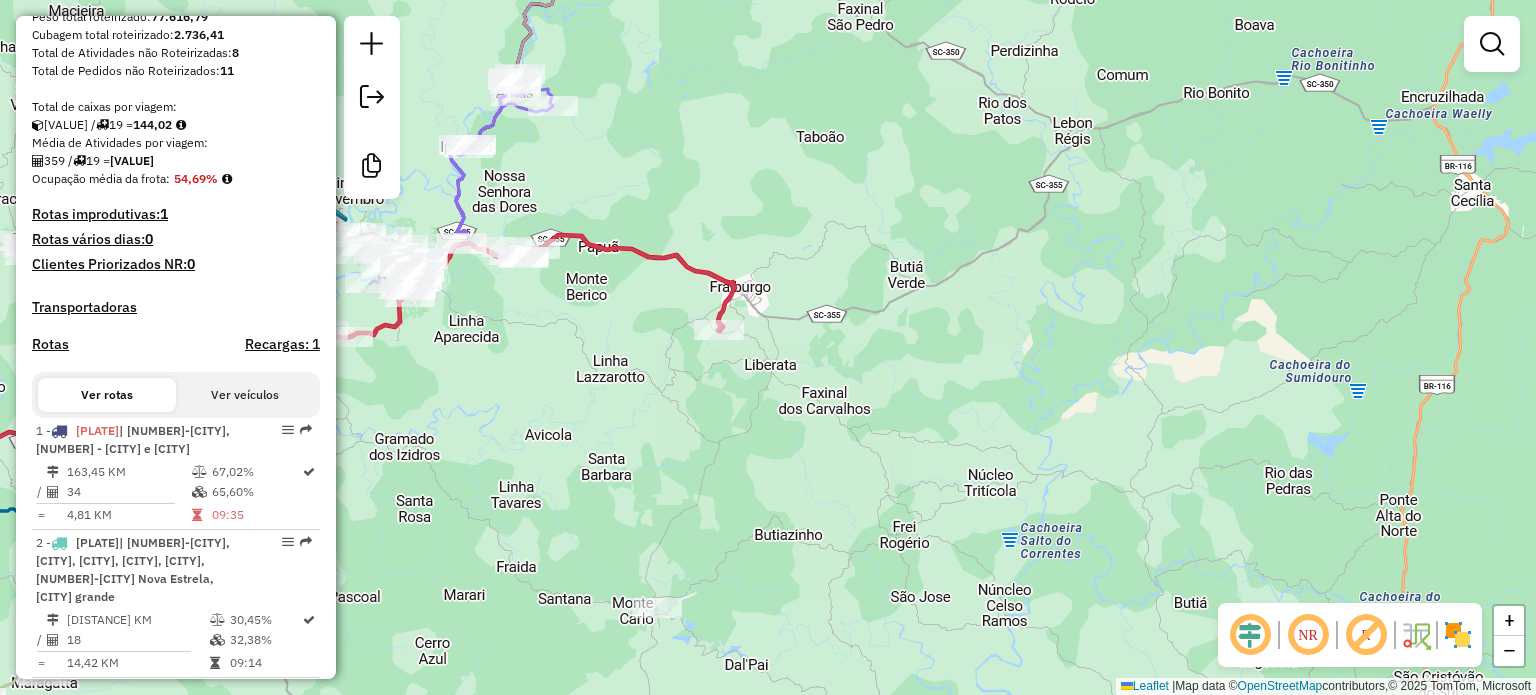 click on "Janela de atendimento Grade de atendimento Capacidade Transportadoras Veículos Cliente Pedidos  Rotas Selecione os dias de semana para filtrar as janelas de atendimento  Seg   Ter   Qua   Qui   Sex   Sáb   Dom  Informe o período da janela de atendimento: De: Até:  Filtrar exatamente a janela do cliente  Considerar janela de atendimento padrão  Selecione os dias de semana para filtrar as grades de atendimento  Seg   Ter   Qua   Qui   Sex   Sáb   Dom   Considerar clientes sem dia de atendimento cadastrado  Clientes fora do dia de atendimento selecionado Filtrar as atividades entre os valores definidos abaixo:  Peso mínimo:   Peso máximo:   Cubagem mínima:   Cubagem máxima:   De:   Até:  Filtrar as atividades entre o tempo de atendimento definido abaixo:  De:   Até:   Considerar capacidade total dos clientes não roteirizados Transportadora: Selecione um ou mais itens Tipo de veículo: Selecione um ou mais itens Veículo: Selecione um ou mais itens Motorista: Selecione um ou mais itens Nome: Rótulo:" at bounding box center [768, 347] 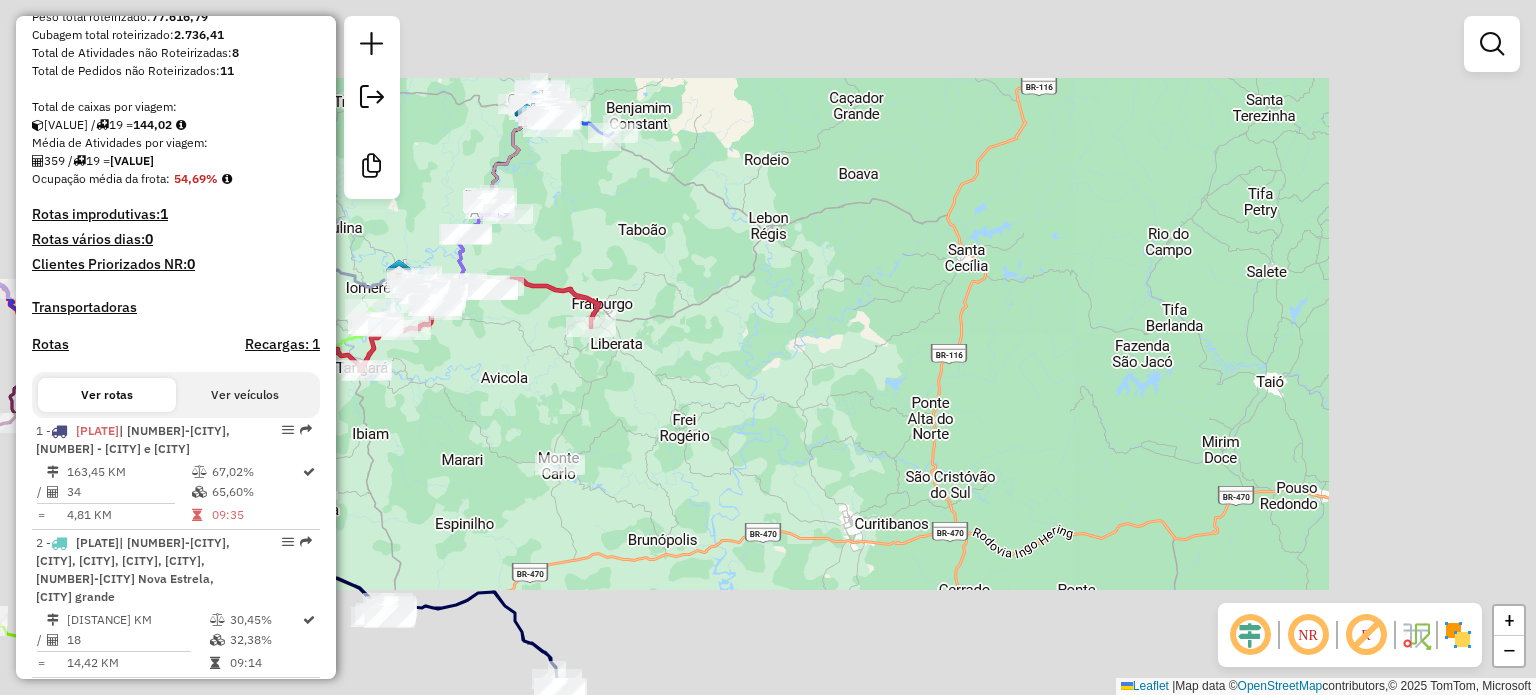 drag, startPoint x: 668, startPoint y: 424, endPoint x: 912, endPoint y: 376, distance: 248.6765 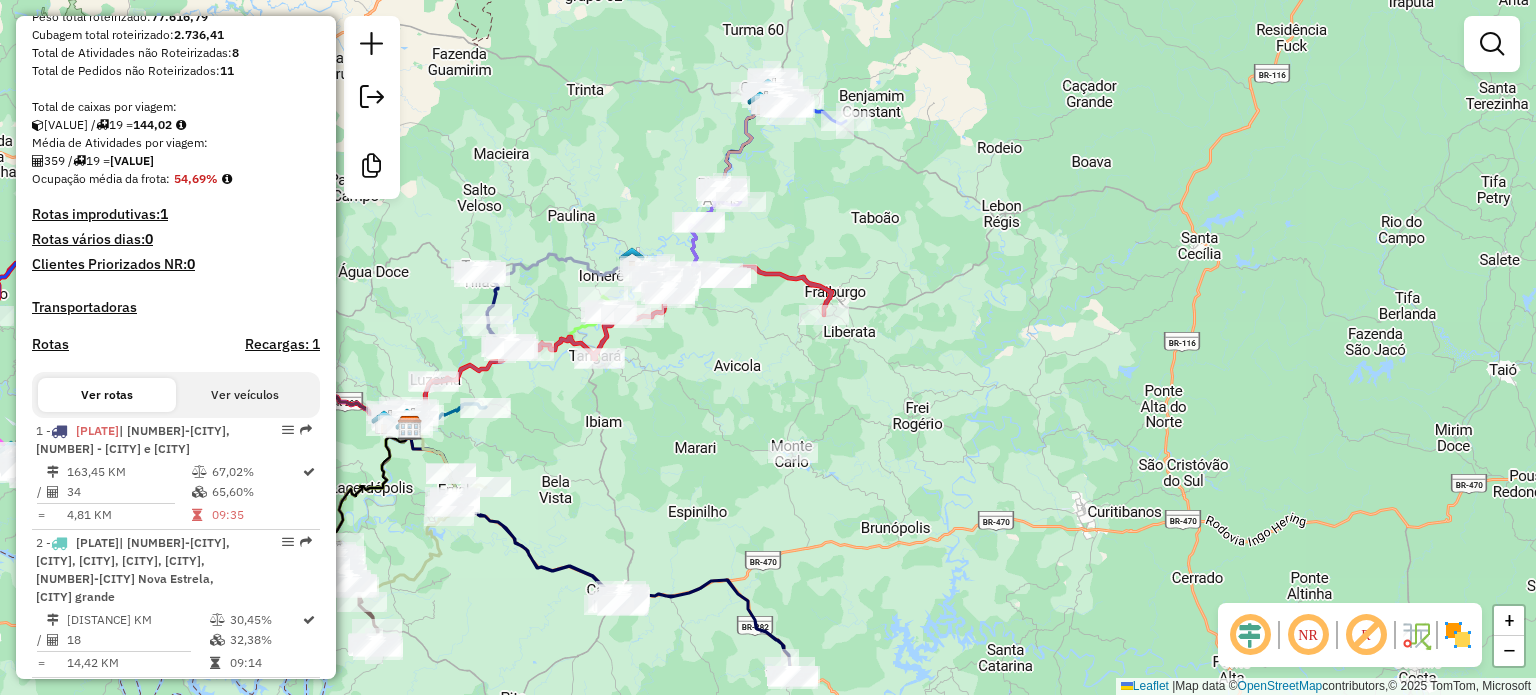 drag, startPoint x: 376, startPoint y: 286, endPoint x: 495, endPoint y: 402, distance: 166.18364 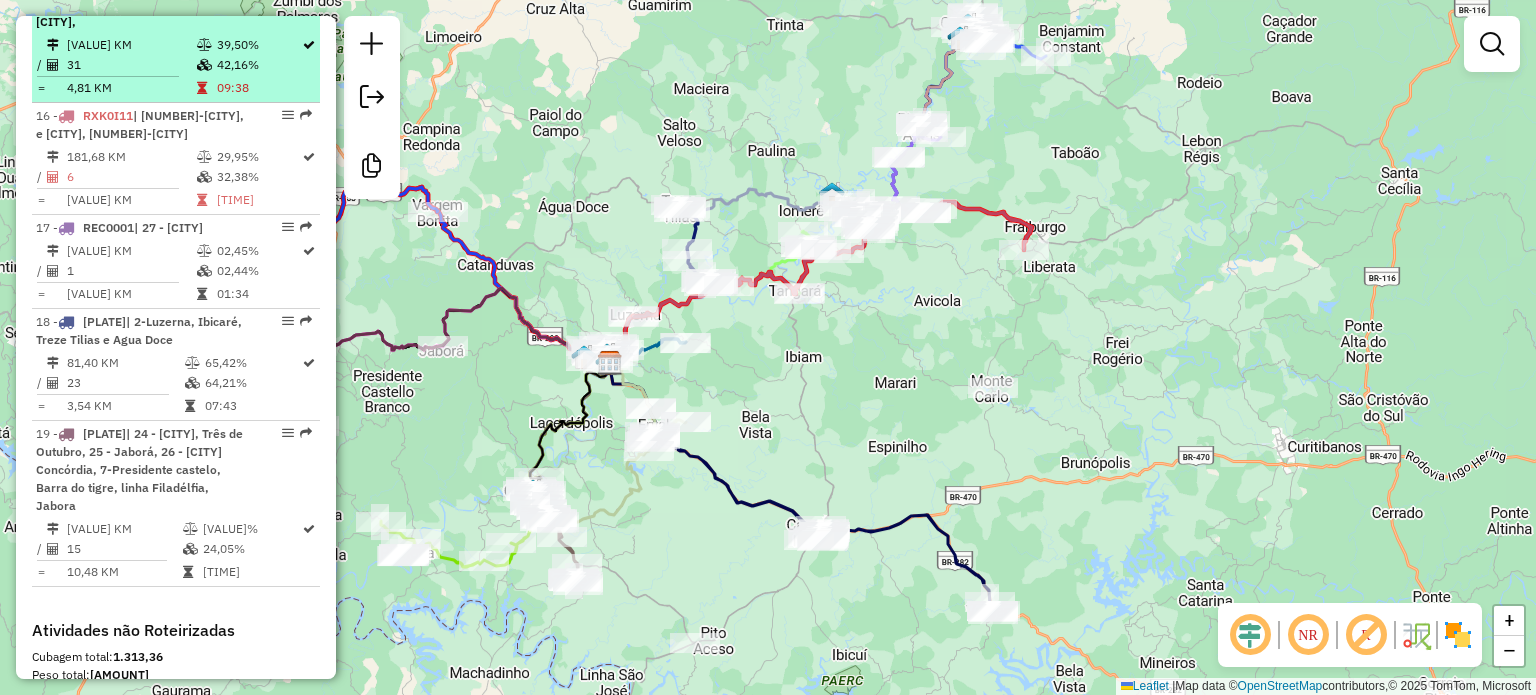 scroll, scrollTop: 2411, scrollLeft: 0, axis: vertical 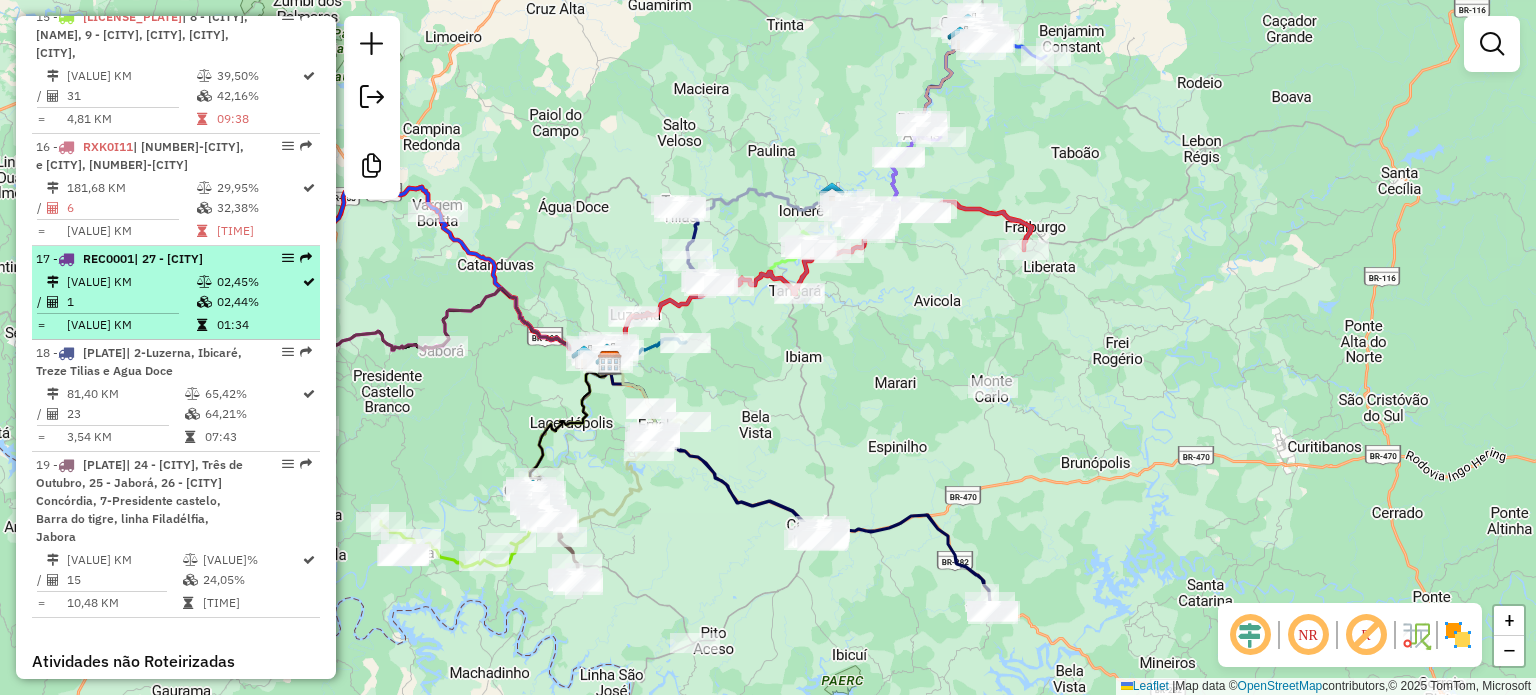 click on "| 27 - [CITY]" at bounding box center [142, 259] 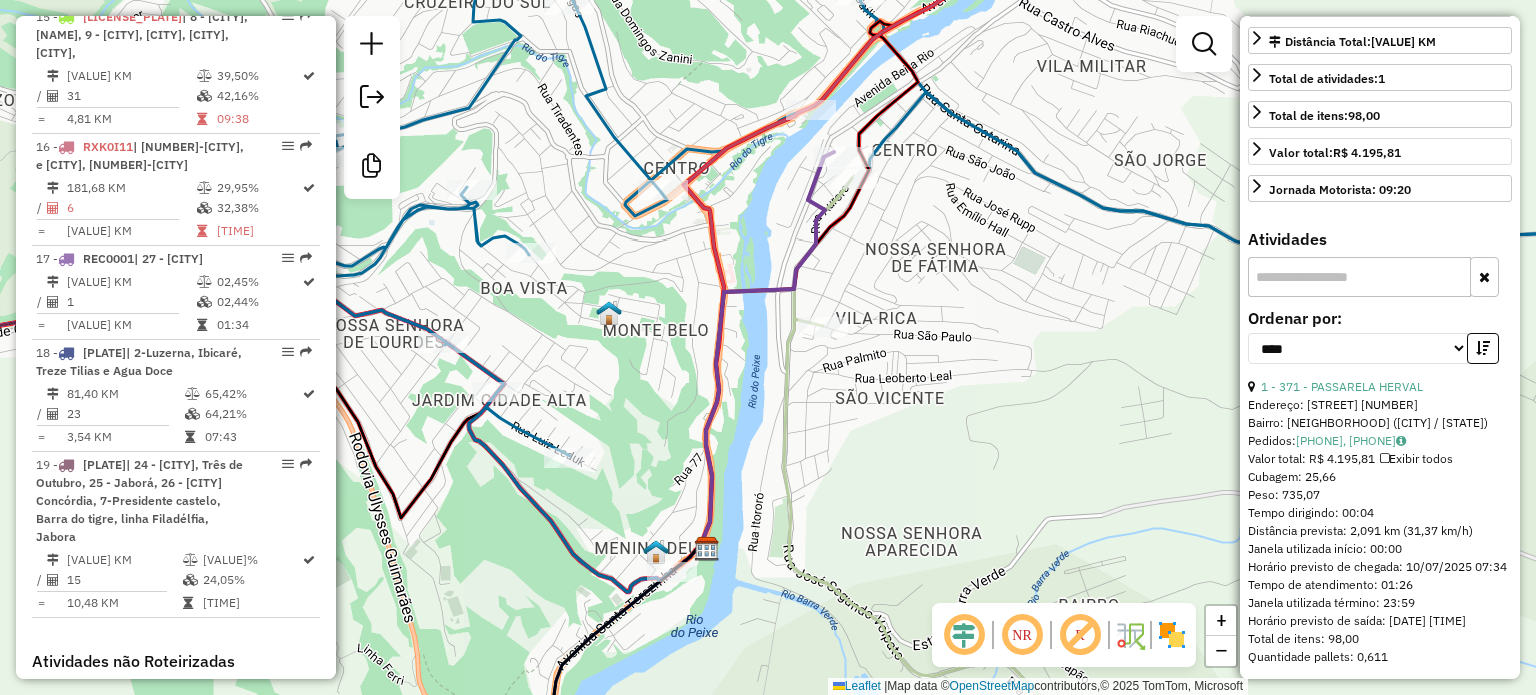 scroll, scrollTop: 483, scrollLeft: 0, axis: vertical 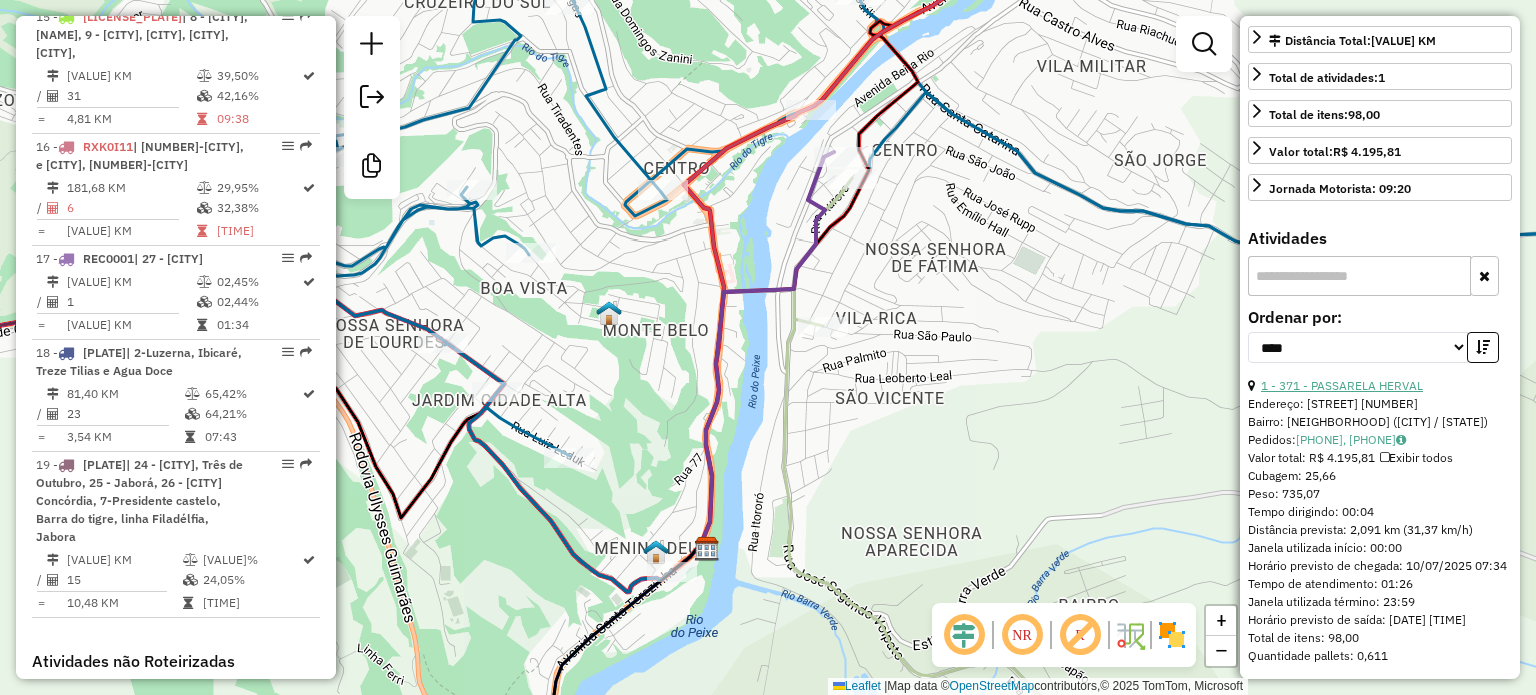 click on "1 - 371 - PASSARELA HERVAL" at bounding box center [1342, 385] 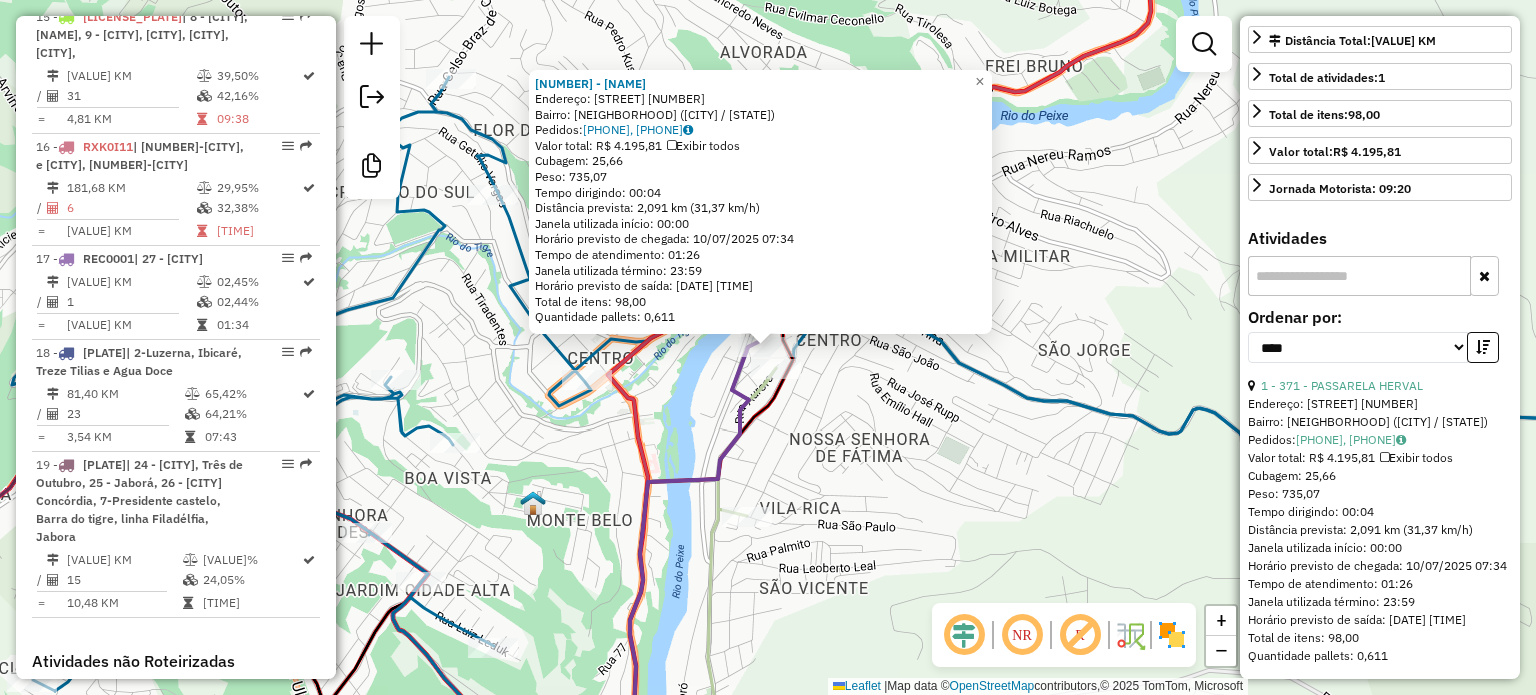 drag, startPoint x: 808, startPoint y: 423, endPoint x: 793, endPoint y: 414, distance: 17.492855 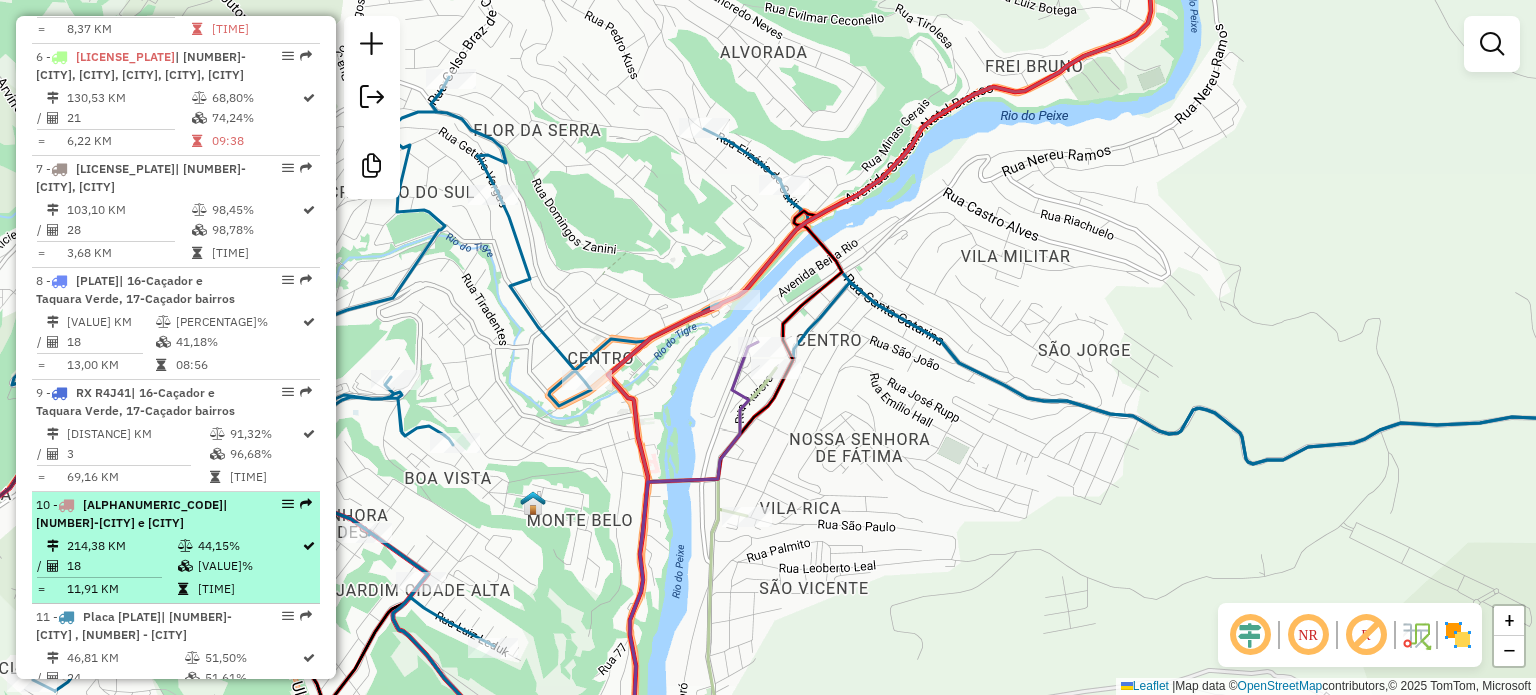 scroll, scrollTop: 1311, scrollLeft: 0, axis: vertical 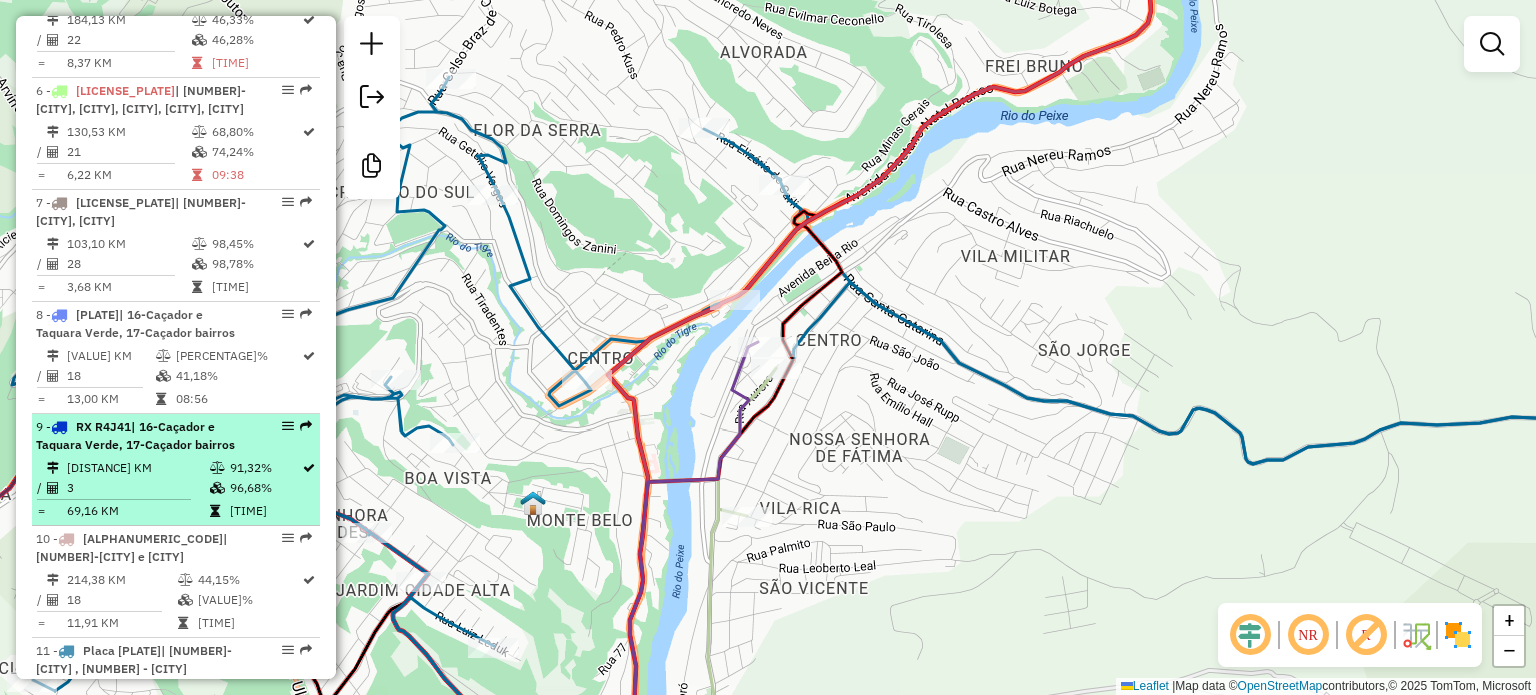 click on "| 16-Caçador  e Taquara Verde, 17-Caçador bairros" at bounding box center [135, 435] 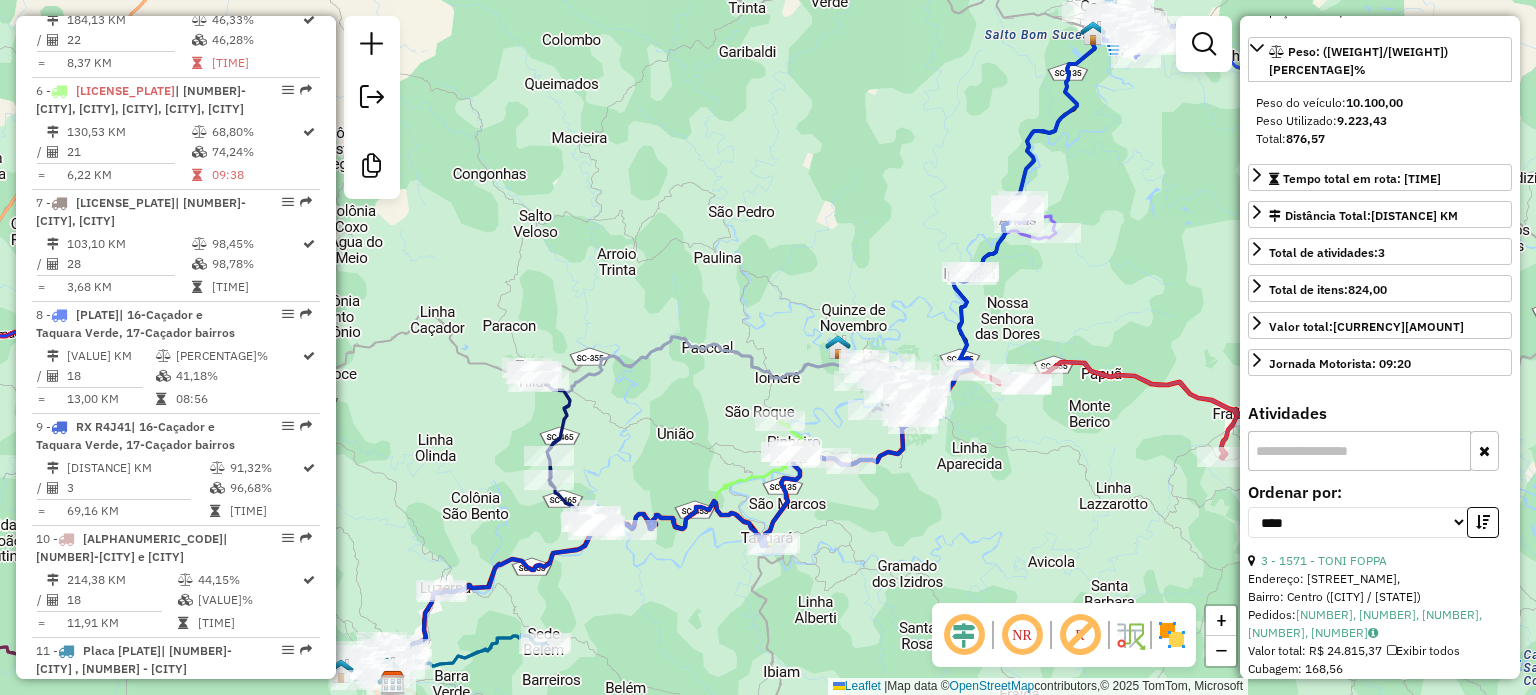 scroll, scrollTop: 200, scrollLeft: 0, axis: vertical 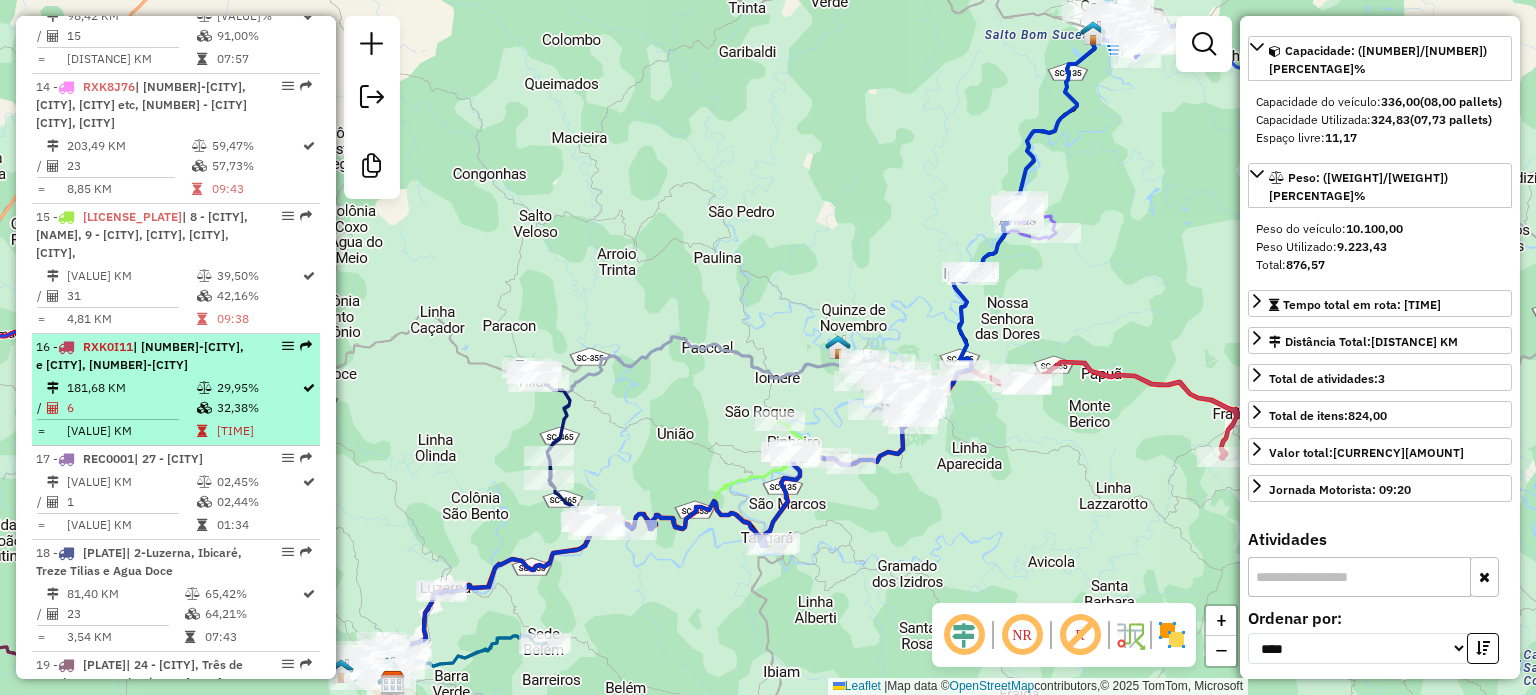 click on "Route [NUMBER] - Plate [PLATE]   | [NUMBER]-[CITY], and [CITY], [NUMBER]-[CITY]  [VALUE] KM   [VALUE]%  /  [VALUE]   [VALUE]%     =  [VALUE] KM   [TIME]" at bounding box center (176, 390) 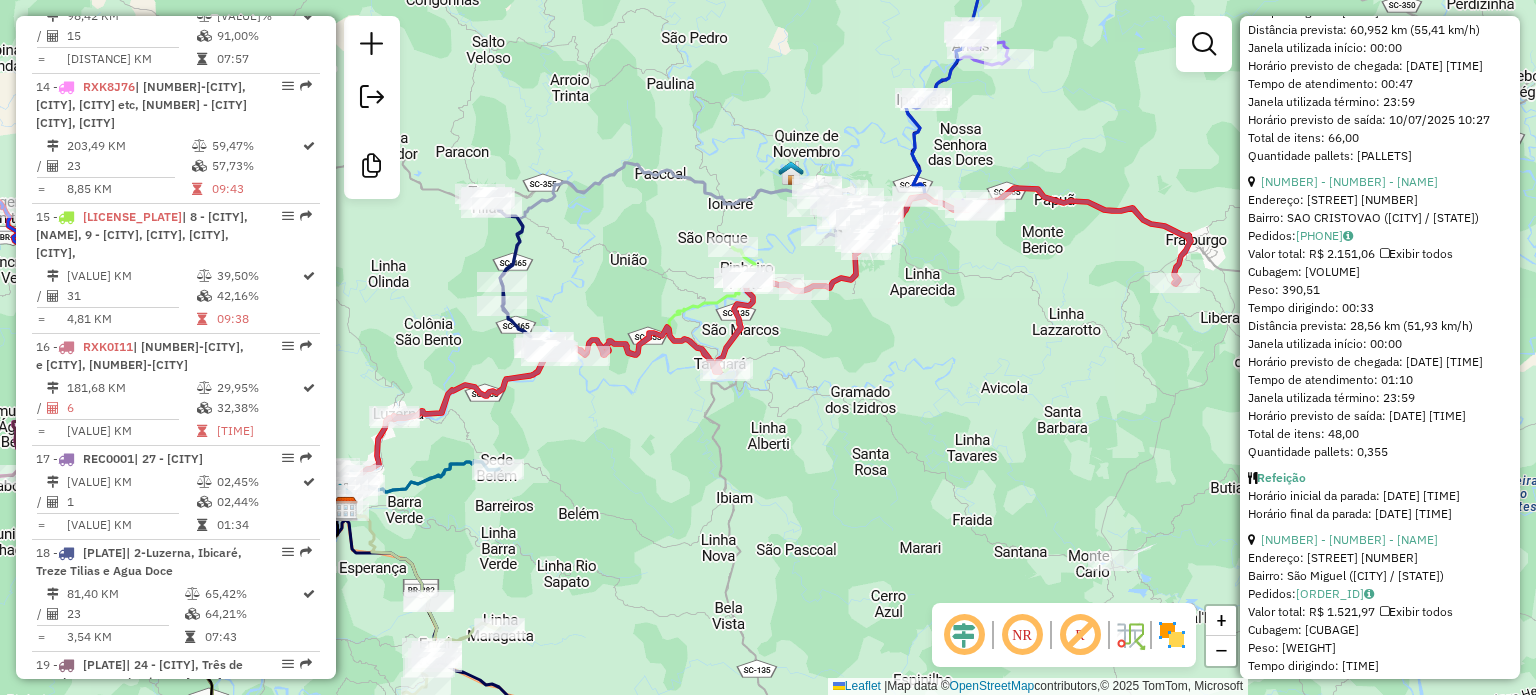 scroll, scrollTop: 1600, scrollLeft: 0, axis: vertical 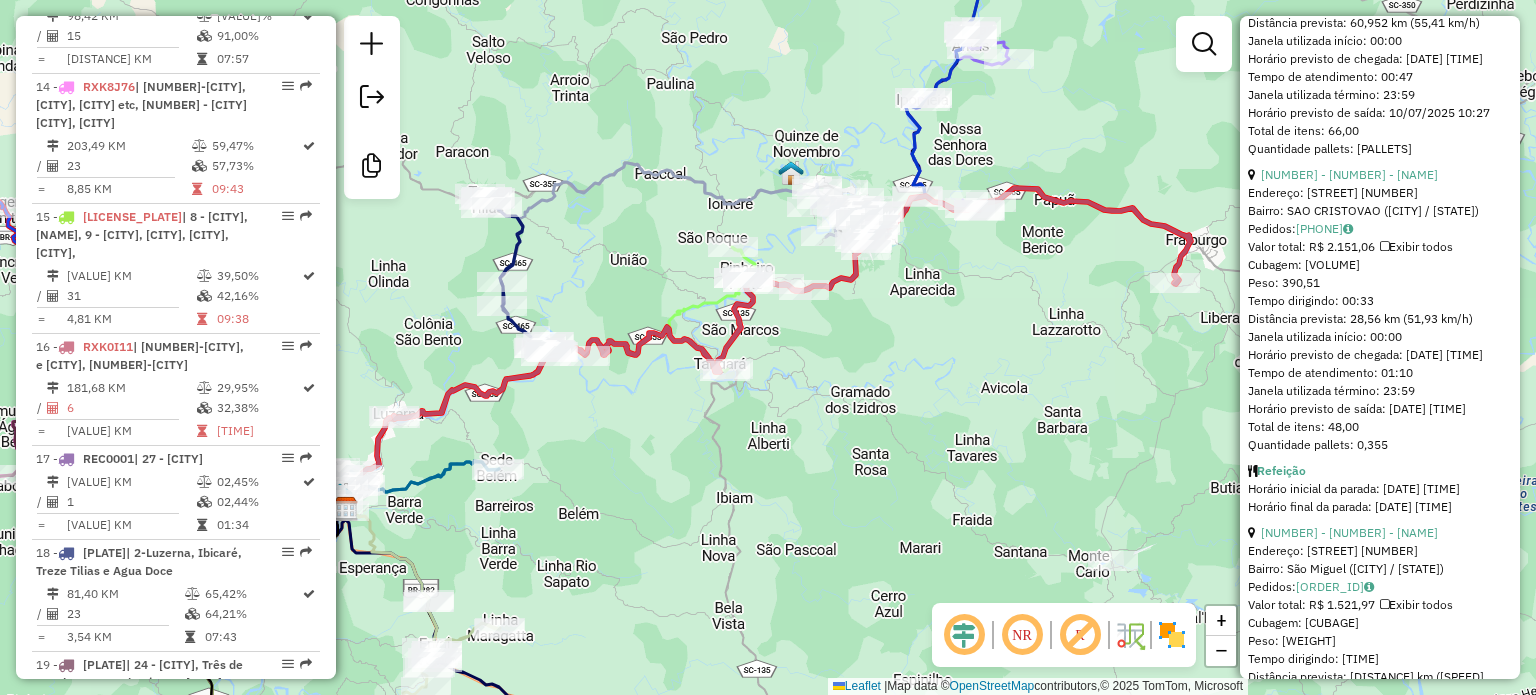 click on "Janela de atendimento Grade de atendimento Capacidade Transportadoras Veículos Cliente Pedidos  Rotas Selecione os dias de semana para filtrar as janelas de atendimento  Seg   Ter   Qua   Qui   Sex   Sáb   Dom  Informe o período da janela de atendimento: De: Até:  Filtrar exatamente a janela do cliente  Considerar janela de atendimento padrão  Selecione os dias de semana para filtrar as grades de atendimento  Seg   Ter   Qua   Qui   Sex   Sáb   Dom   Considerar clientes sem dia de atendimento cadastrado  Clientes fora do dia de atendimento selecionado Filtrar as atividades entre os valores definidos abaixo:  Peso mínimo:   Peso máximo:   Cubagem mínima:   Cubagem máxima:   De:   Até:  Filtrar as atividades entre o tempo de atendimento definido abaixo:  De:   Até:   Considerar capacidade total dos clientes não roteirizados Transportadora: Selecione um ou mais itens Tipo de veículo: Selecione um ou mais itens Veículo: Selecione um ou mais itens Motorista: Selecione um ou mais itens Nome: Rótulo:" at bounding box center (768, 347) 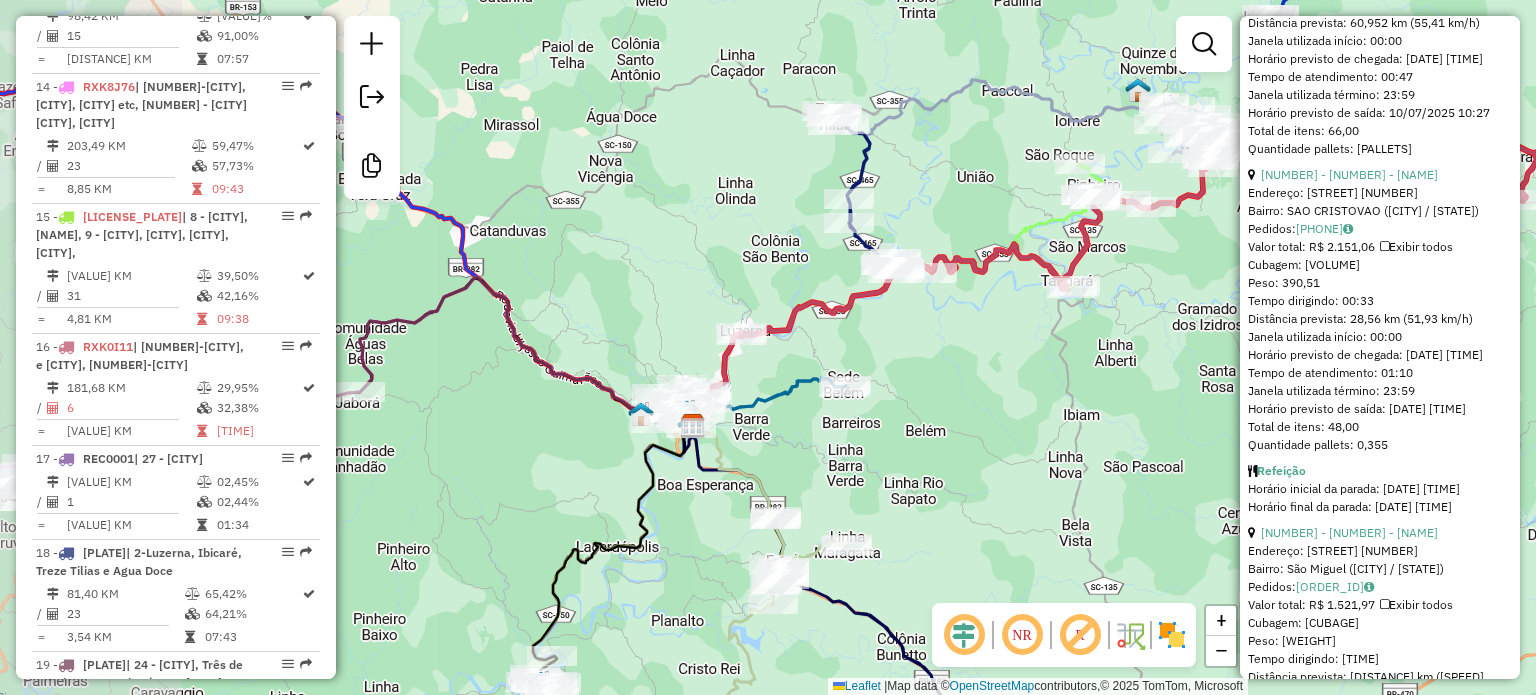 drag, startPoint x: 544, startPoint y: 207, endPoint x: 614, endPoint y: 228, distance: 73.082146 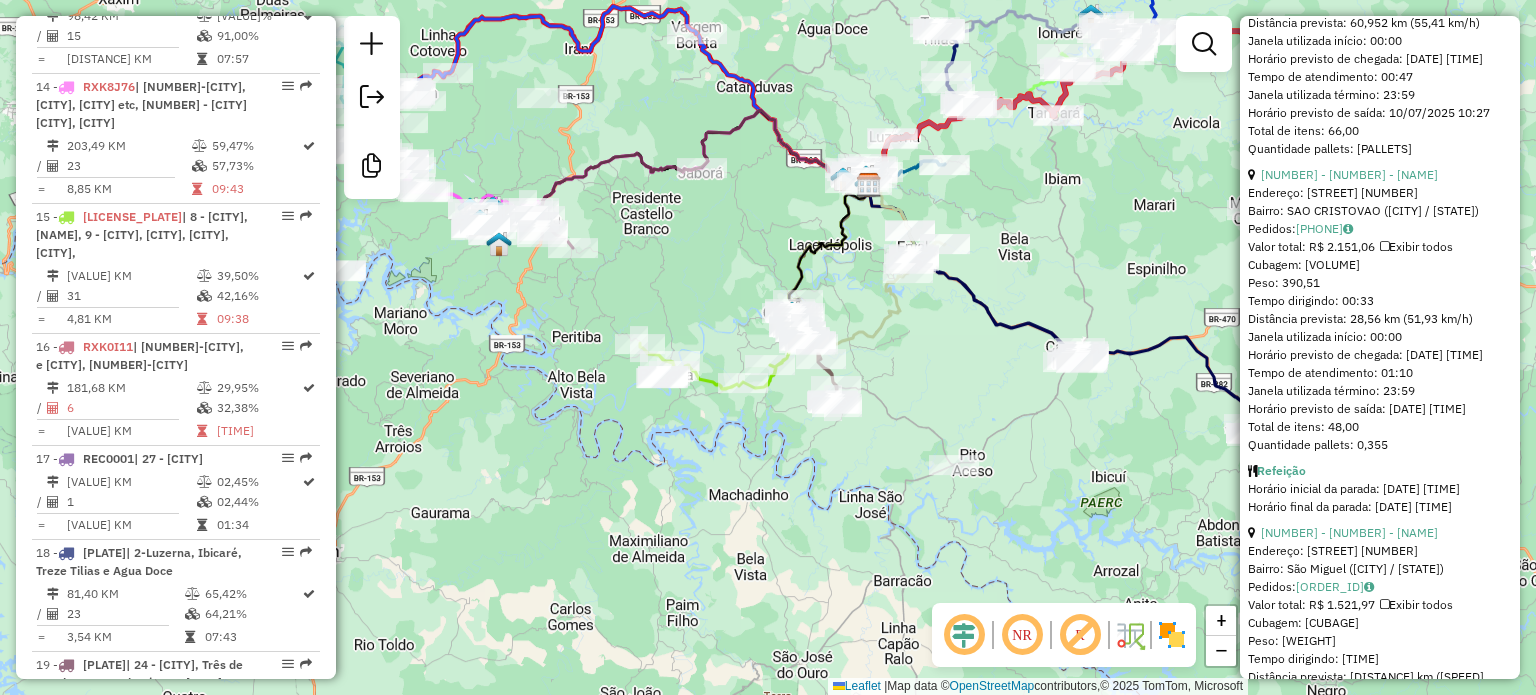 drag, startPoint x: 622, startPoint y: 248, endPoint x: 652, endPoint y: 271, distance: 37.802116 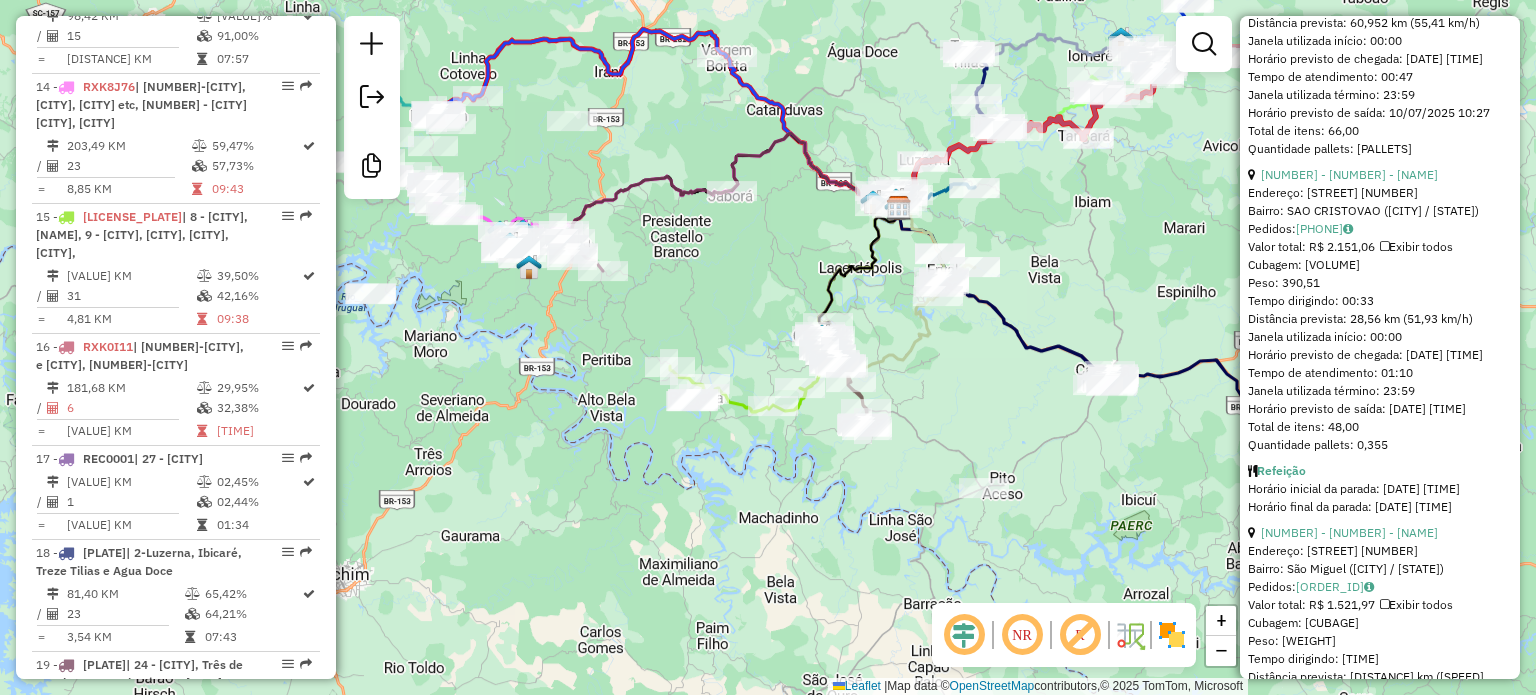 click on "Janela de atendimento Grade de atendimento Capacidade Transportadoras Veículos Cliente Pedidos  Rotas Selecione os dias de semana para filtrar as janelas de atendimento  Seg   Ter   Qua   Qui   Sex   Sáb   Dom  Informe o período da janela de atendimento: De: Até:  Filtrar exatamente a janela do cliente  Considerar janela de atendimento padrão  Selecione os dias de semana para filtrar as grades de atendimento  Seg   Ter   Qua   Qui   Sex   Sáb   Dom   Considerar clientes sem dia de atendimento cadastrado  Clientes fora do dia de atendimento selecionado Filtrar as atividades entre os valores definidos abaixo:  Peso mínimo:   Peso máximo:   Cubagem mínima:   Cubagem máxima:   De:   Até:  Filtrar as atividades entre o tempo de atendimento definido abaixo:  De:   Até:   Considerar capacidade total dos clientes não roteirizados Transportadora: Selecione um ou mais itens Tipo de veículo: Selecione um ou mais itens Veículo: Selecione um ou mais itens Motorista: Selecione um ou mais itens Nome: Rótulo:" at bounding box center (768, 347) 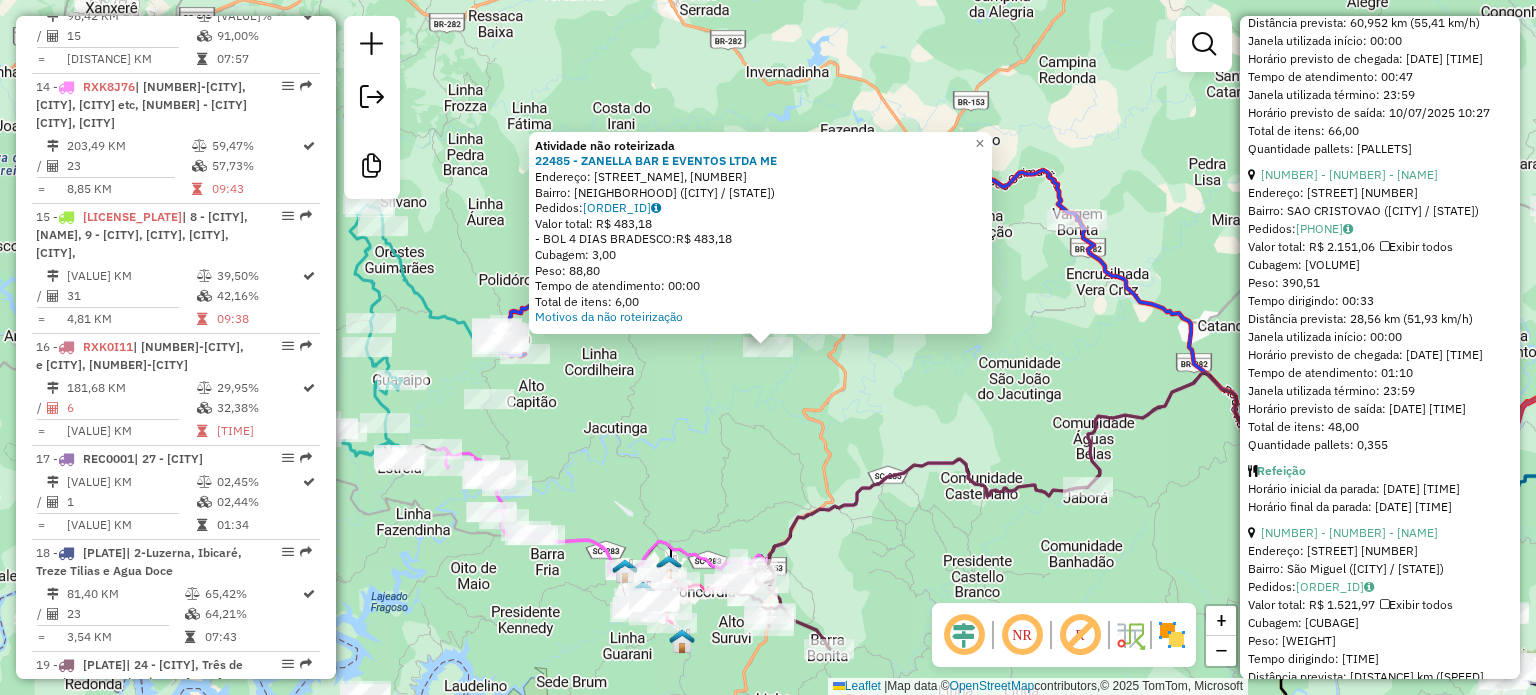 click on "Atividade não roteirizada [NUMBER] - [NAME]  Endereço: [STREET], [NUMBER]   Bairro: [NEIGHBORHOOD] ([CITY] / [STATE])   Pedidos:  [ORDER_ID]   Valor total: [CURRENCY] [AMOUNT]   -BOL [DAYS] [BANK]:  [CURRENCY] [AMOUNT]   Cubagem: [CUBAGE]   Peso: [WEIGHT]   Tempo de atendimento: [TIME]   Total de itens: [ITEM_COUNT]  Motivos da não roteirização × Janela de atendimento Grade de atendimento Capacidade Transportadoras Veículos Cliente Pedidos  Rotas Selecione os dias de semana para filtrar as janelas de atendimento  Seg   Ter   Qua   Qui   Sex   Sáb   Dom  Informe o período da janela de atendimento: De: [TIME] Até: [TIME]  Filtrar exatamente a janela do cliente  Considerar janela de atendimento padrão  Selecione os dias de semana para filtrar as grades de atendimento  Seg   Ter   Qua   Qui   Sex   Sáb   Dom   Considerar clientes sem dia de atendimento cadastrado  Clientes fora do dia de atendimento selecionado Filtrar as atividades entre os valores definidos abaixo:  Peso mínimo:   Peso máximo:   Cubagem mínima:   Cubagem máxima:" at bounding box center (768, 347) 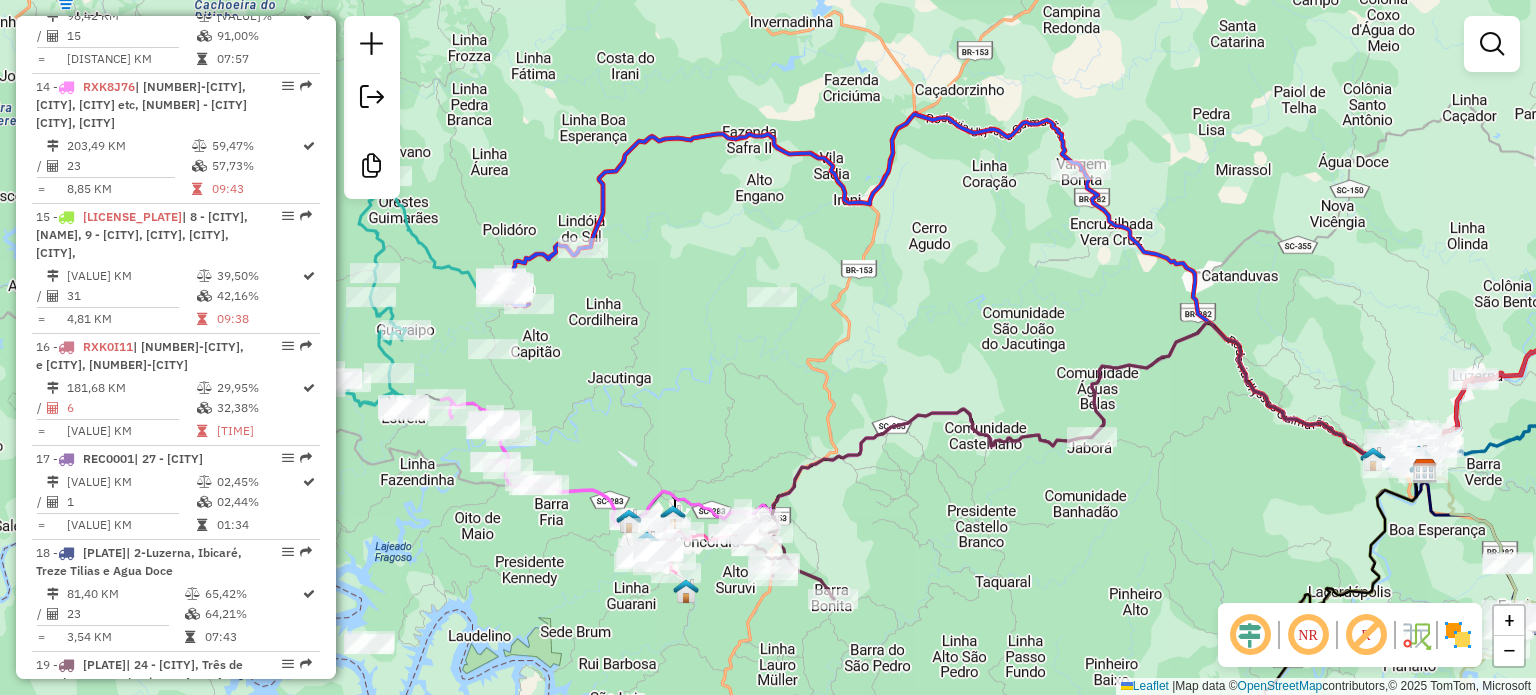 drag, startPoint x: 744, startPoint y: 409, endPoint x: 713, endPoint y: 328, distance: 86.72946 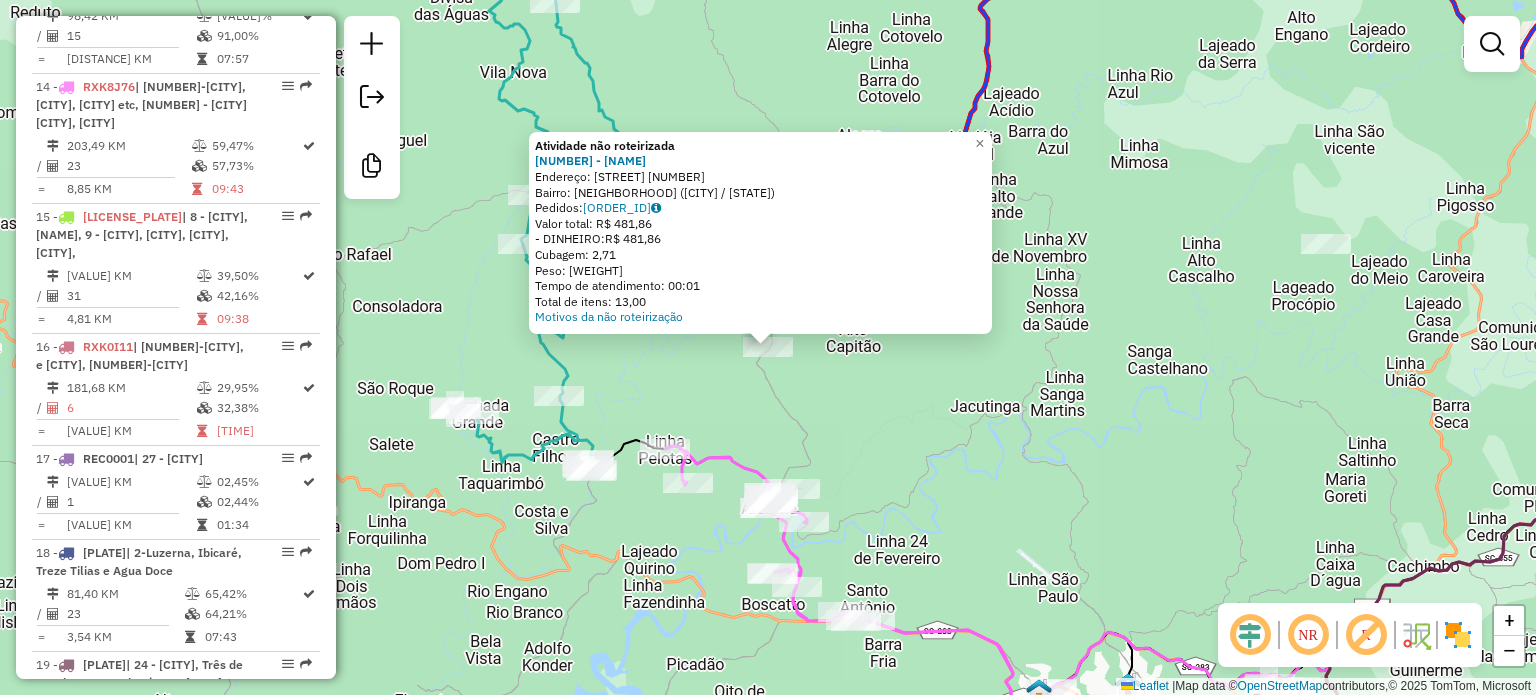 click on "Atividade não roteirizada [NUMBER] - [NAME]  Endereço:  [NEIGHBORHOOD] [NUMBER]   Bairro: [NEIGHBORHOOD] ([CITY] / [STATE])   Pedidos:  [NUMBER]   Valor total: R$ [AMOUNT]   - DINHEIRO:  R$ [AMOUNT]   Cubagem: [VOLUME]   Peso: [WEIGHT]   Tempo de atendimento: [TIME]   Total de itens: [ITEMS]  Motivos da não roteirização × Janela de atendimento Grade de atendimento Capacidade Transportadoras Veículos Cliente Pedidos  Rotas Selecione os dias de semana para filtrar as janelas de atendimento  Seg   Ter   Qua   Qui   Sex   Sáb   Dom  Informe o período da janela de atendimento: De: Até:  Filtrar exatamente a janela do cliente  Considerar janela de atendimento padrão  Selecione os dias de semana para filtrar as grades de atendimento  Seg   Ter   Qua   Qui   Sex   Sáb   Dom   Considerar clientes sem dia de atendimento cadastrado  Clientes fora do dia de atendimento selecionado Filtrar as atividades entre os valores definidos abaixo:  Peso mínimo:   Peso máximo:   Cubagem mínima:   Cubagem máxima:   De:   Até:   De:   Até:  Nome:" at bounding box center [768, 347] 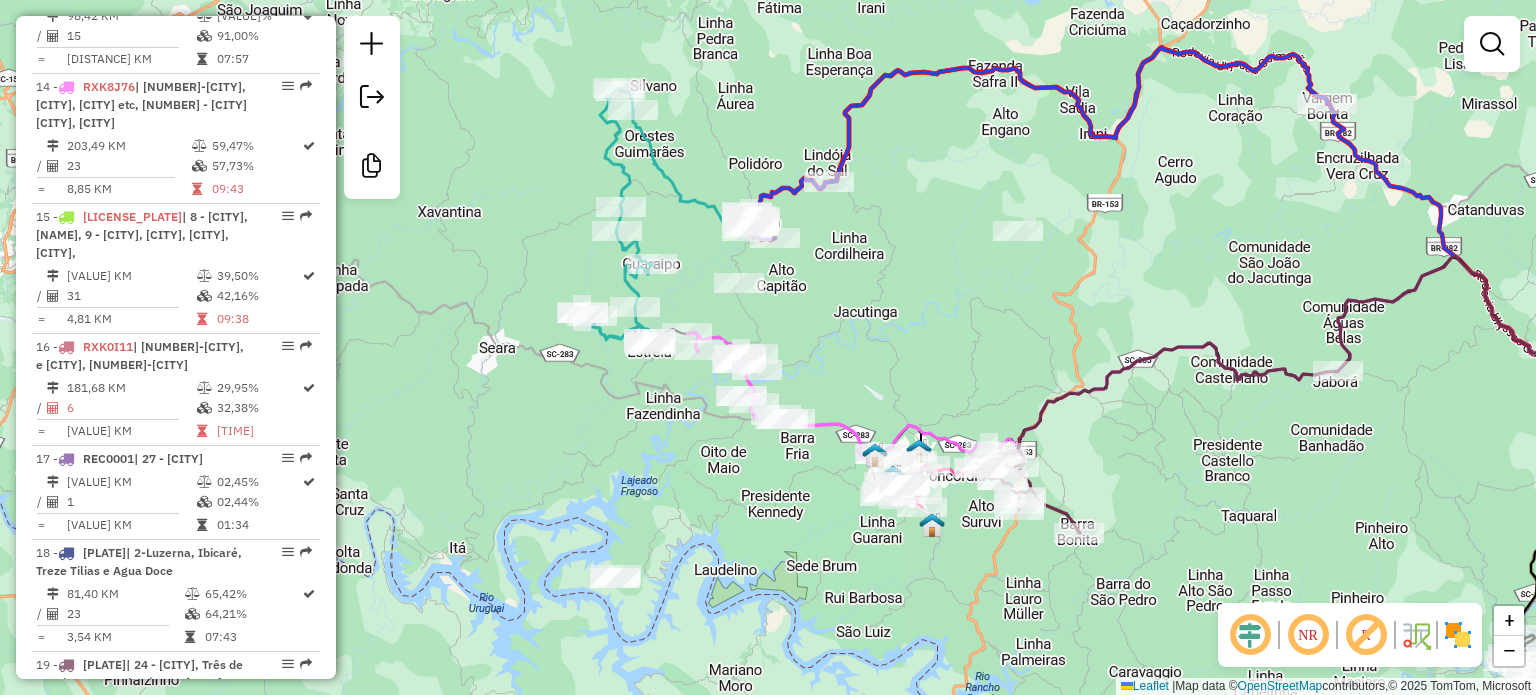 drag, startPoint x: 826, startPoint y: 392, endPoint x: 788, endPoint y: 284, distance: 114.49017 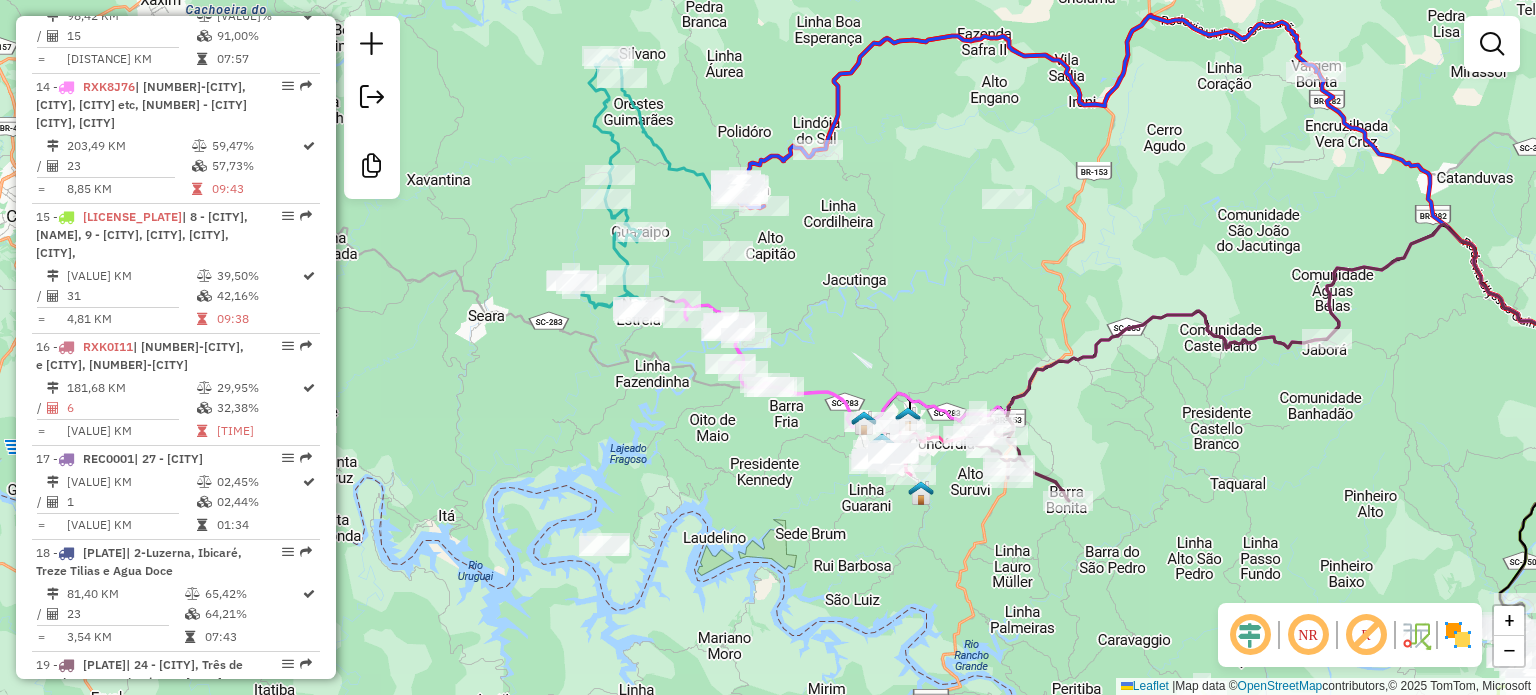 drag, startPoint x: 914, startPoint y: 323, endPoint x: 875, endPoint y: 229, distance: 101.76935 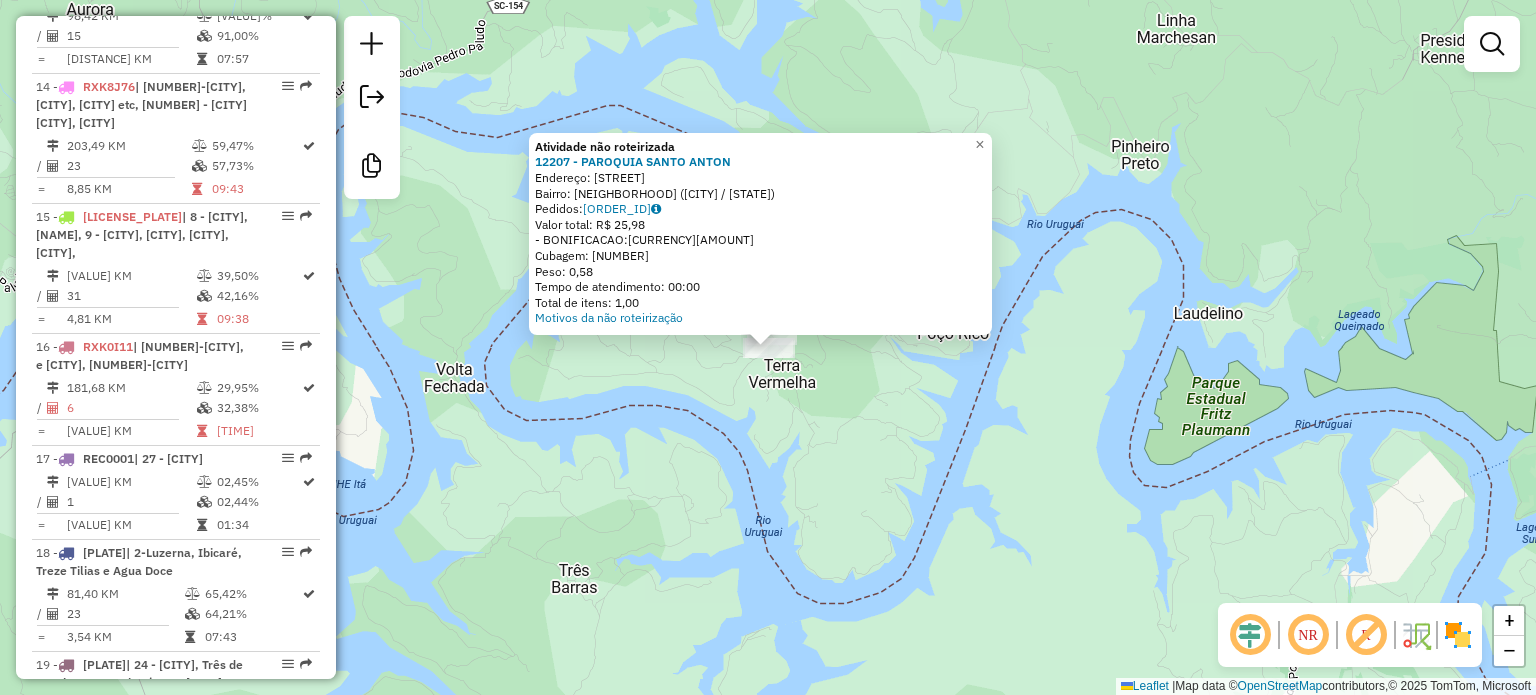 click on "Atividade não roteirizada [NUMBER] - [NAME]  Endereço:  [STREET] [NUMBER]   Bairro: [NEIGHBORHOOD] ([CITY] / [STATE])   Pedidos:  [PHONE]   Valor total: [PRICE]   -BONIFICACAO:  [PRICE]   Cubagem: [NUMBER]   Peso: [NUMBER]   Tempo de atendimento: [TIME]   Total de itens: [NUMBER]  Motivos da não roteirização × Janela de atendimento Grade de atendimento Capacidade Transportadoras Veículos Cliente Pedidos  Rotas Selecione os dias de semana para filtrar as janelas de atendimento  Seg   Ter   Qua   Qui   Sex   Sáb   Dom  Informe o período da janela de atendimento: De: [TIME] Até: [TIME]  Filtrar exatamente a janela do cliente  Considerar janela de atendimento padrão  Selecione os dias de semana para filtrar as grades de atendimento  Seg   Ter   Qua   Qui   Sex   Sáb   Dom   Considerar clientes sem dia de atendimento cadastrado  Clientes fora do dia de atendimento selecionado Filtrar as atividades entre os valores definidos abaixo:  Peso mínimo: [NUMBER]   Peso máximo: [NUMBER]   Cubagem mínima: [NUMBER]   Cubagem máxima: [NUMBER]   De: [TIME]   Até: [TIME]" at bounding box center [768, 347] 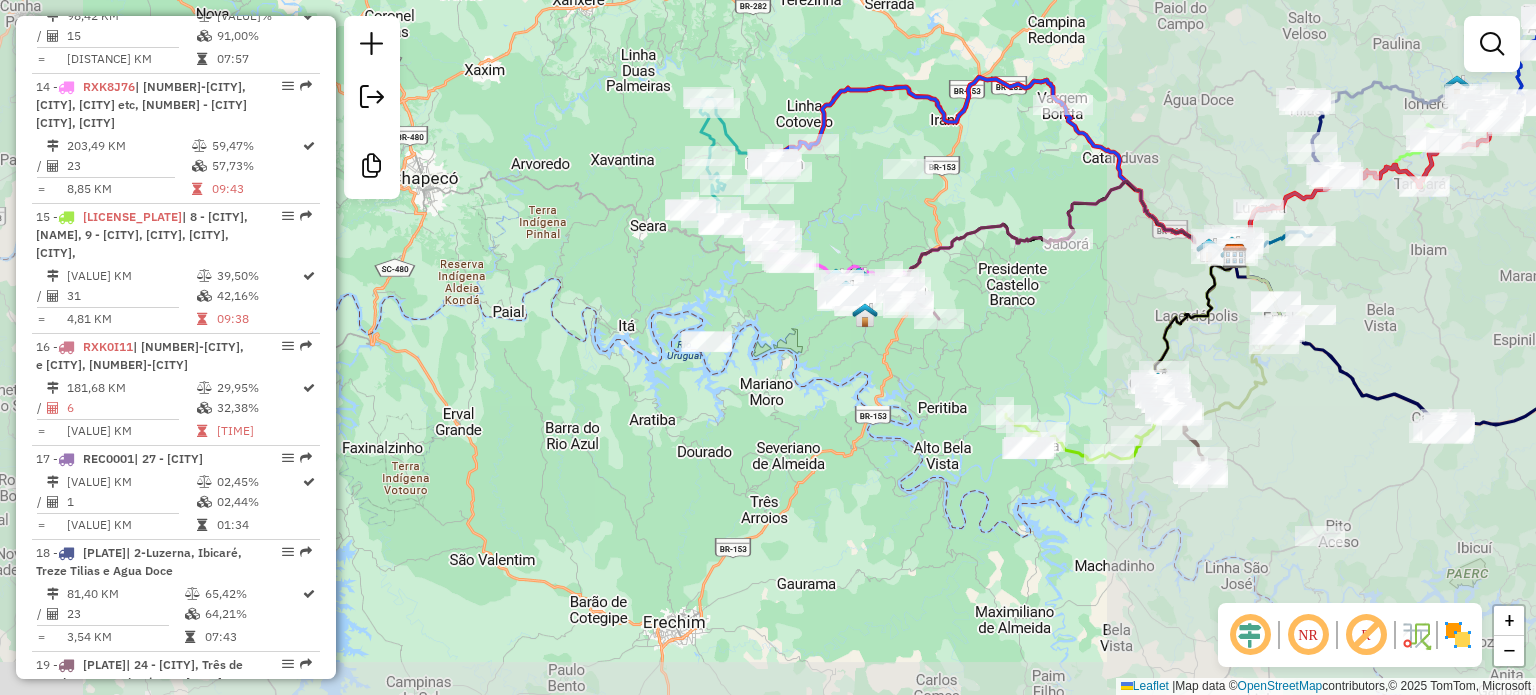 drag, startPoint x: 876, startPoint y: 410, endPoint x: 780, endPoint y: 373, distance: 102.88343 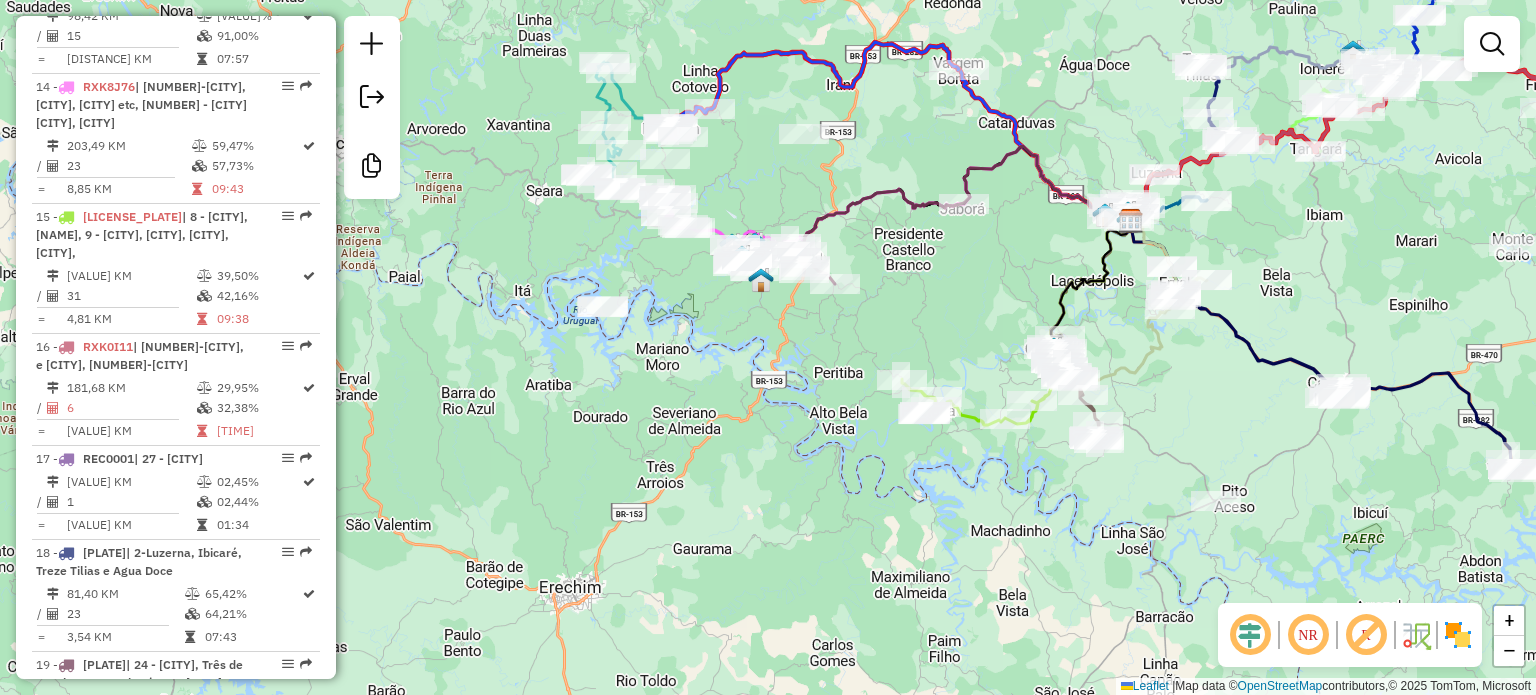 drag, startPoint x: 1007, startPoint y: 492, endPoint x: 897, endPoint y: 485, distance: 110.2225 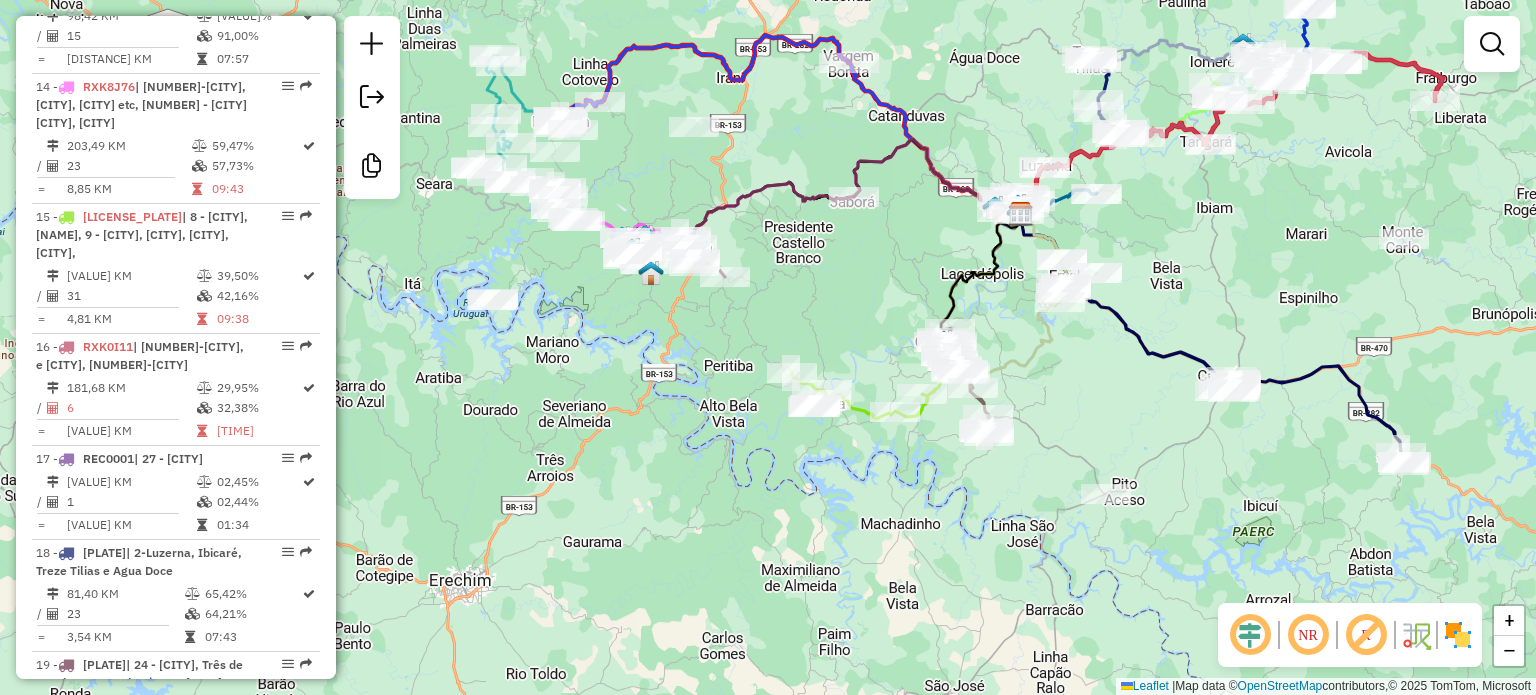 drag, startPoint x: 1022, startPoint y: 467, endPoint x: 984, endPoint y: 495, distance: 47.201694 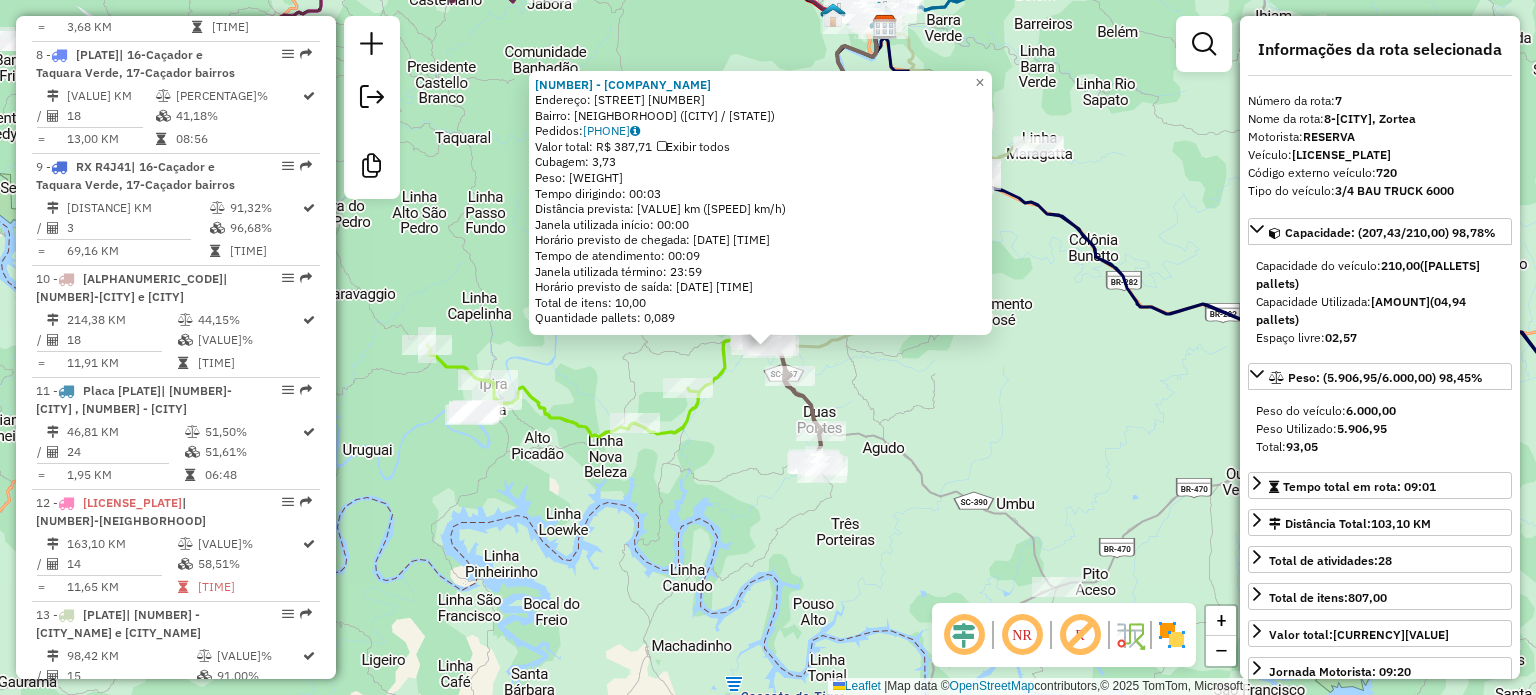 scroll, scrollTop: 1500, scrollLeft: 0, axis: vertical 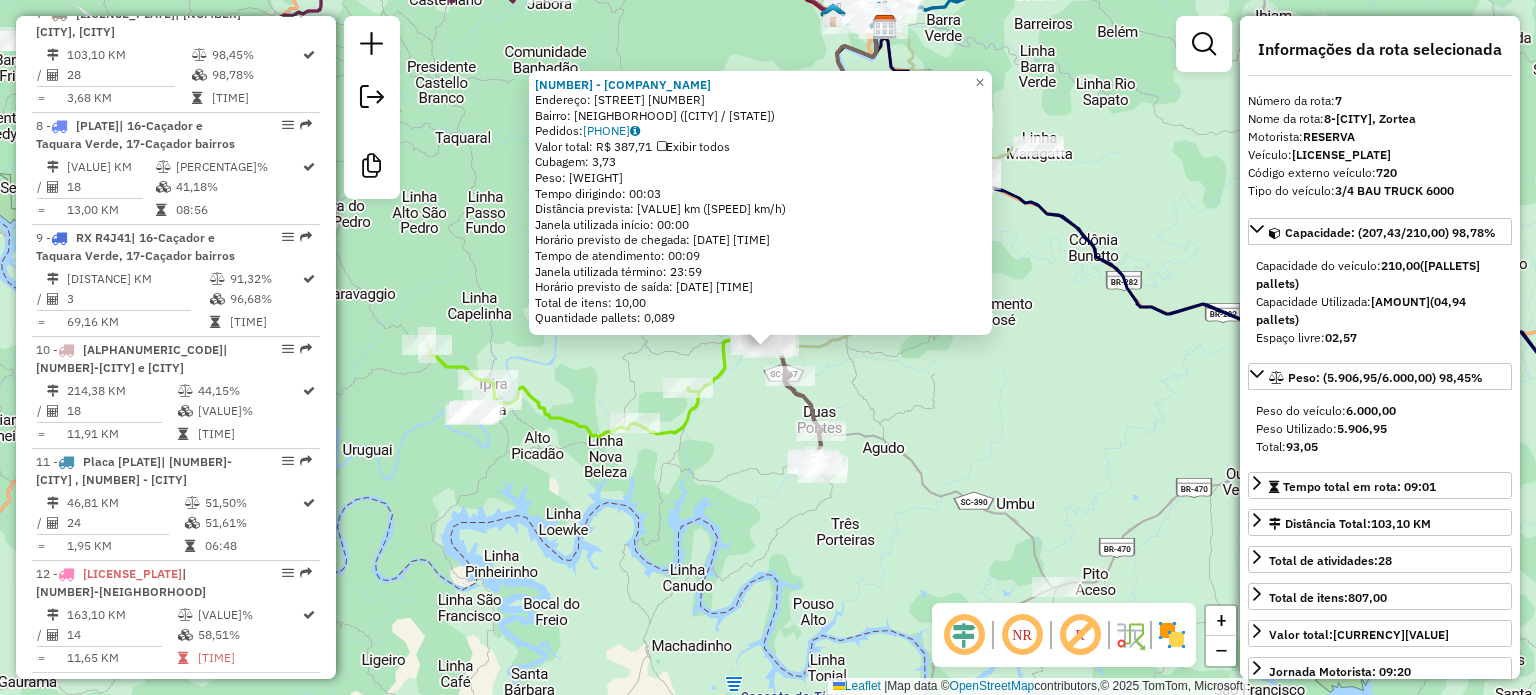 click on "[NUMBER] - MERCADO MACENA  Endereço:  [STREET] [NUMBER]   Bairro: VILA ITAPANHAU ([DISTRICT] / [STATE])   Pedidos:  [ORDER_ID]   Valor total: R$ 387,71   Exibir todos   Cubagem: 3,73  Peso: 91,46  Tempo dirigindo: 00:03   Distância prevista: 1,877 km (37,54 km/h)   Janela utilizada início: 00:00   Horário previsto de chegada: 10/07/2025 09:03   Tempo de atendimento: 00:09   Janela utilizada término: 23:59   Horário previsto de saída: 10/07/2025 09:12   Total de itens: 10,00   Quantidade pallets: 0,089  × Janela de atendimento Grade de atendimento Capacidade Transportadoras Veículos Cliente Pedidos  Rotas Selecione os dias de semana para filtrar as janelas de atendimento  Seg   Ter   Qua   Qui   Sex   Sáb   Dom  Informe o período da janela de atendimento: De: Até:  Filtrar exatamente a janela do cliente  Considerar janela de atendimento padrão  Selecione os dias de semana para filtrar as grades de atendimento  Seg   Ter   Qua   Qui   Sex   Sáb   Dom   Clientes fora do dia de atendimento selecionado De:" at bounding box center [768, 347] 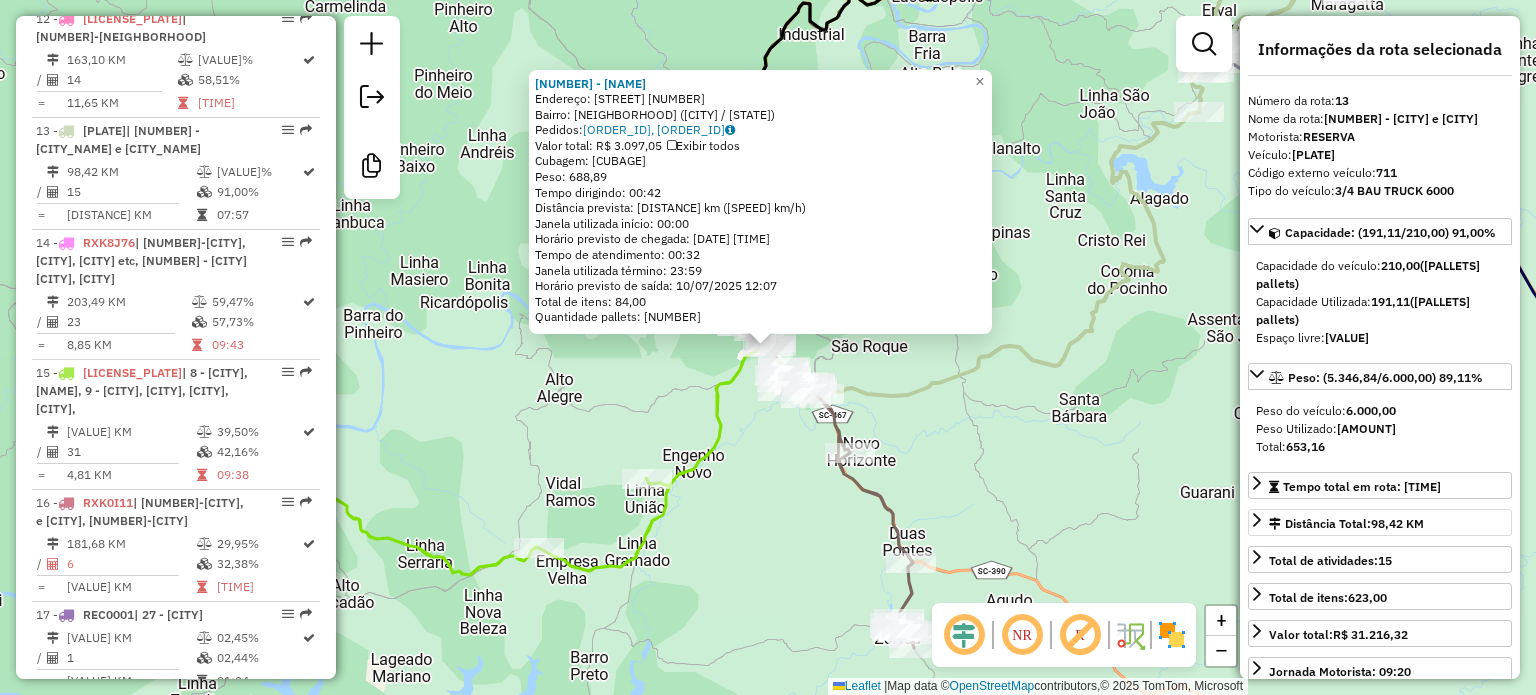 scroll, scrollTop: 2153, scrollLeft: 0, axis: vertical 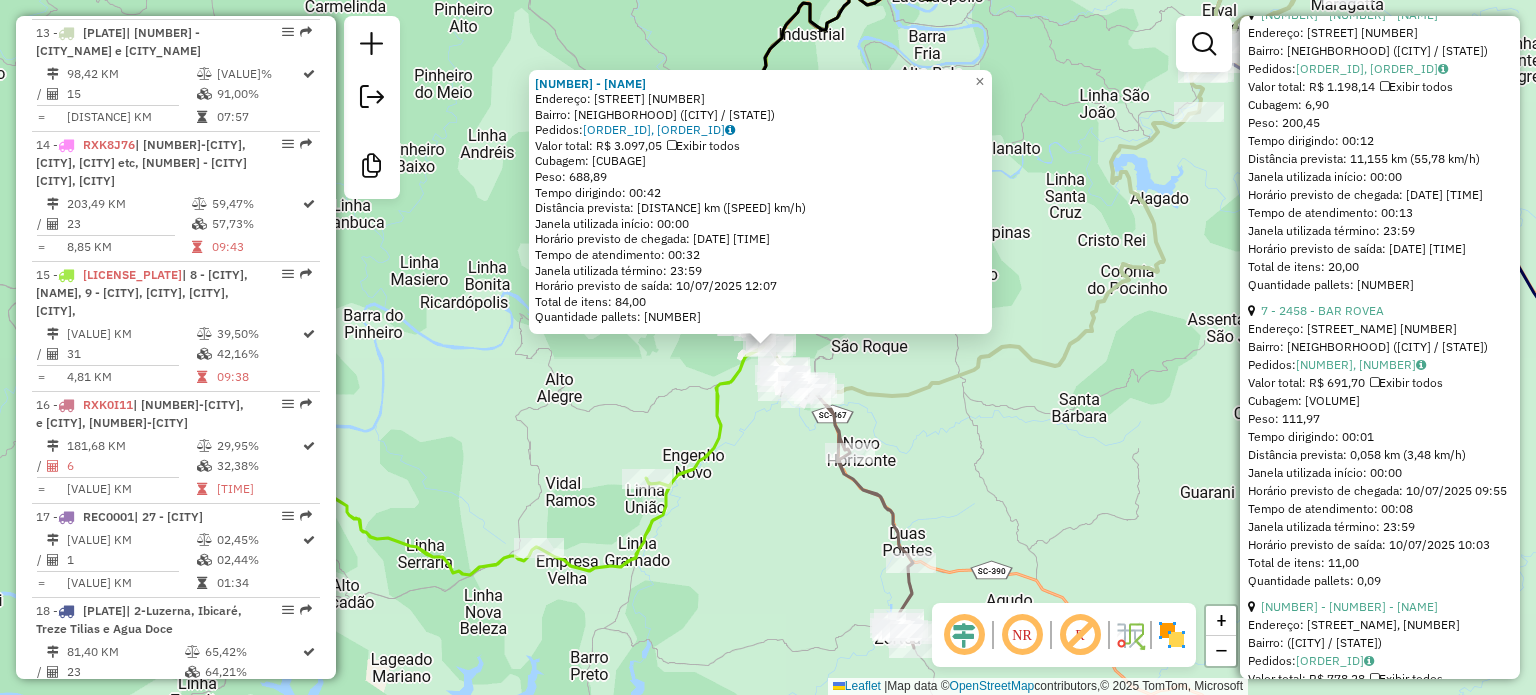 click on "[NUMBER] - [NAME]  Endereço: [HIGHWAY] [NUMBER]   Bairro: [NEIGHBORHOOD] ([CITY] / [STATE])   Pedidos:  [NUMBER]   Valor total: R$ [AMOUNT]   Exibir todos   Cubagem: [VOLUME]  Peso: [WEIGHT]  Tempo dirigindo: [TIME]   Distância prevista: [DISTANCE] km ([SPEED] km/h)   Janela utilizada início: [TIME]   Horário previsto de chegada: [DATE] [TIME]   Tempo de atendimento: [TIME]   Janela utilizada término: [TIME]   Horário previsto de saída: [DATE] [TIME]   Total de itens: [ITEMS]   Quantidade pallets: [PALLETS]  × Janela de atendimento Grade de atendimento Capacidade Transportadoras Veículos Cliente Pedidos  Rotas Selecione os dias de semana para filtrar as janelas de atendimento  Seg   Ter   Qua   Qui   Sex   Sáb   Dom  Informe o período da janela de atendimento: De: Até:  Filtrar exatamente a janela do cliente  Considerar janela de atendimento padrão  Selecione os dias de semana para filtrar as grades de atendimento  Seg   Ter   Qua   Qui   Sex   Sáb   Dom   Peso mínimo:   Peso máximo:   De:  +" at bounding box center (768, 347) 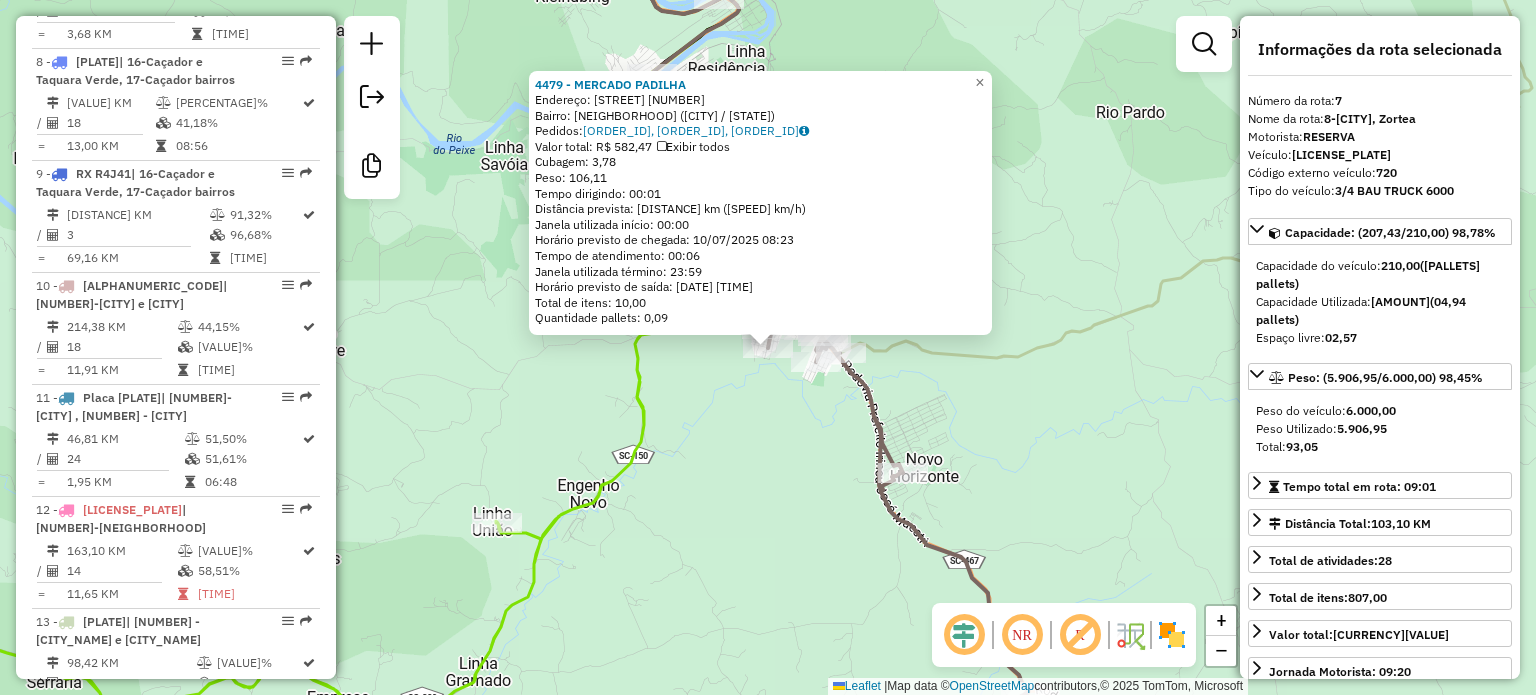 scroll, scrollTop: 1500, scrollLeft: 0, axis: vertical 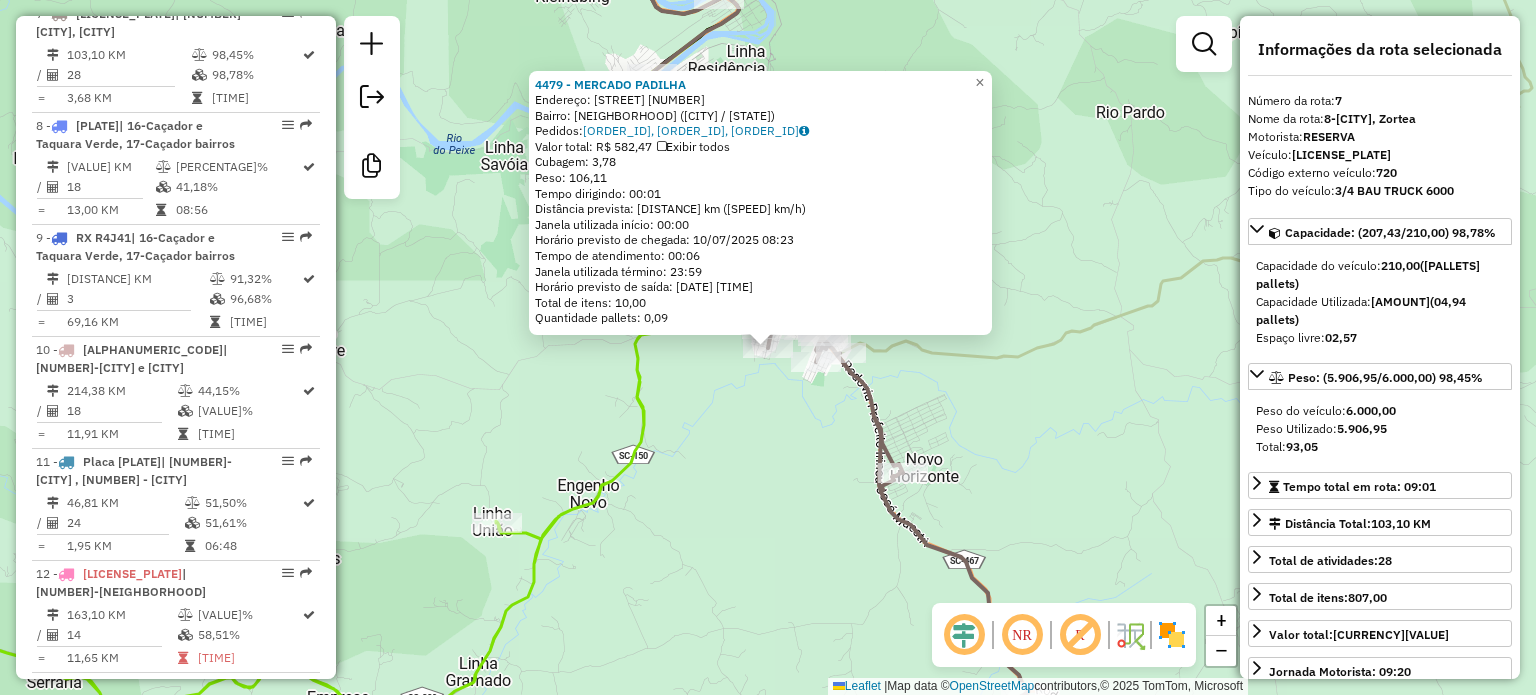 click on "[NUMBER] - [NUMBER] - [NAME]  Endereço:  [STREET] [NUMBER]   Bairro: [NAME] ([CITY] / [STATE])   Pedidos:  [PHONE], [PHONE], [PHONE]   Valor total: [PRICE]   Exibir todos   Cubagem: [NUMBER]  Peso: [NUMBER]  Tempo dirigindo: [TIME]   Distância prevista: [NUMBER] km ([NUMBER] km/h)   Janela utilizada início: [TIME]   Horário previsto de chegada: [DATE] [TIME]   Tempo de atendimento: [TIME]   Janela utilizada término: [TIME]   Horário previsto de saída: [DATE] [TIME]   Total de itens: [NUMBER]   Quantidade pallets: [NUMBER]  × Janela de atendimento Grade de atendimento Capacidade Transportadoras Veículos Cliente Pedidos  Rotas Selecione os dias de semana para filtrar as janelas de atendimento  Seg   Ter   Qua   Qui   Sex   Sáb   Dom  Informe o período da janela de atendimento: De: [TIME] Até: [TIME]  Filtrar exatamente a janela do cliente  Considerar janela de atendimento padrão  Selecione os dias de semana para filtrar as grades de atendimento  Seg   Ter   Qua   Qui   Sex   Sáb   Dom   Peso mínimo: [NUMBER]   Peso máximo: [NUMBER]  +" at bounding box center [768, 347] 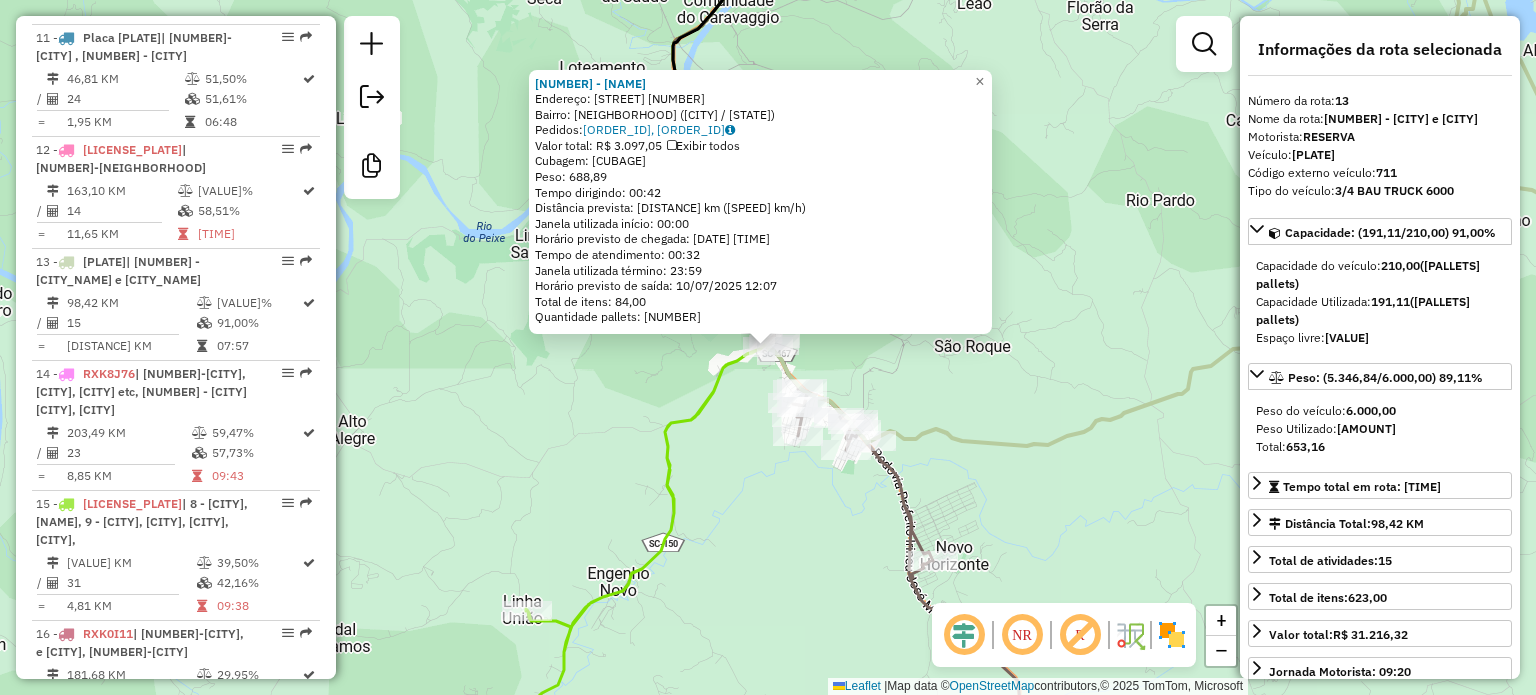 scroll, scrollTop: 2153, scrollLeft: 0, axis: vertical 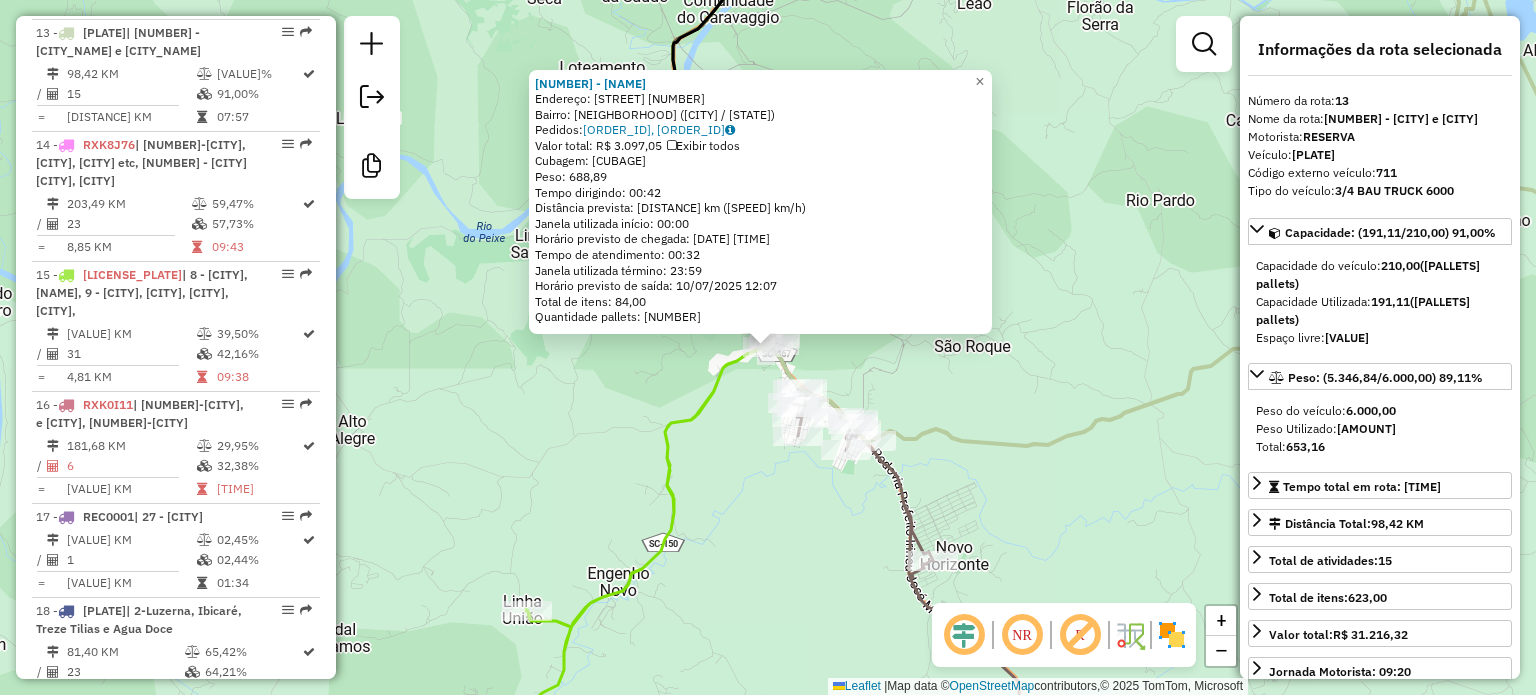 click on "[NUMBER] - [NAME]  Endereço: [HIGHWAY] [NUMBER]   Bairro: [NEIGHBORHOOD] ([CITY] / [STATE])   Pedidos:  [NUMBER]   Valor total: R$ [AMOUNT]   Exibir todos   Cubagem: [VOLUME]  Peso: [WEIGHT]  Tempo dirigindo: [TIME]   Distância prevista: [DISTANCE] km ([SPEED] km/h)   Janela utilizada início: [TIME]   Horário previsto de chegada: [DATE] [TIME]   Tempo de atendimento: [TIME]   Janela utilizada término: [TIME]   Horário previsto de saída: [DATE] [TIME]   Total de itens: [ITEMS]   Quantidade pallets: [PALLETS]  × Janela de atendimento Grade de atendimento Capacidade Transportadoras Veículos Cliente Pedidos  Rotas Selecione os dias de semana para filtrar as janelas de atendimento  Seg   Ter   Qua   Qui   Sex   Sáb   Dom  Informe o período da janela de atendimento: De: Até:  Filtrar exatamente a janela do cliente  Considerar janela de atendimento padrão  Selecione os dias de semana para filtrar as grades de atendimento  Seg   Ter   Qua   Qui   Sex   Sáb   Dom   Peso mínimo:   Peso máximo:   De:  +" at bounding box center [768, 347] 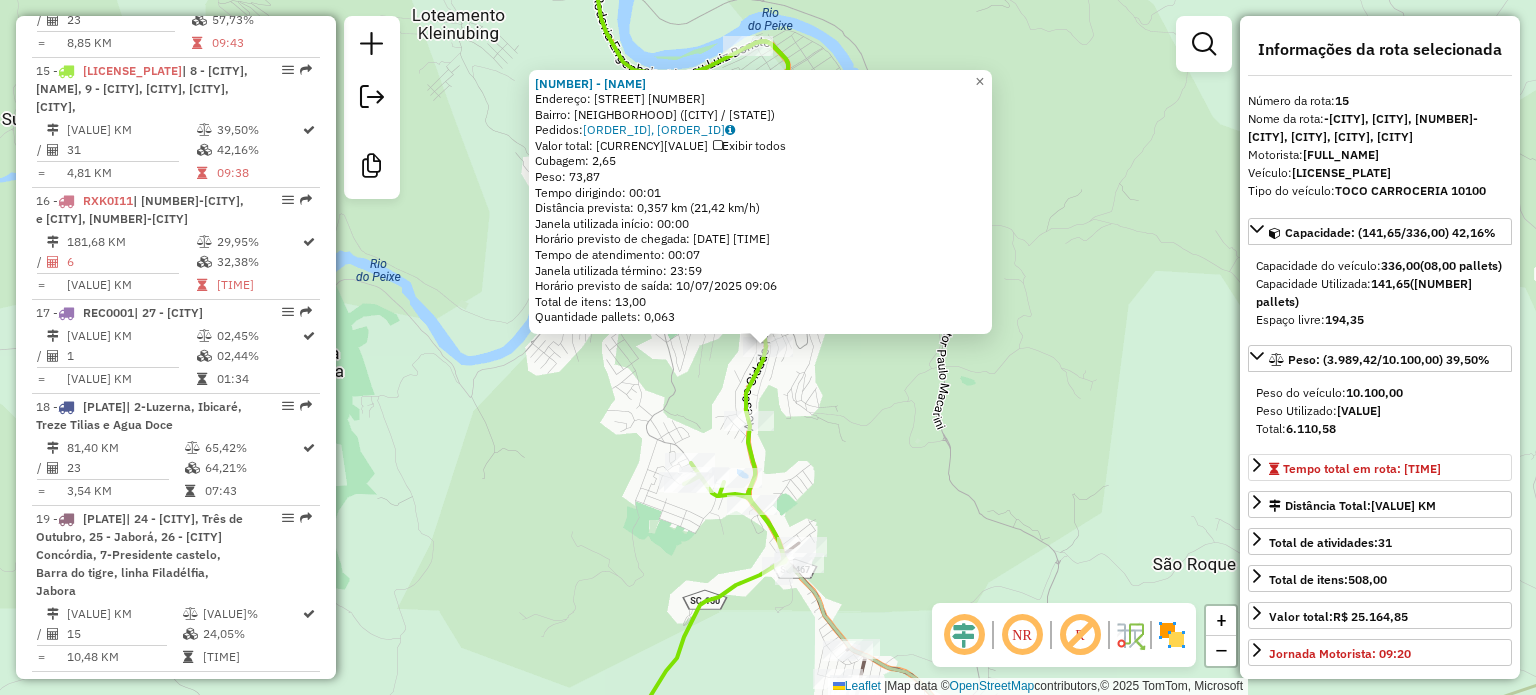 scroll, scrollTop: 2396, scrollLeft: 0, axis: vertical 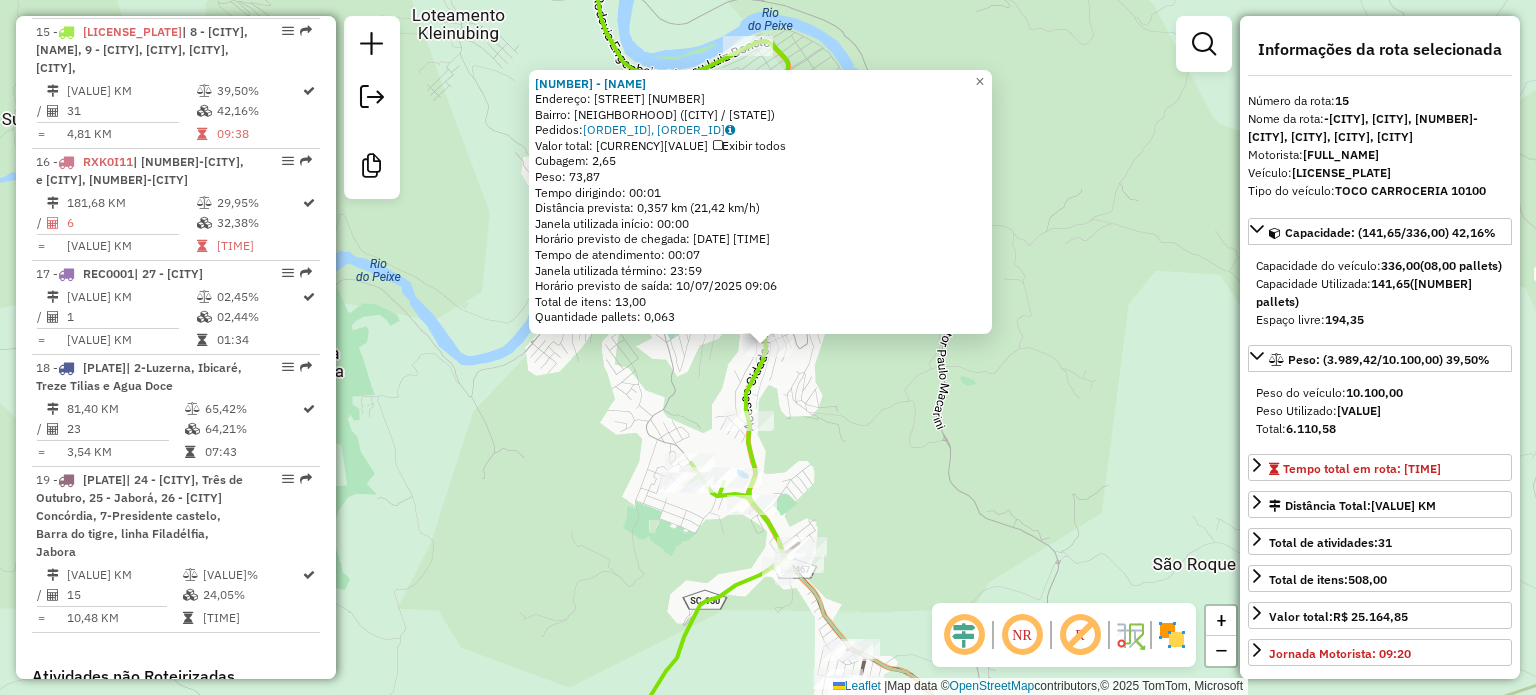 click on "[COMPANY_NAME]  Endereço:  [STREET_NAME] [NUMBER]   Bairro: [NEIGHBORHOOD] ([CITY] / [STATE])   Pedidos:  [ORDER_ID], [ORDER_ID]   Valor total: R$ 464,26   Exibir todos   Cubagem: 2,65  Peso: 73,87  Tempo dirigindo: 00:01   Distância prevista: 0,357 km (21,42 km/h)   Janela utilizada início: 00:00   Horário previsto de chegada: [DATE] [TIME]   Tempo de atendimento: 00:07   Janela utilizada término: 23:59   Horário previsto de saída: [DATE] [TIME]   Total de itens: 13,00   Quantidade pallets: 0,063  × Janela de atendimento Grade de atendimento Capacidade Transportadoras Veículos Cliente Pedidos  Rotas Selecione os dias de semana para filtrar as janelas de atendimento  Seg   Ter   Qua   Qui   Sex   Sáb   Dom  Informe o período da janela de atendimento: De: Até:  Filtrar exatamente a janela do cliente  Considerar janela de atendimento padrão  Selecione os dias de semana para filtrar as grades de atendimento  Seg   Ter   Qua   Qui   Sex   Sáb   Dom   Considerar clientes sem dia de atendimento cadastrado  De:" at bounding box center [768, 347] 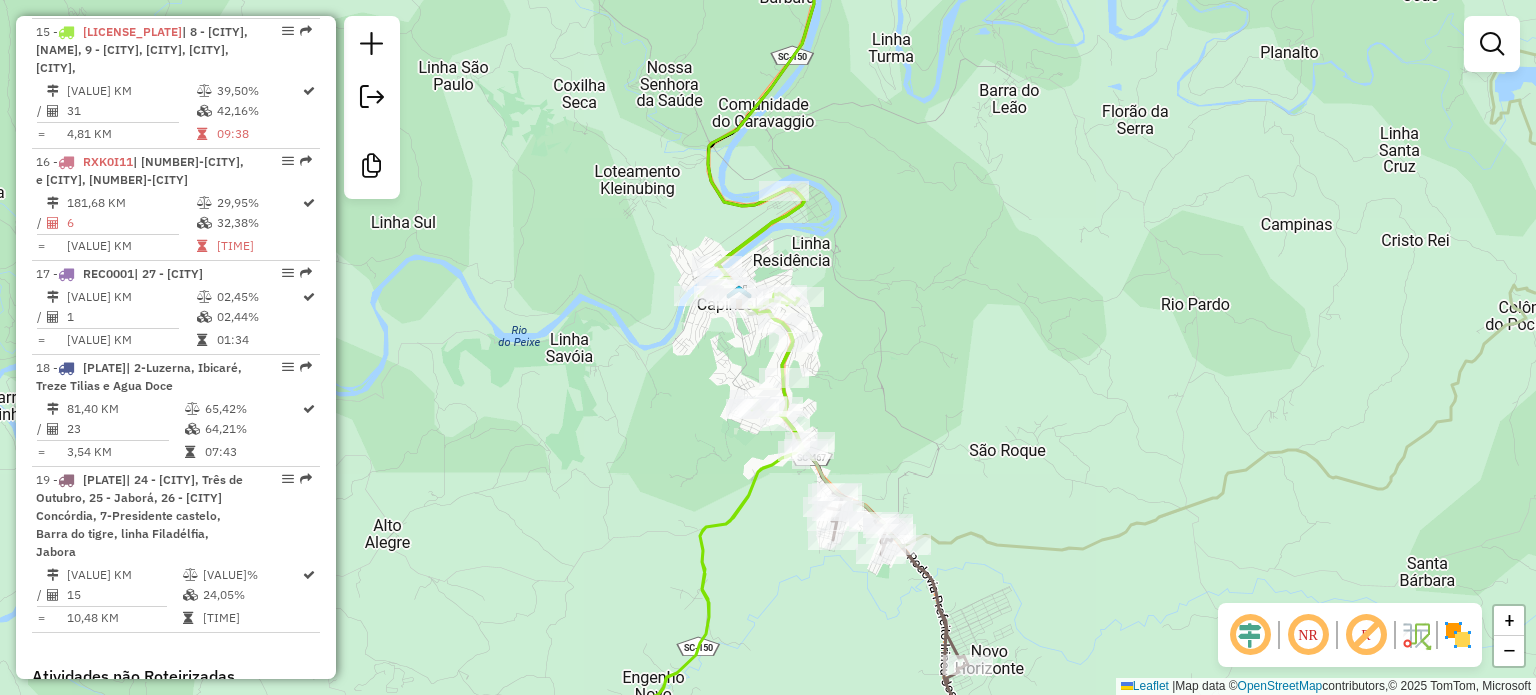 drag, startPoint x: 908, startPoint y: 347, endPoint x: 899, endPoint y: 367, distance: 21.931713 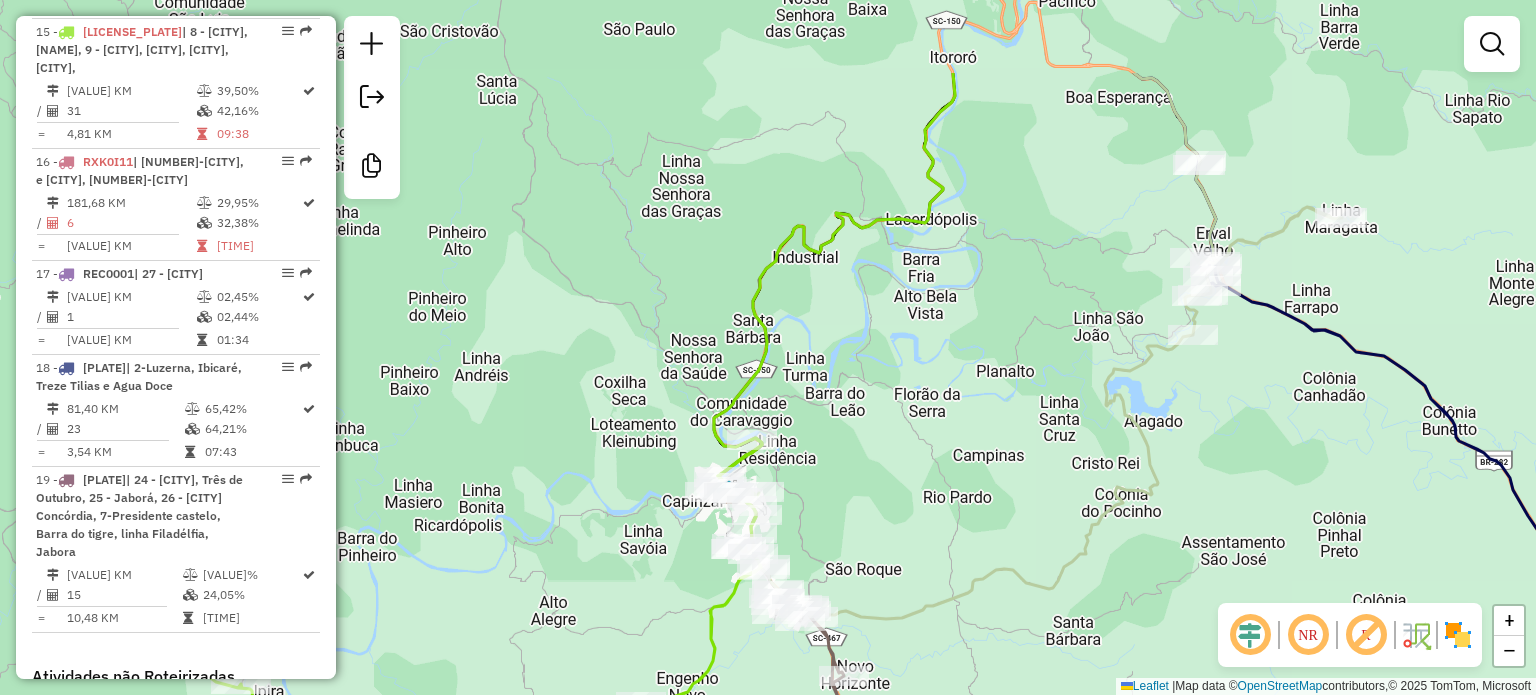 drag, startPoint x: 982, startPoint y: 395, endPoint x: 897, endPoint y: 458, distance: 105.801704 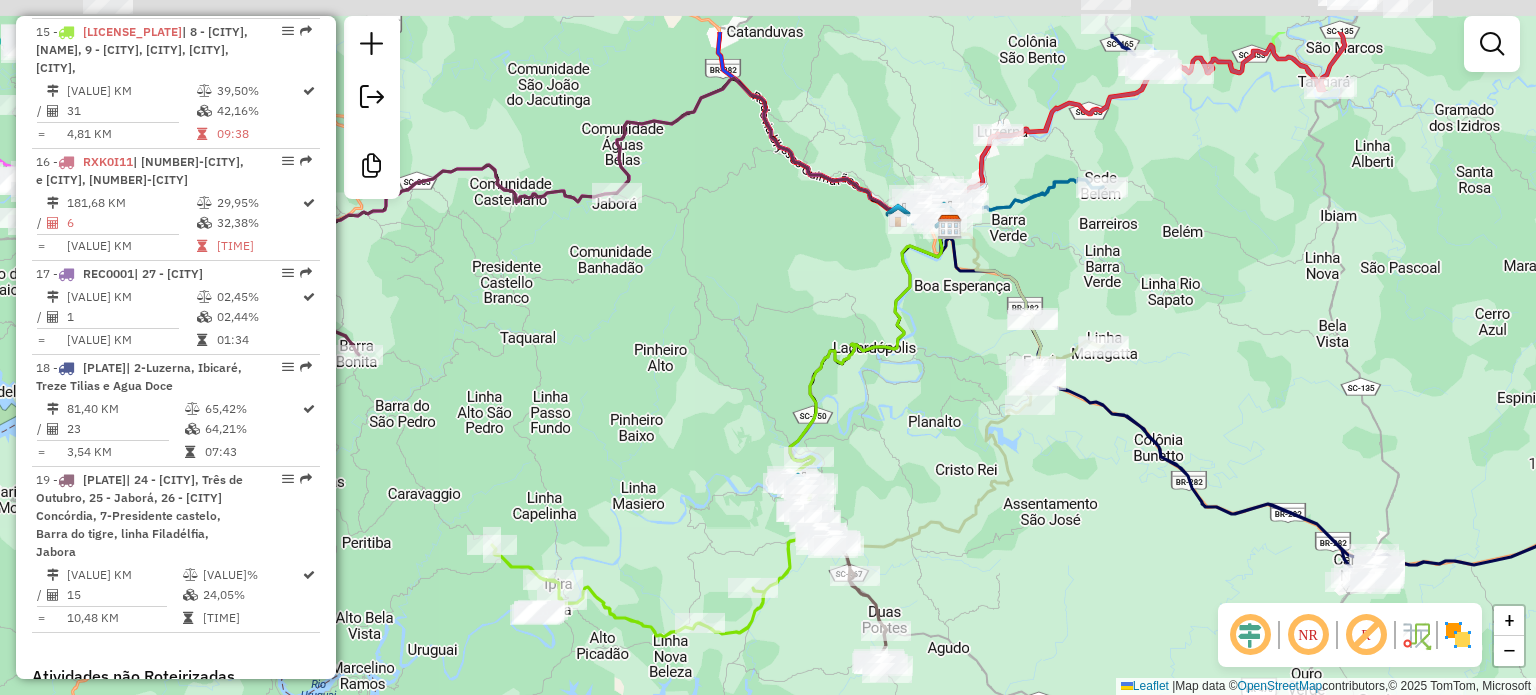 drag, startPoint x: 952, startPoint y: 338, endPoint x: 922, endPoint y: 439, distance: 105.36128 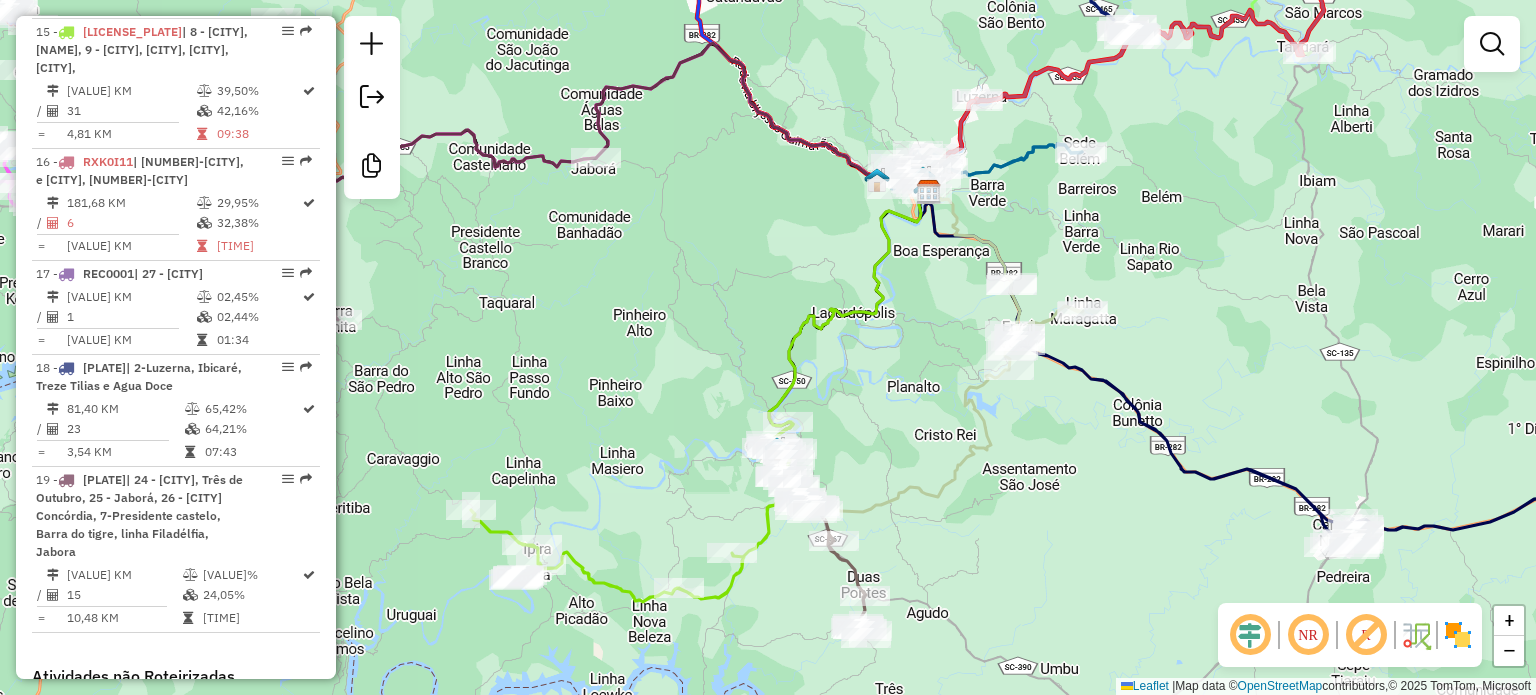 drag, startPoint x: 938, startPoint y: 458, endPoint x: 912, endPoint y: 413, distance: 51.971146 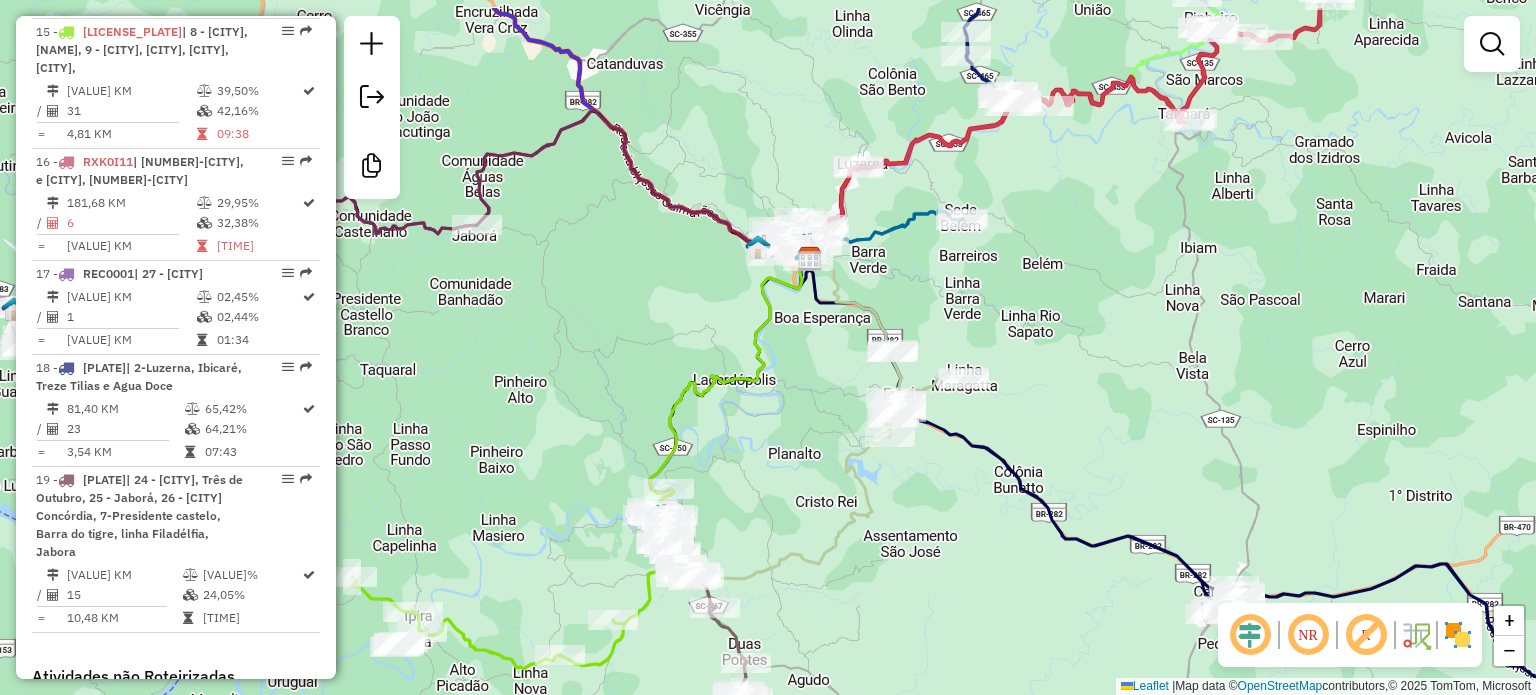 drag, startPoint x: 944, startPoint y: 387, endPoint x: 1047, endPoint y: 251, distance: 170.60188 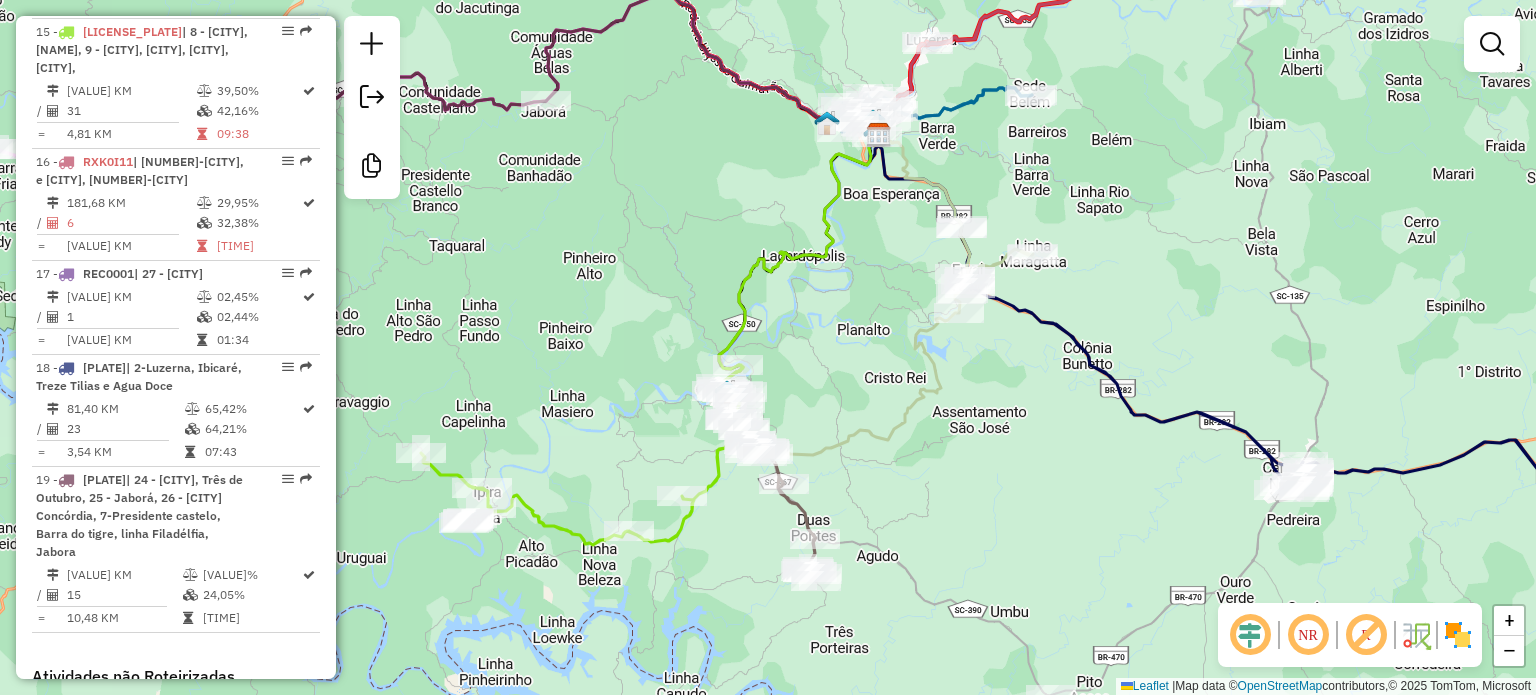 drag, startPoint x: 1082, startPoint y: 329, endPoint x: 1171, endPoint y: 102, distance: 243.8237 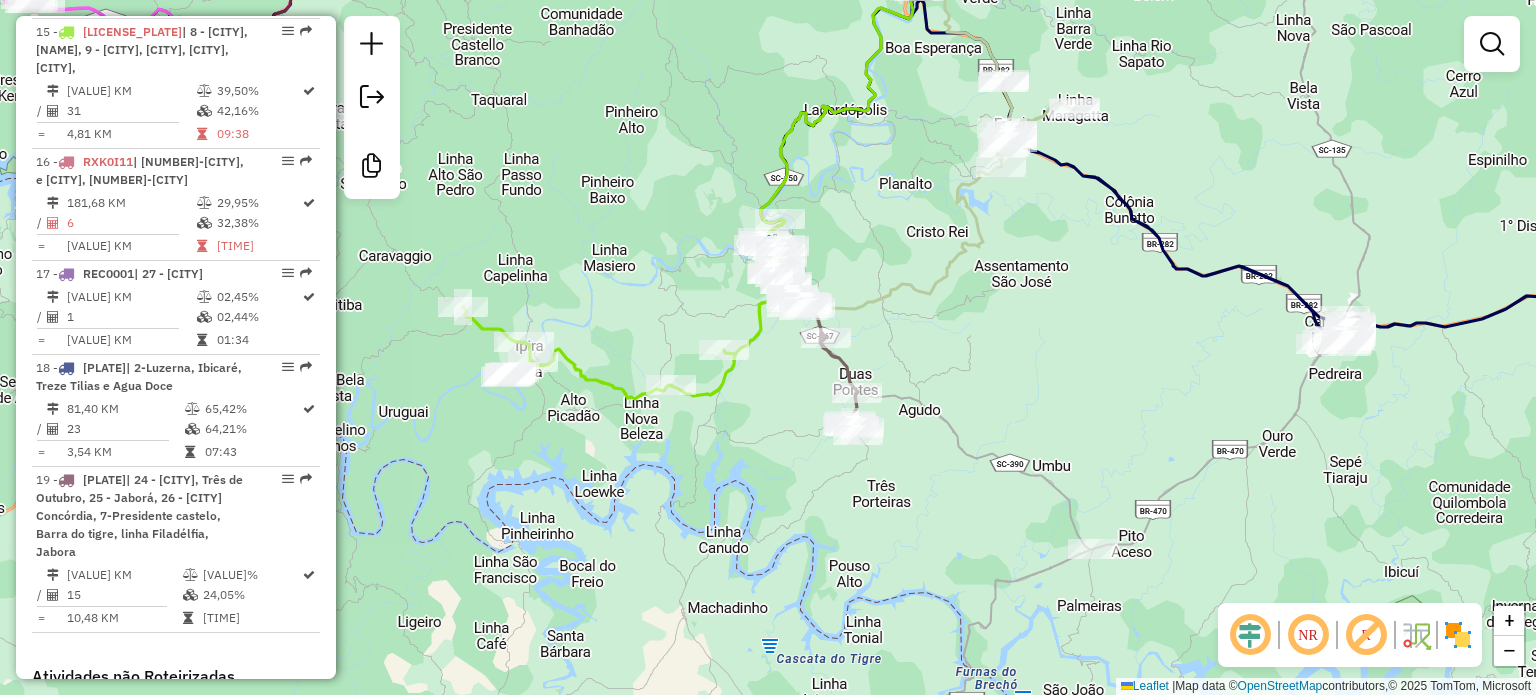 drag, startPoint x: 705, startPoint y: 443, endPoint x: 783, endPoint y: 456, distance: 79.07591 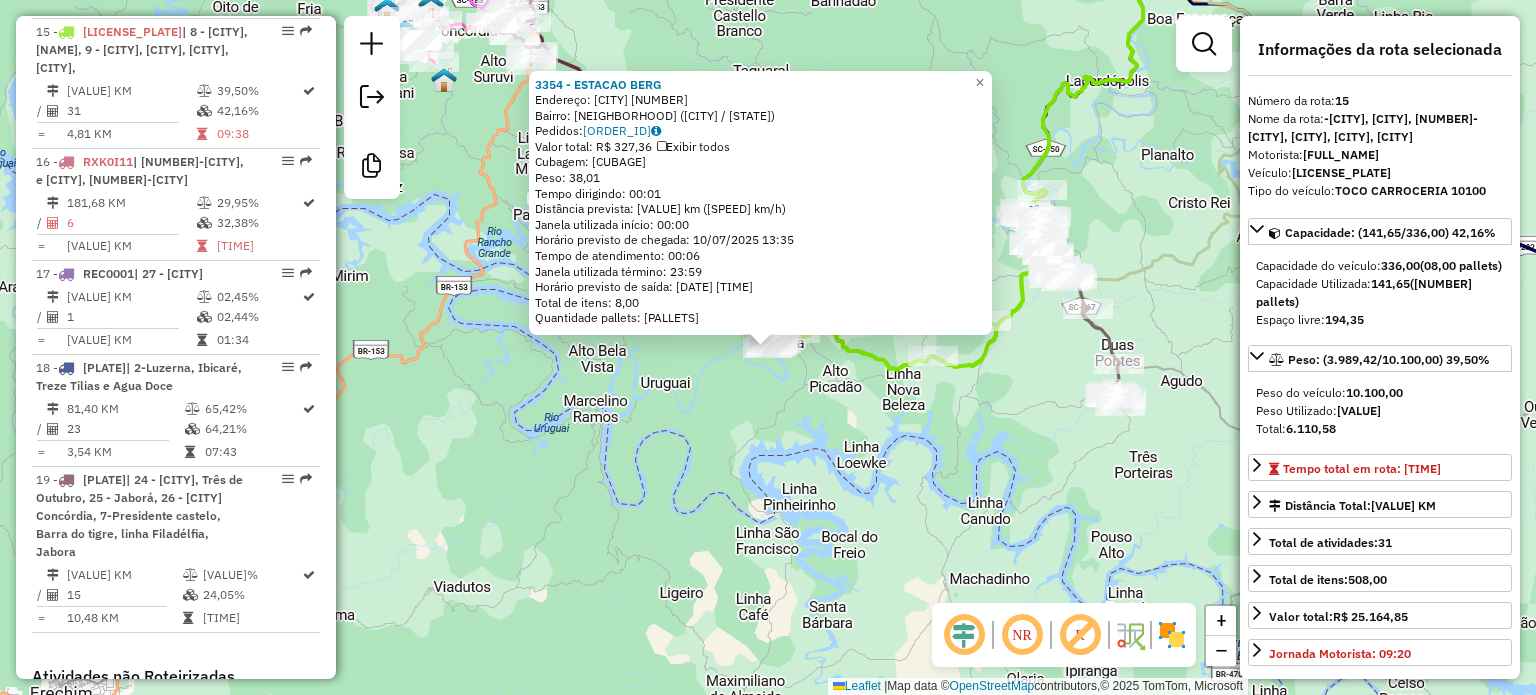 click on "[NUMBER] - [BRAND_NAME]  Address:  [STREET] [NUMBER]   Neighborhood: [NEIGHBORHOOD] ([CITY] / [STATE])   Orders:  [ORDER_ID]   Total amount: [CURRENCY][VALUE]   View all   Cubage: [VALUE]  Weight: [VALUE]  Driving time: [TIME]   Estimated distance: [VALUE] km ([SPEED] km/h)   Window used start: [TIME]   Estimated arrival time: [DATE] [TIME]   Service time: [TIME]   Window used end: [TIME]   Estimated departure time: [DATE] [TIME]   Total items: [VALUE]   Pallet quantity: [VALUE]  × Service window Service grid Capacity Carriers Vehicles Customer Orders  Routes Select weekdays to filter service windows  Mon   Tue   Wed   Thu   Fri   Sat   Sun  Enter service window period: From: To:  Filter exactly customer window  Consider standard service window  Select weekdays to filter service grids  Mon   Tue   Wed   Thu   Fri   Sat   Sun   Minimum weight:  +" at bounding box center (768, 347) 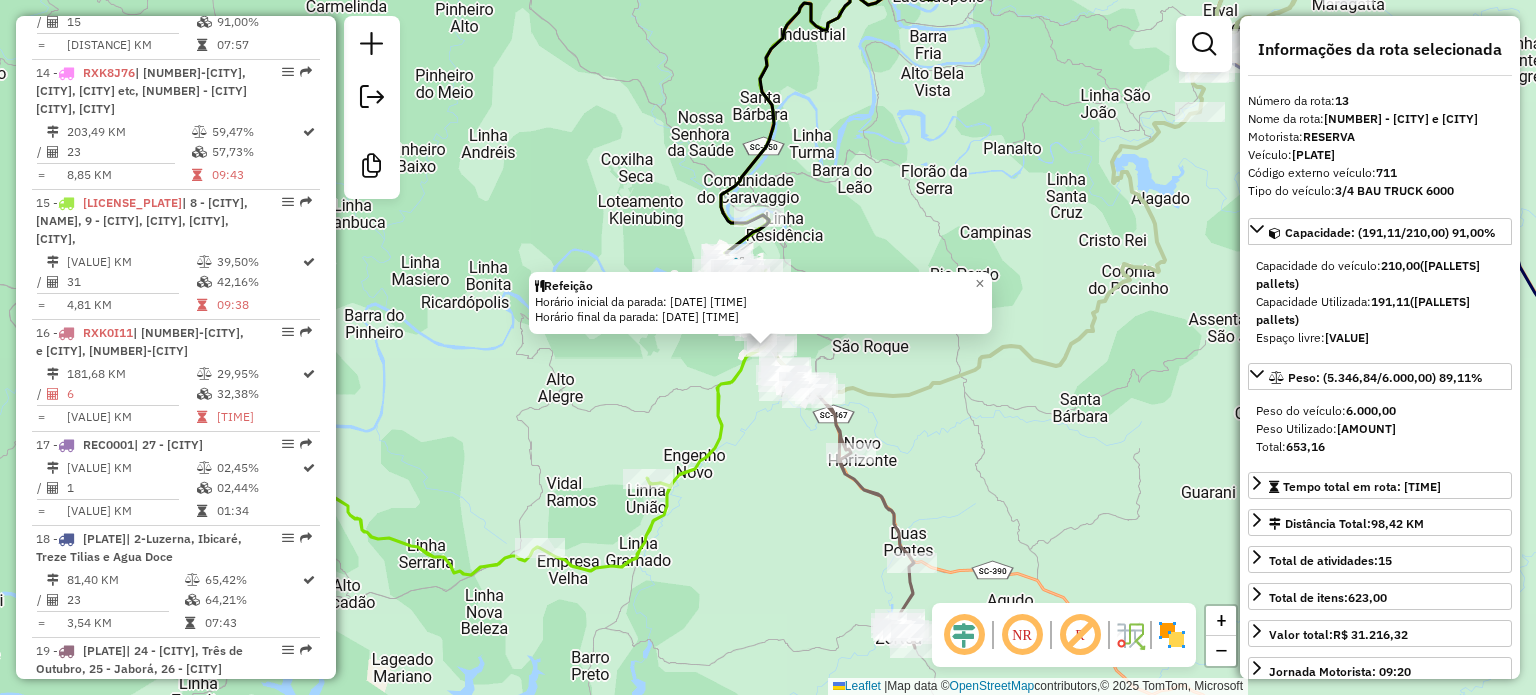 scroll, scrollTop: 2153, scrollLeft: 0, axis: vertical 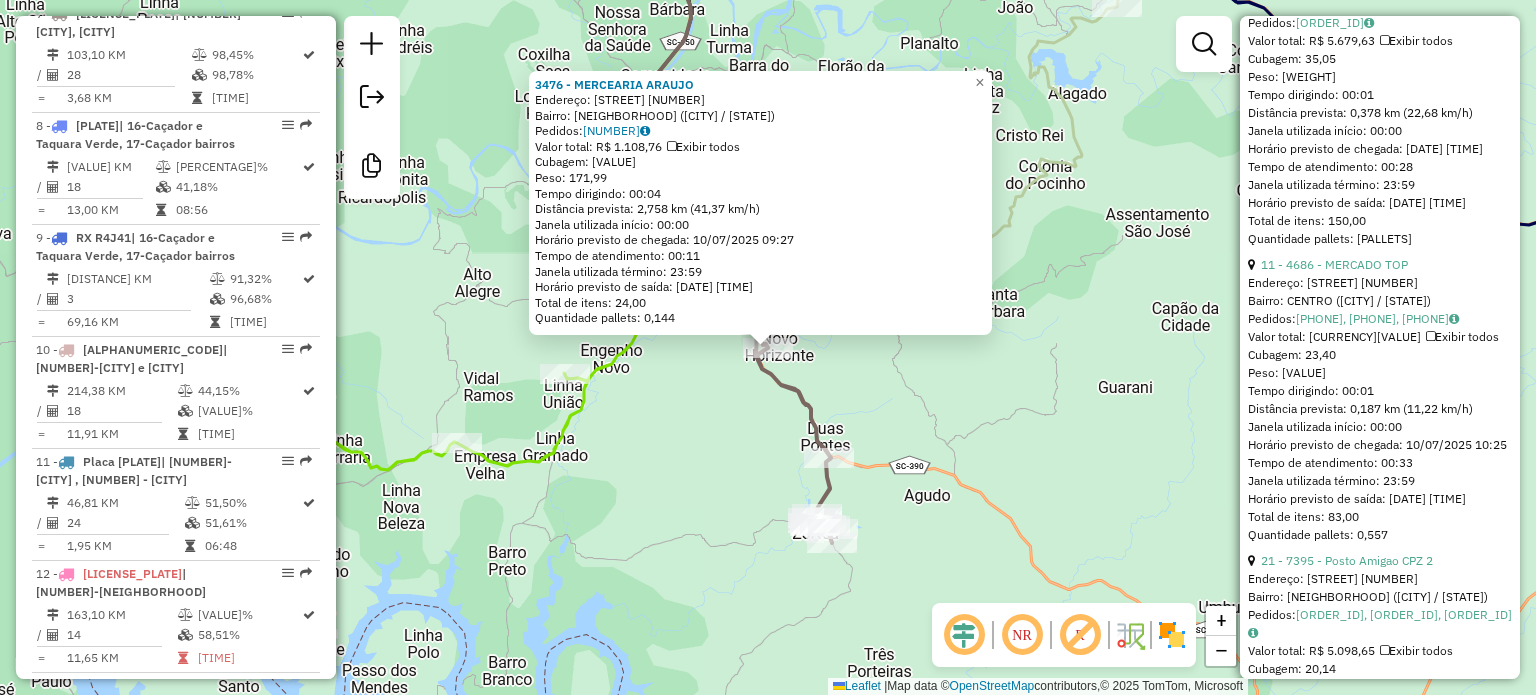 click on "Endereço: [STREET] [NUMBER]   Bairro: [NEIGHBORHOOD] ([CITY] / [STATE])   Pedidos:  [ORDER_ID]   Valor total: [CURRENCY] [AMOUNT]   Exibir todos   Cubagem: [CUBAGE]  Peso: [WEIGHT]  Tempo dirigindo: [TIME]   Distância prevista: [DISTANCE] km ([SPEED] km/h)   Janela utilizada início: [TIME]   Horário previsto de chegada: [DATE] [TIME]   Tempo de atendimento: [TIME]   Janela utilizada término: [TIME]   Horário previsto de saída: [DATE] [TIME]   Total de itens: [ITEM_COUNT]   Quantidade pallets: [PALLET_COUNT]  × Janela de atendimento Grade de atendimento Capacidade Transportadoras Veículos Cliente Pedidos  Rotas Selecione os dias de semana para filtrar as janelas de atendimento  Seg   Ter   Qua   Qui   Sex   Sáb   Dom  Informe o período da janela de atendimento: De: [TIME] Até: [TIME]  Filtrar exatamente a janela do cliente  Considerar janela de atendimento padrão  Selecione os dias de semana para filtrar as grades de atendimento  Seg   Ter   Qua   Qui   Sex   Sáb   Dom   Considerar clientes sem dia de atendimento cadastrado  Clientes fora do dia de atendimento selecionado Filtrar as atividades entre os valores definidos abaixo:  Peso mínimo:   Peso máximo:   Cubagem mínima:   Cubagem máxima:" at bounding box center [768, 347] 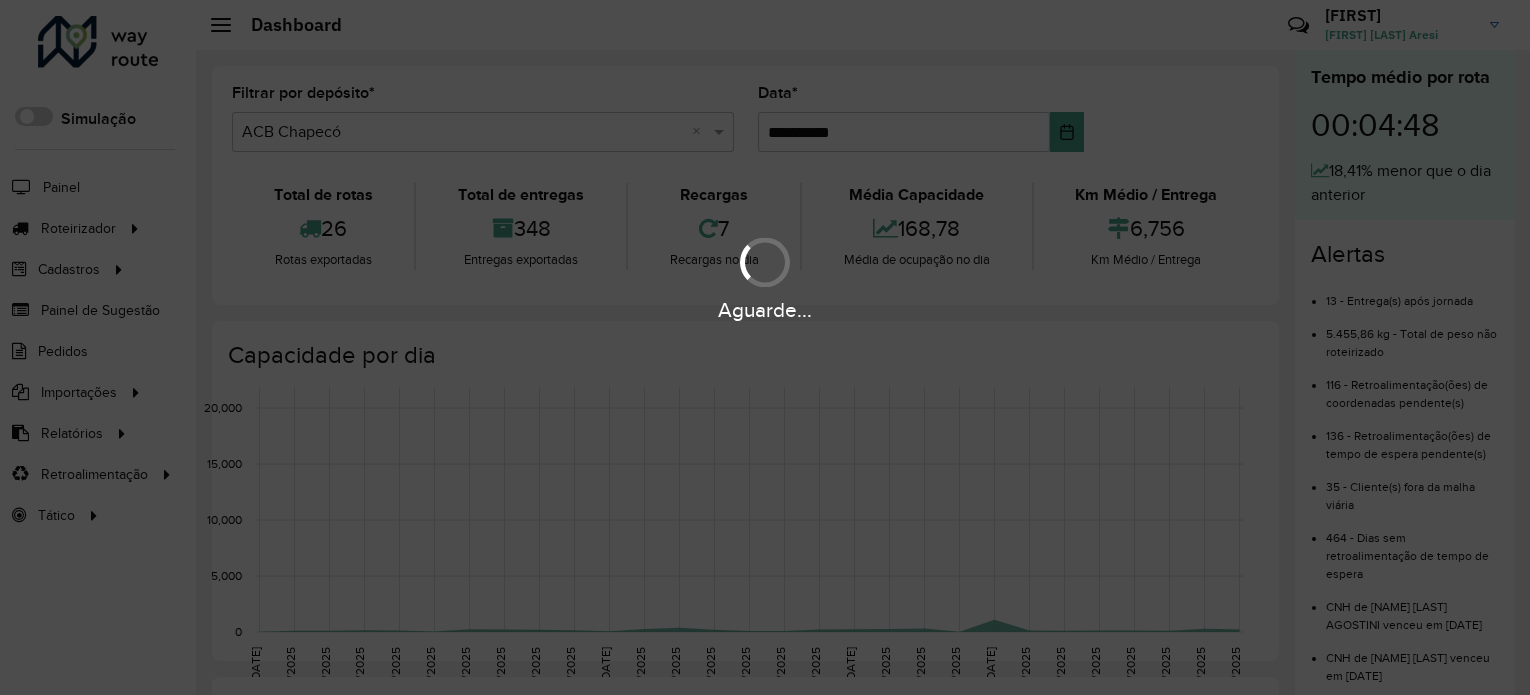 scroll, scrollTop: 0, scrollLeft: 0, axis: both 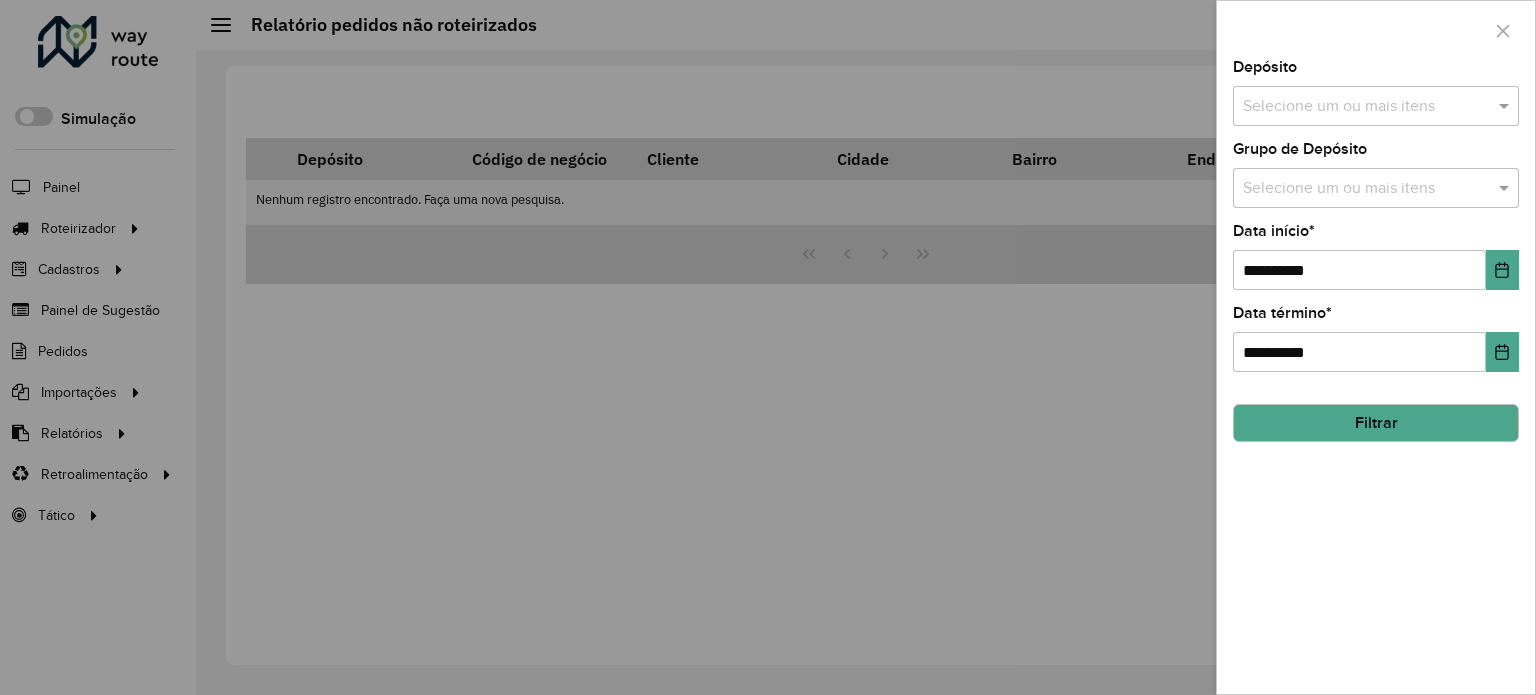 click at bounding box center (768, 347) 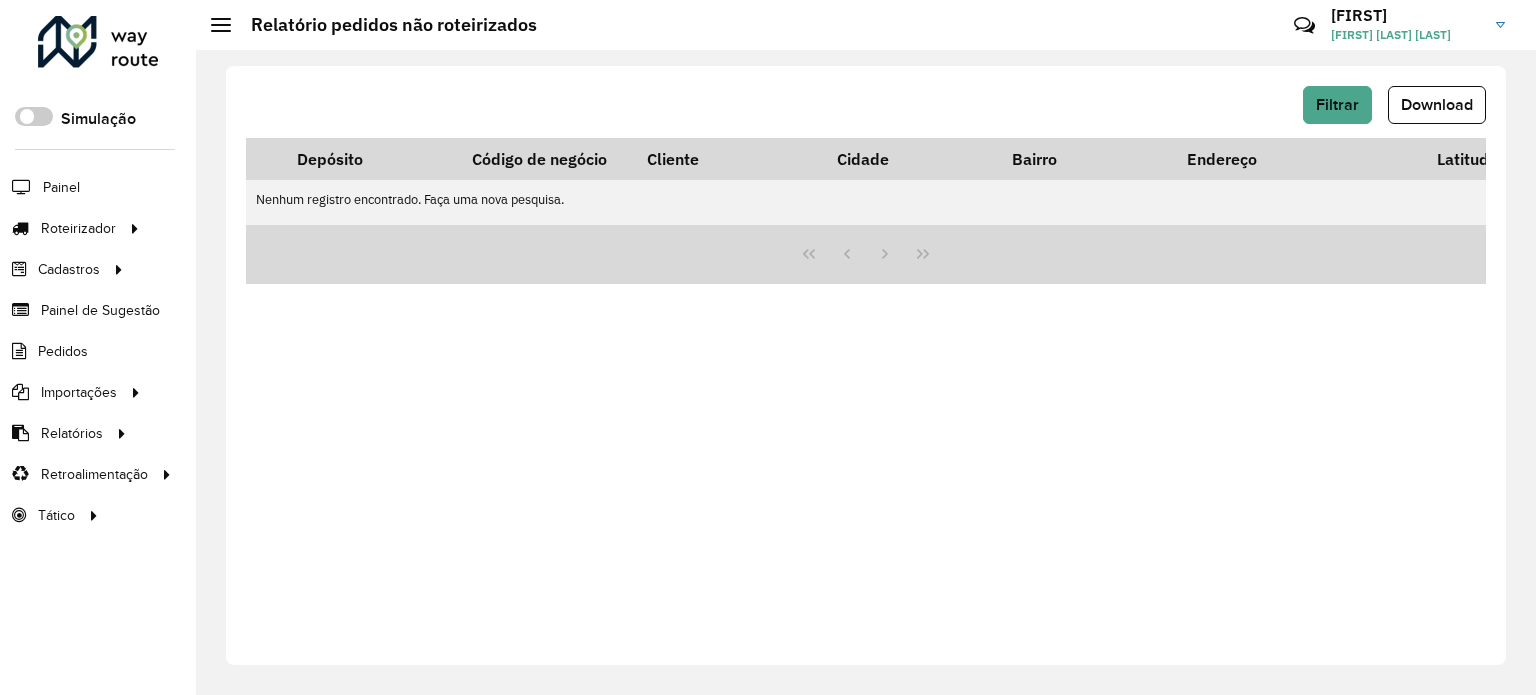 click on "Filtrar Download Depósito Código de negócio Cliente Cidade Bairro Endereço Latitude Longitude Tipo Rótulo Setor Tempo de espera Nenhum registro encontrado. Faça uma nova pesquisa." at bounding box center (866, 365) 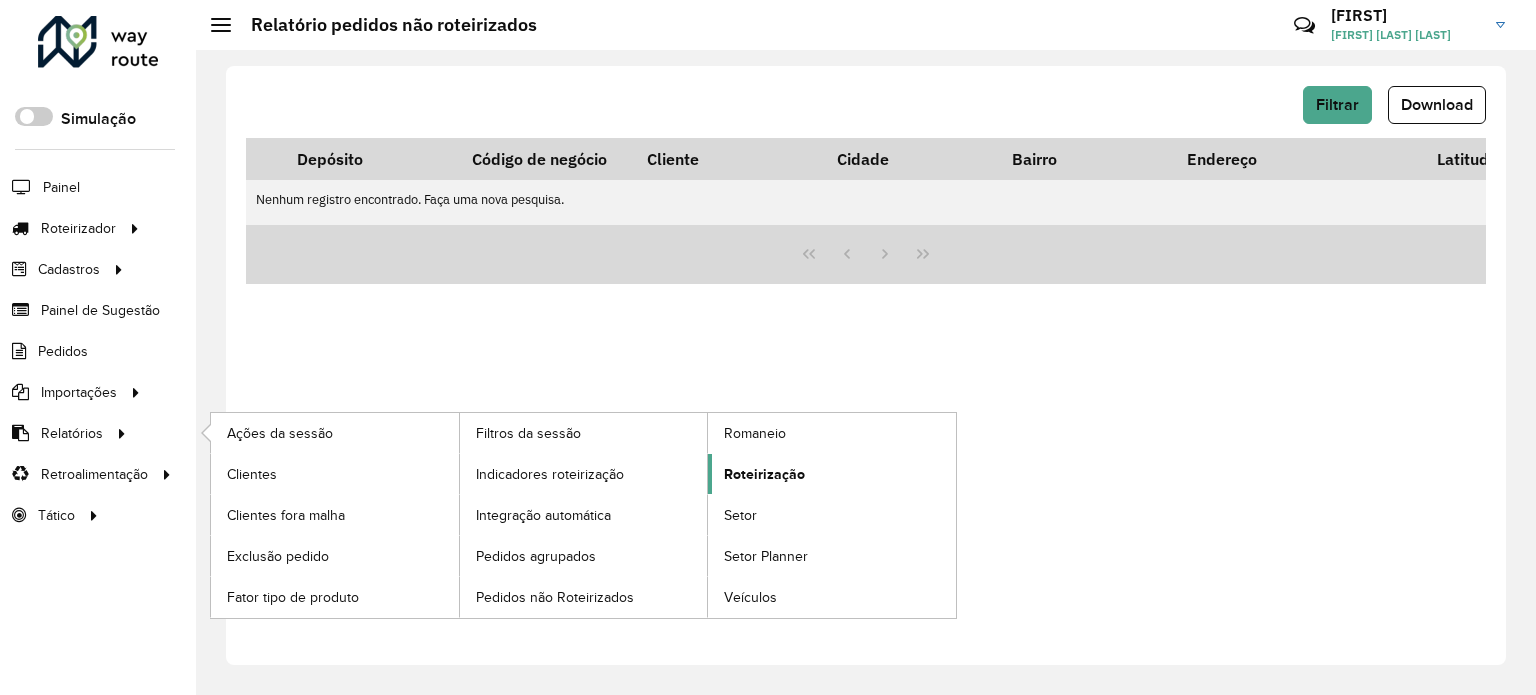click on "Roteirização" at bounding box center [764, 474] 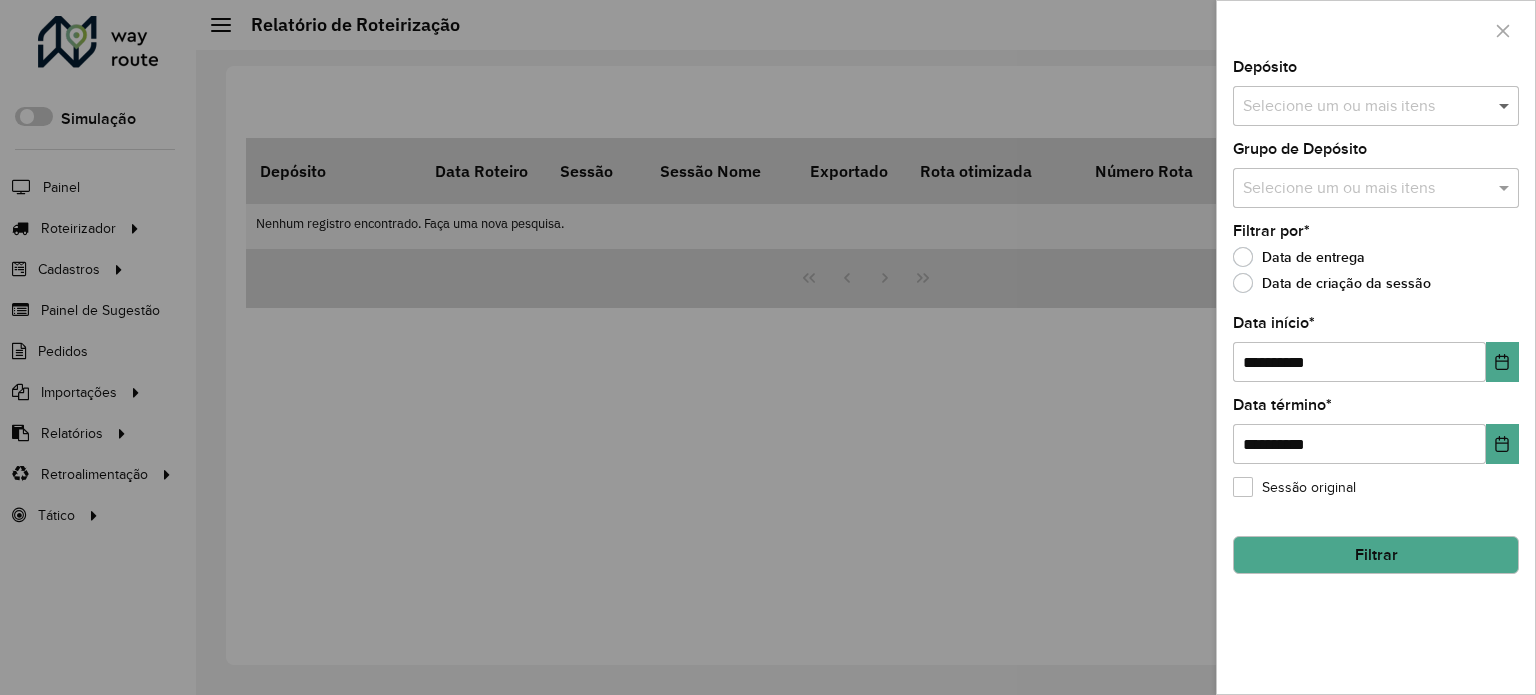 click at bounding box center (1506, 106) 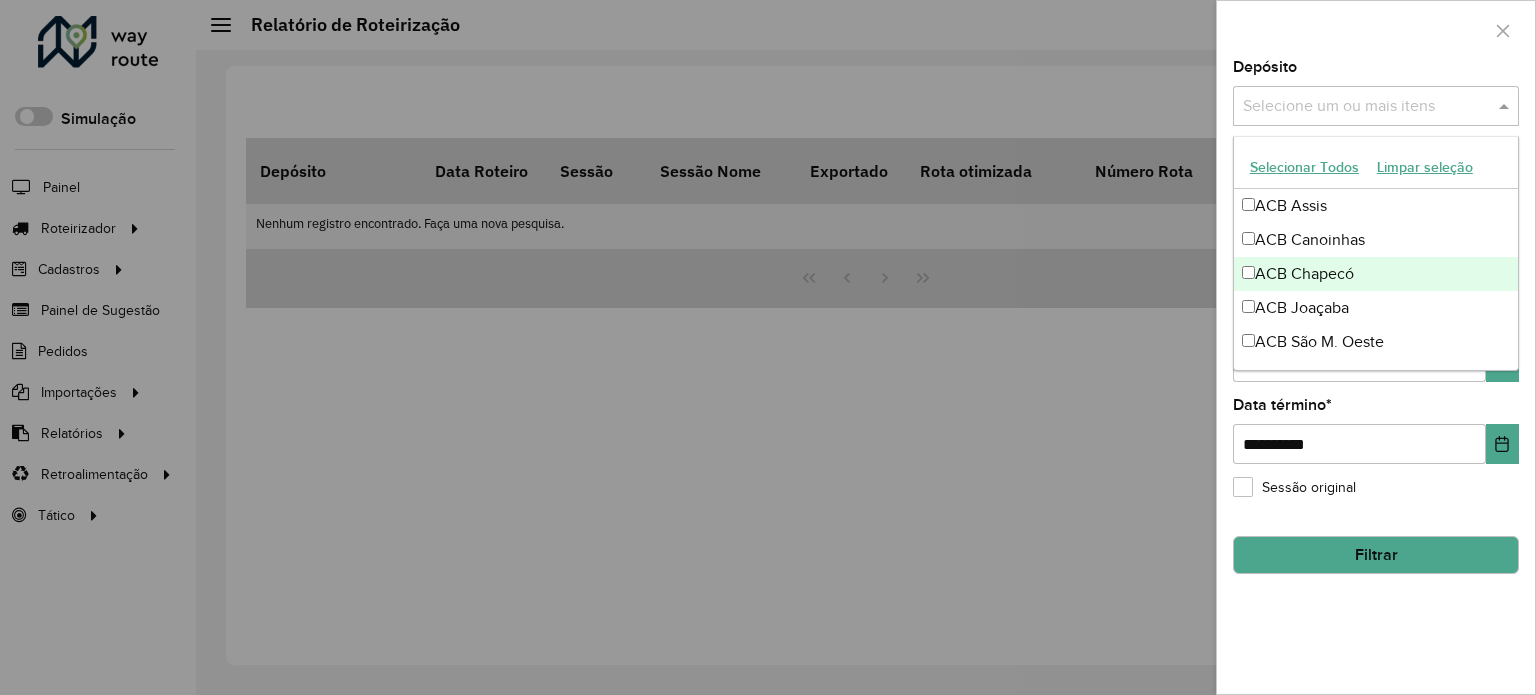 click on "ACB Chapecó" at bounding box center [1376, 274] 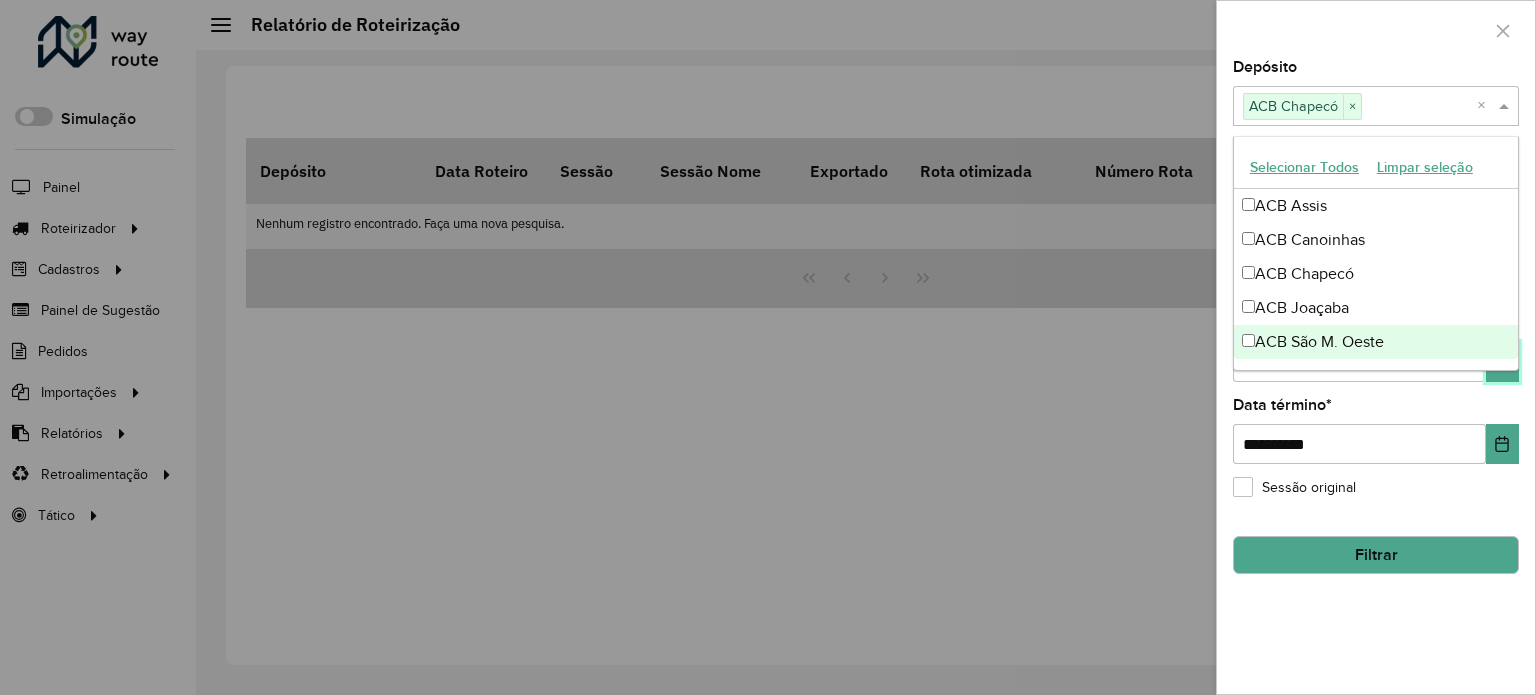 click at bounding box center [1502, 362] 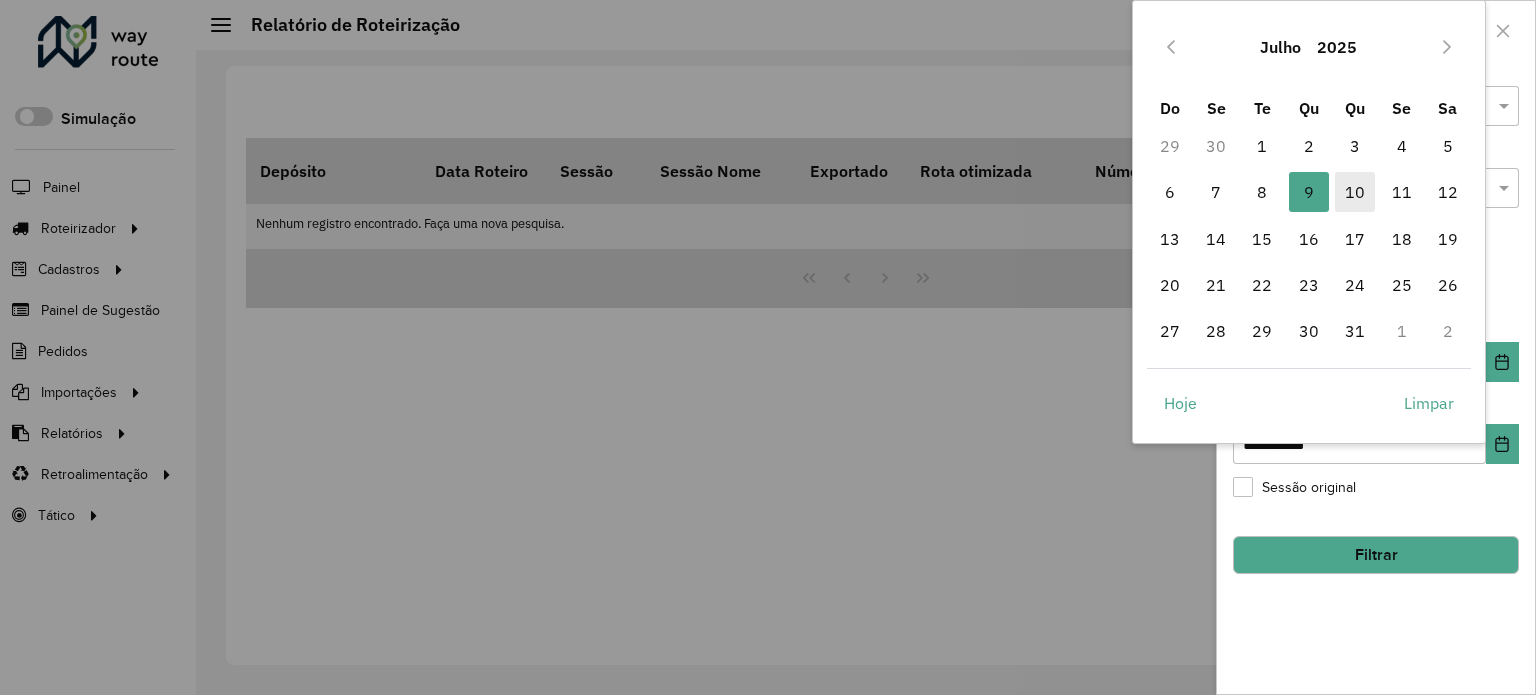 click on "10" at bounding box center [1355, 192] 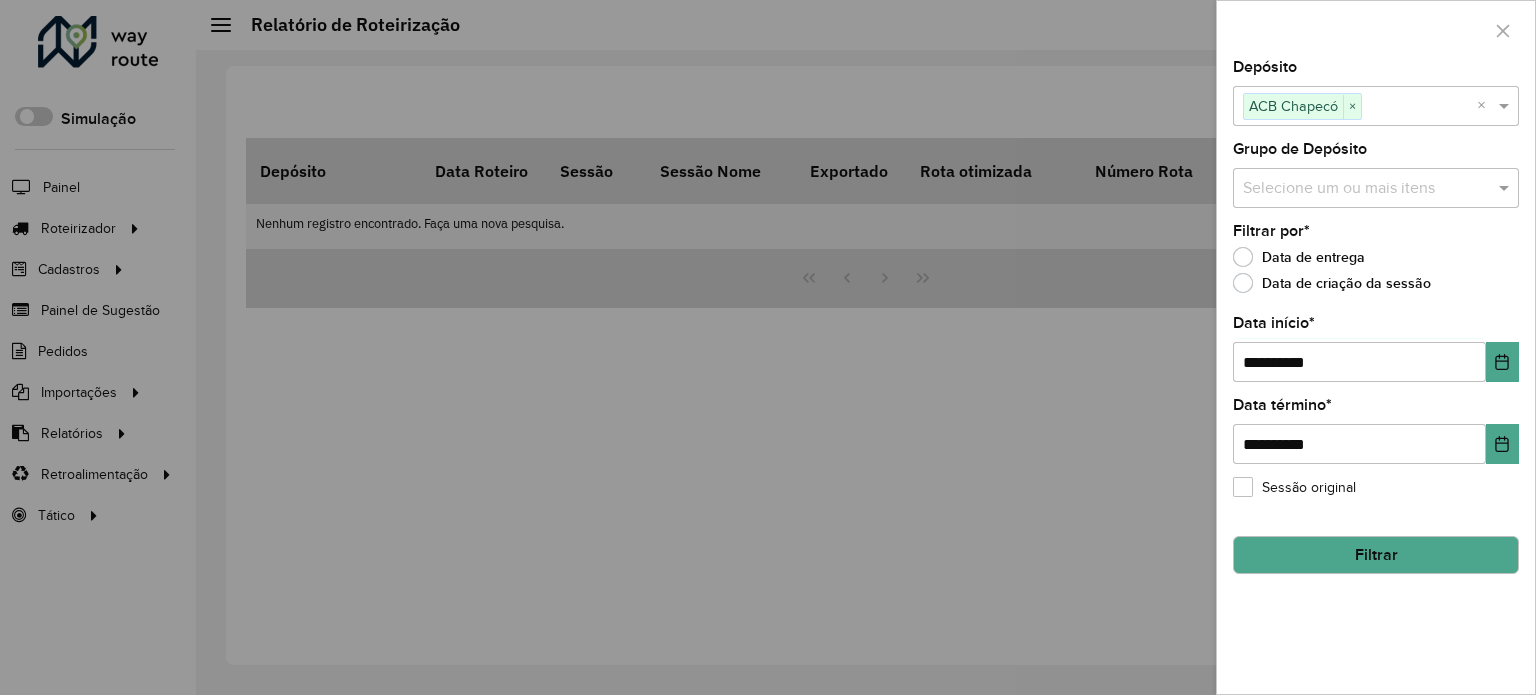 click on "Filtrar" at bounding box center (1376, 555) 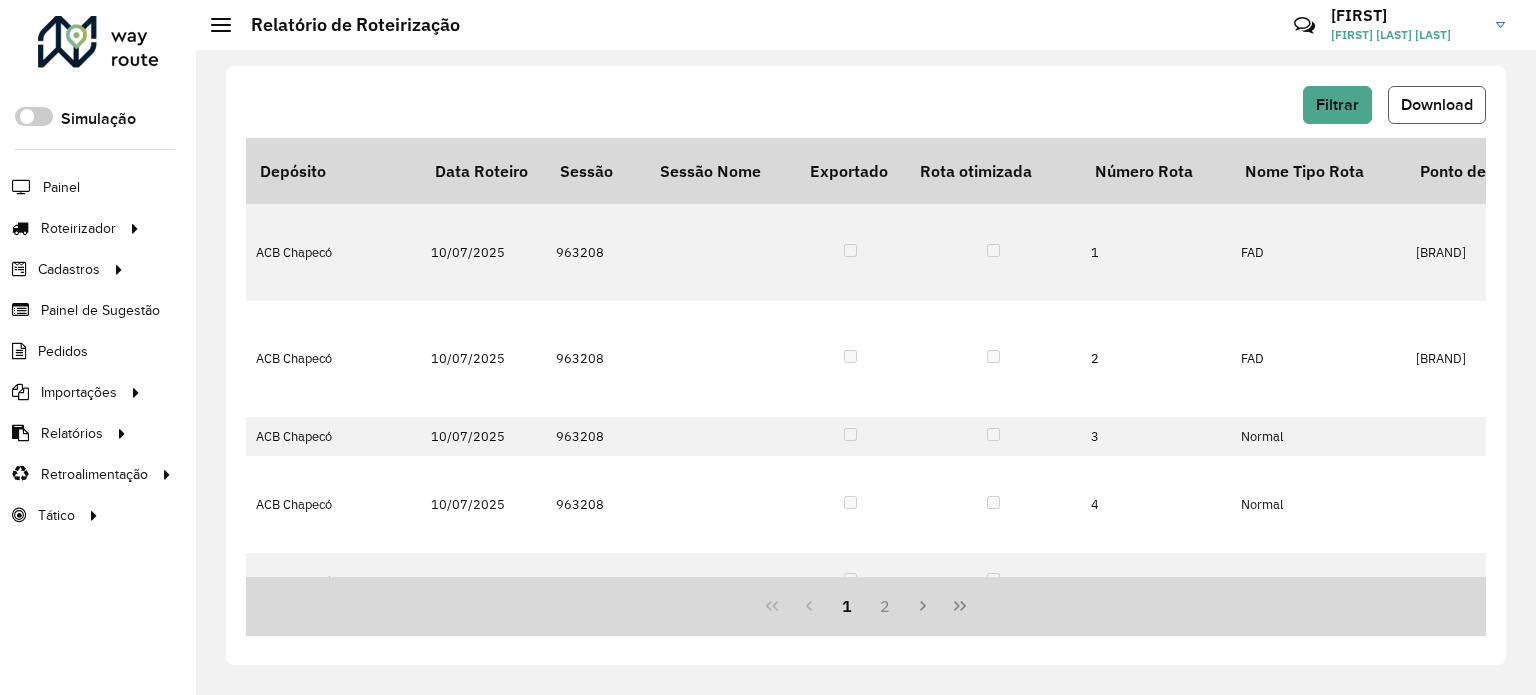 click on "Download" at bounding box center [1437, 104] 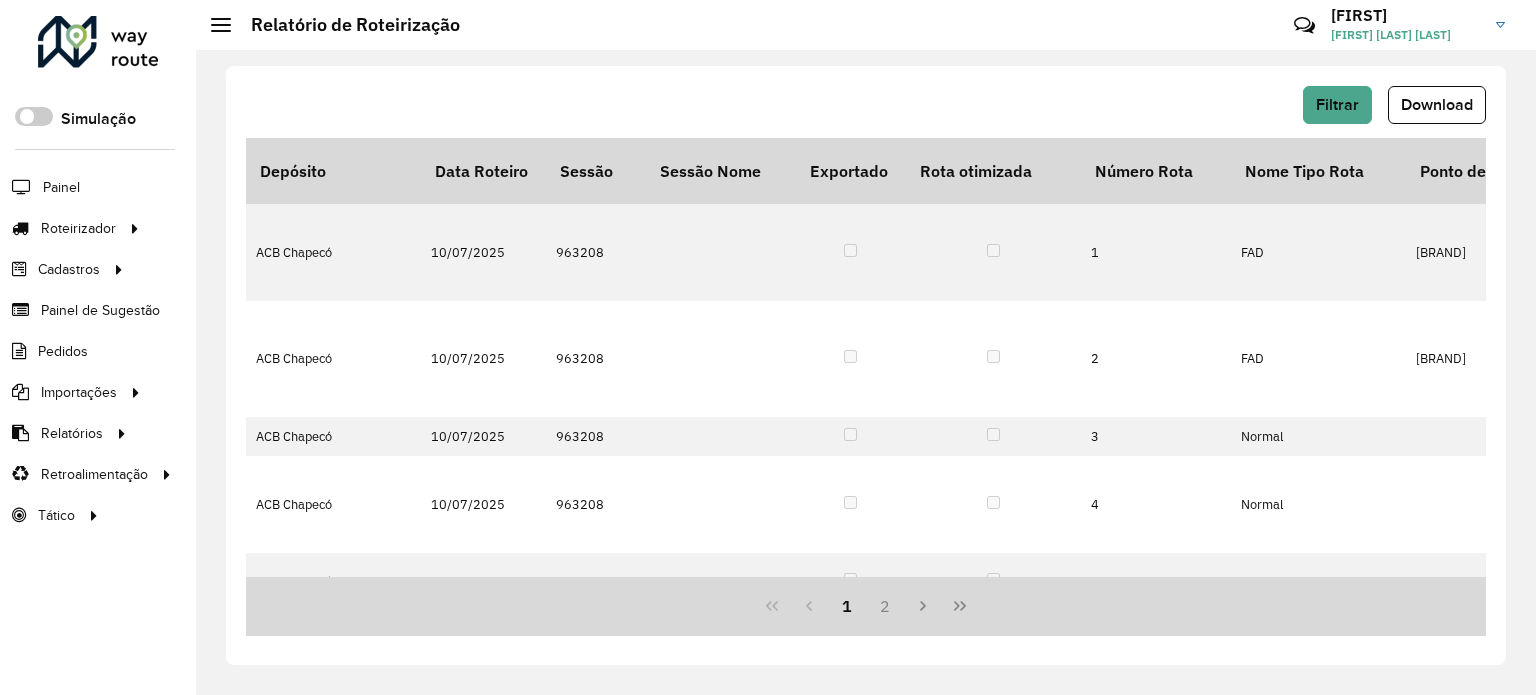 drag, startPoint x: 563, startPoint y: 594, endPoint x: 617, endPoint y: 575, distance: 57.245087 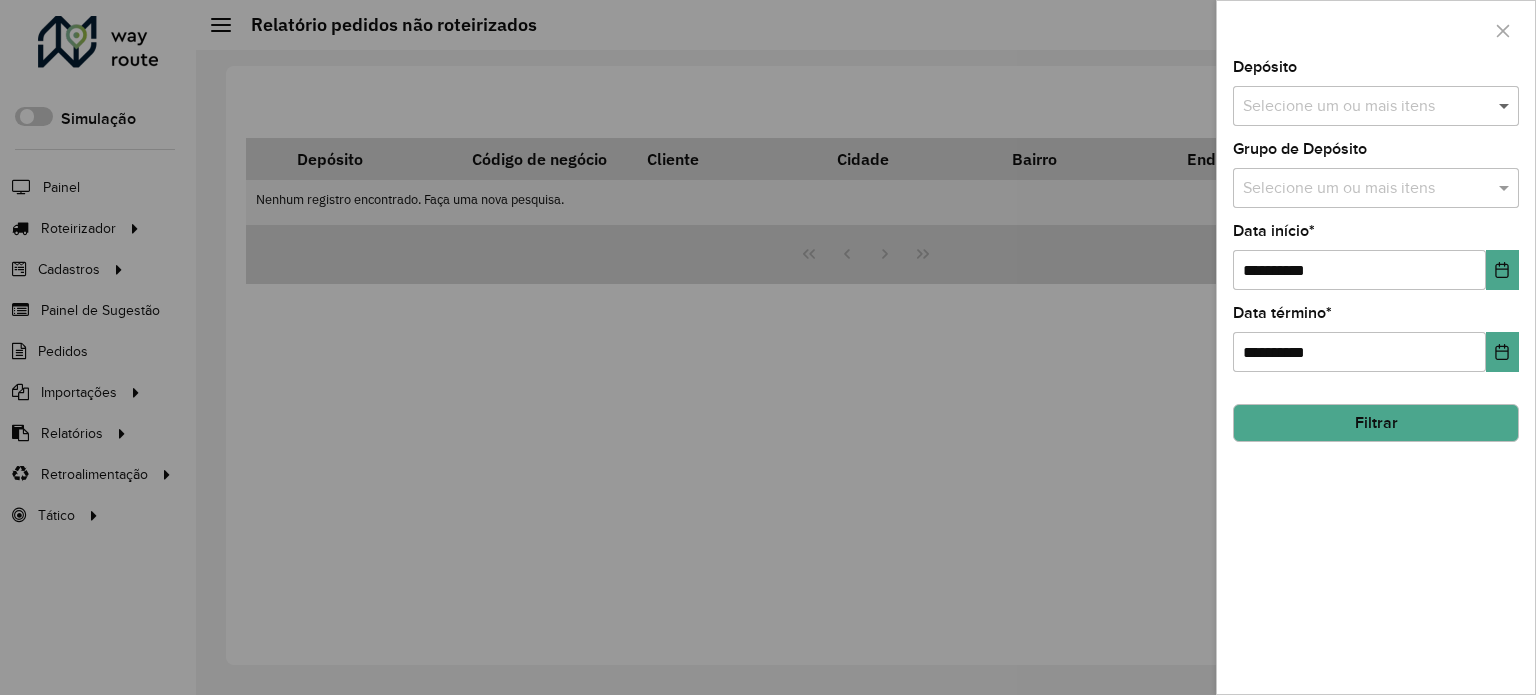 click at bounding box center [1506, 106] 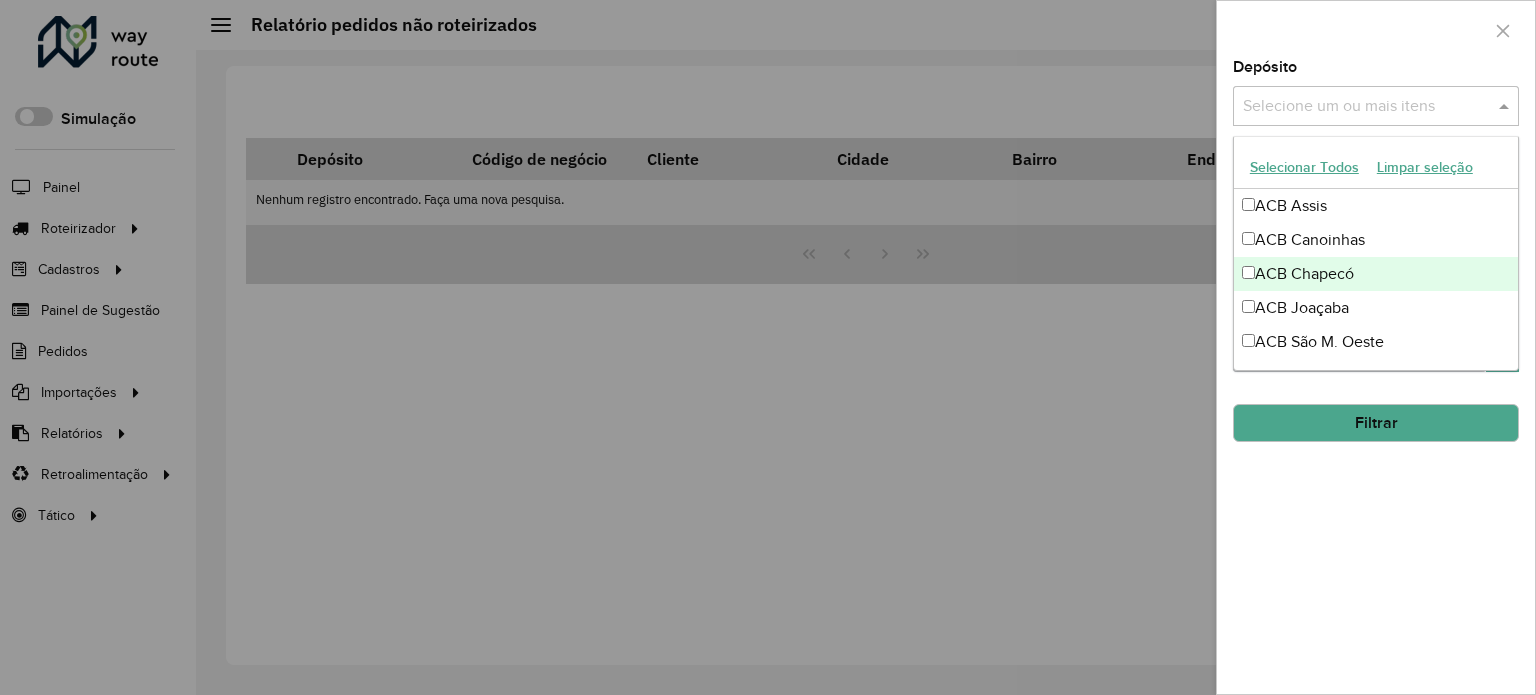 click on "ACB Chapecó" at bounding box center (1376, 274) 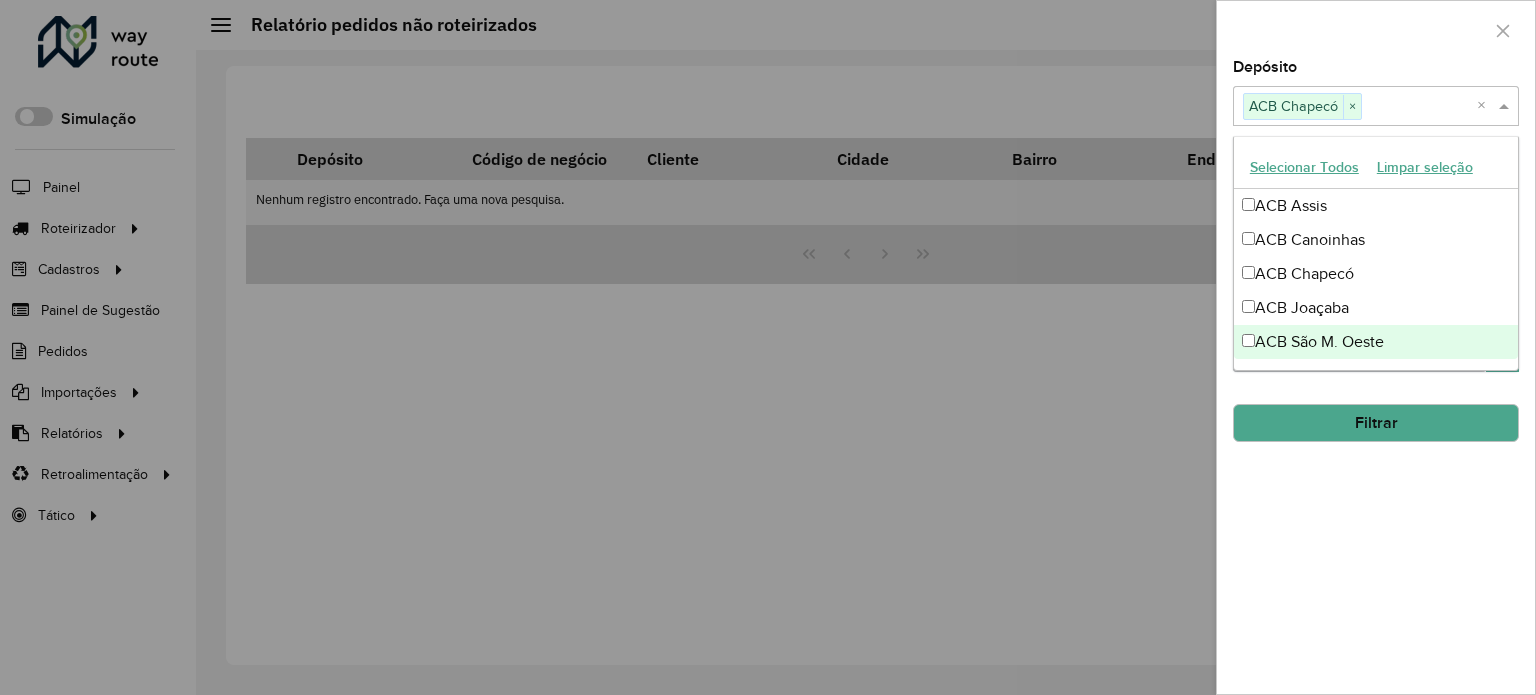 click on "**********" at bounding box center (1376, 377) 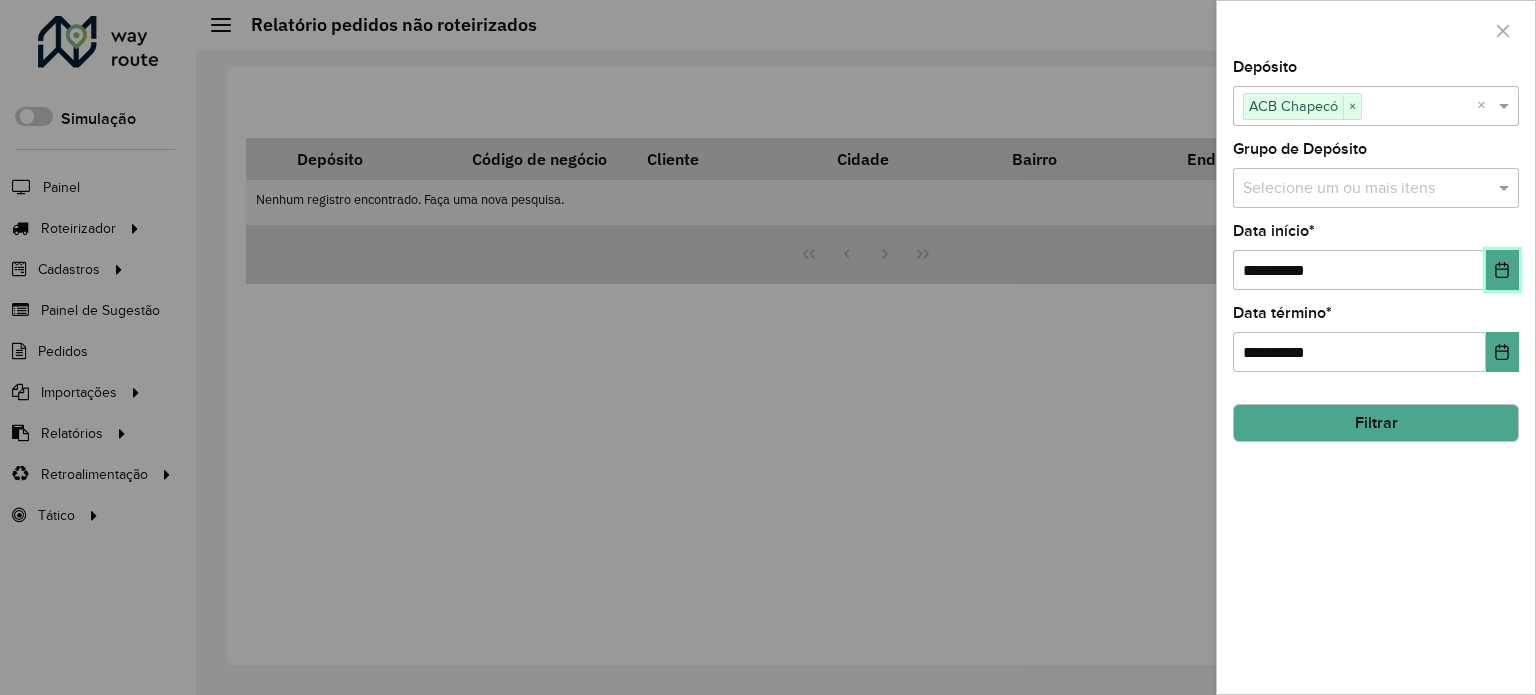 click at bounding box center [1502, 270] 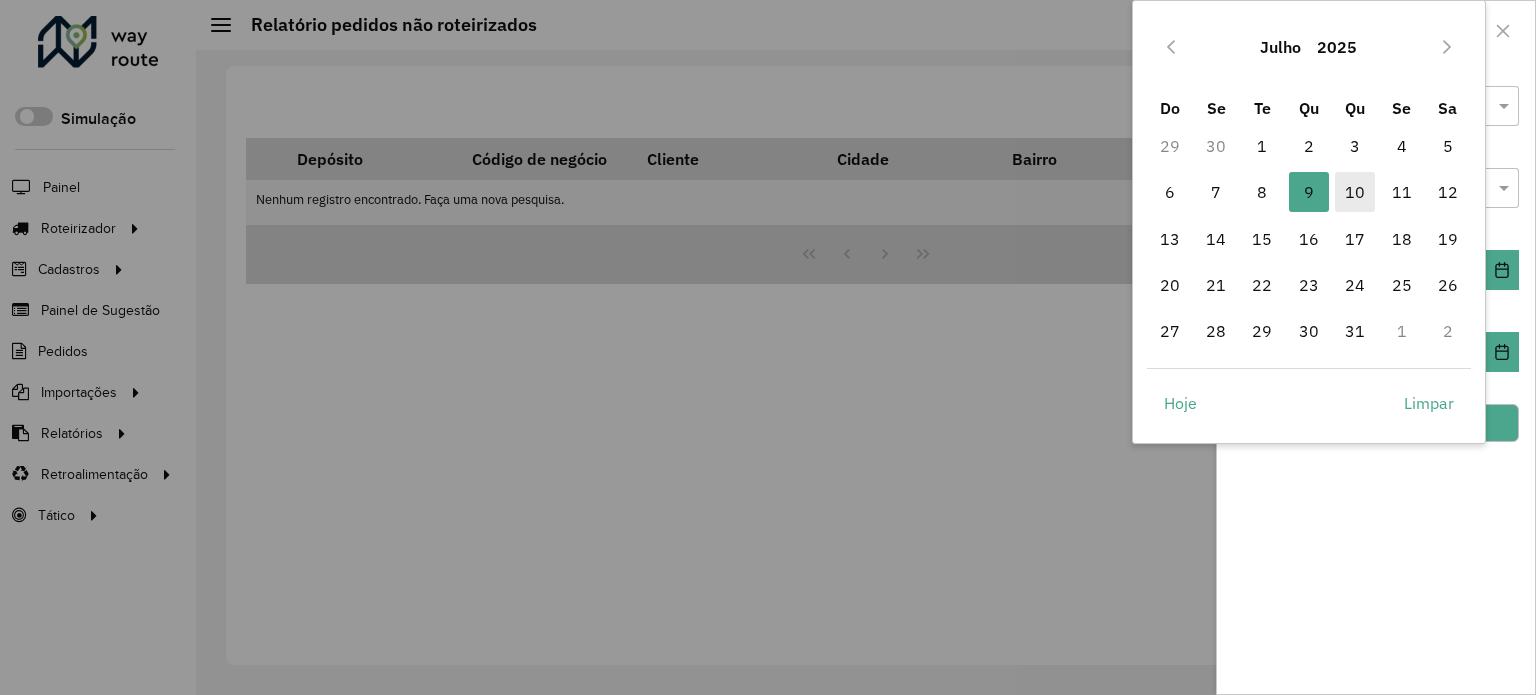 click on "10" at bounding box center (1355, 192) 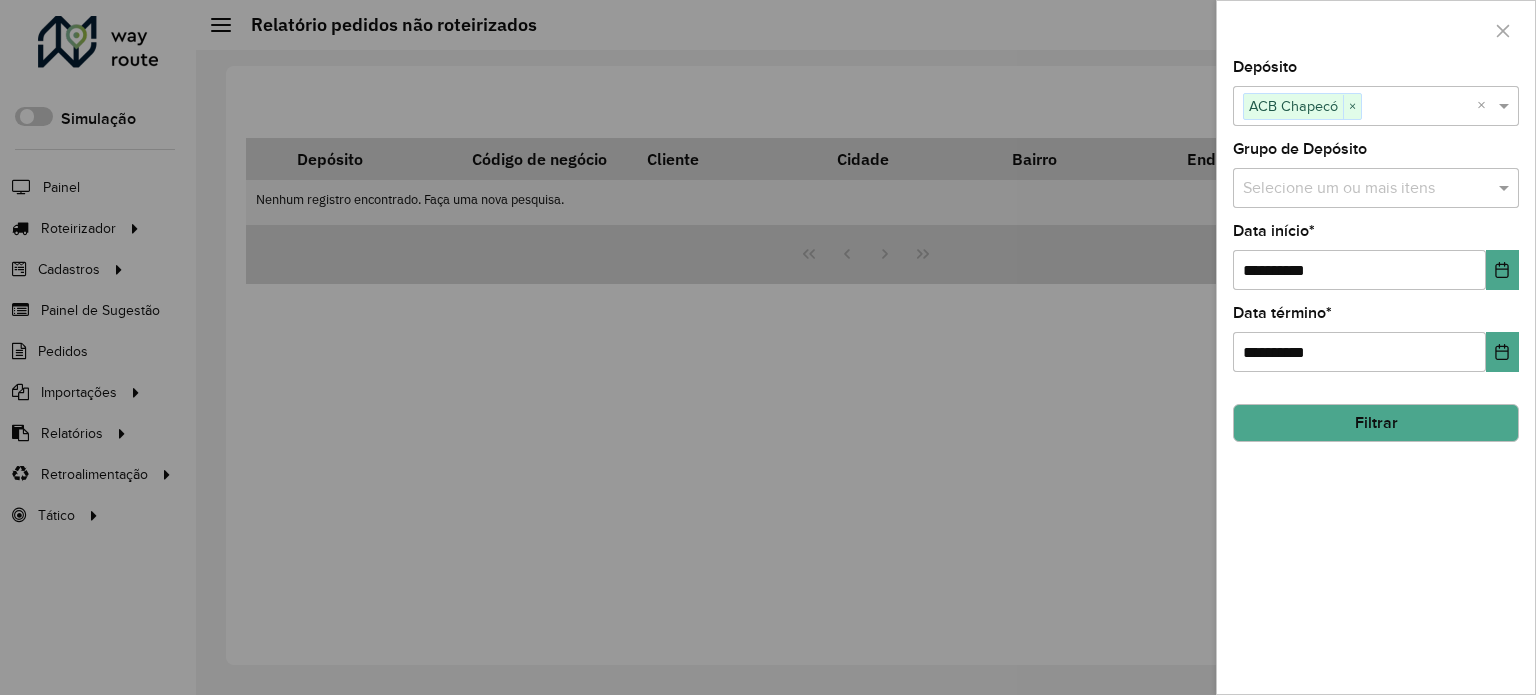 click on "Filtrar" at bounding box center (1376, 423) 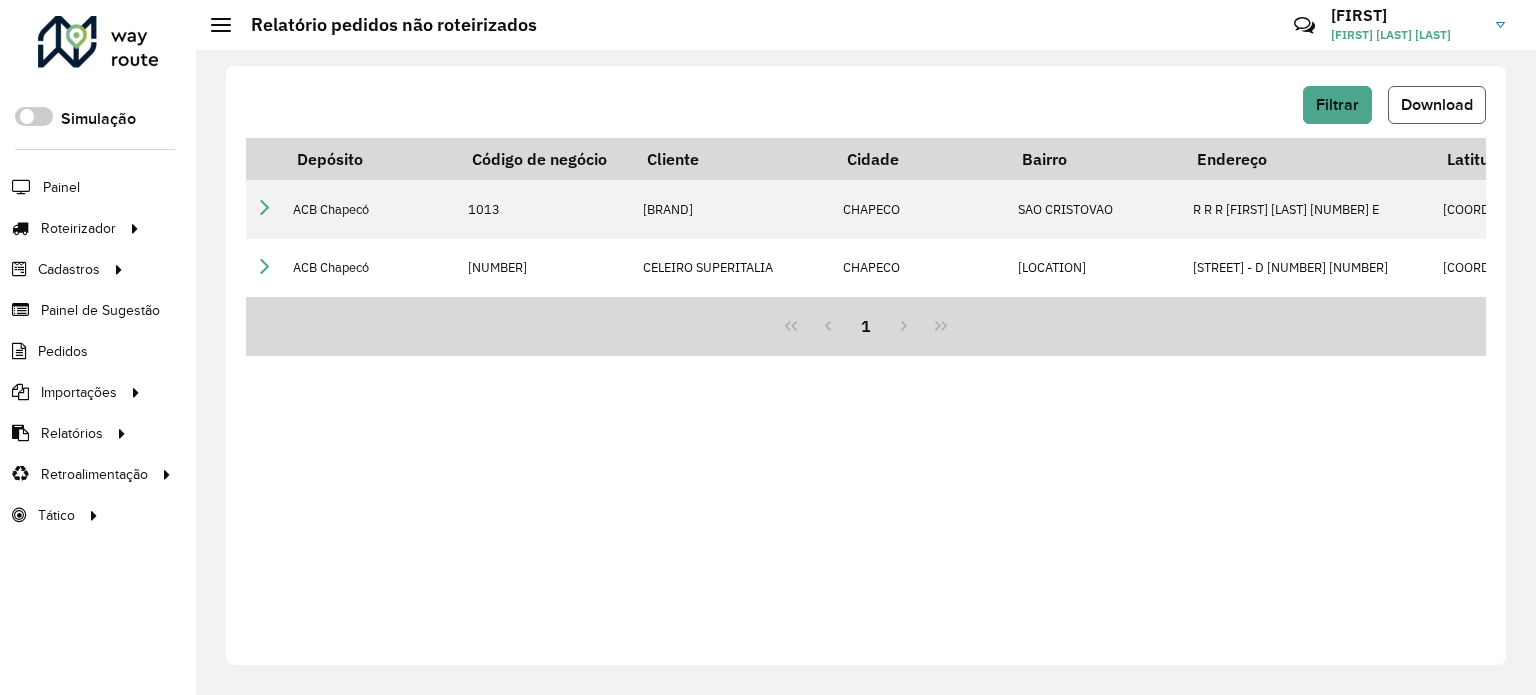 click on "Download" at bounding box center (1437, 104) 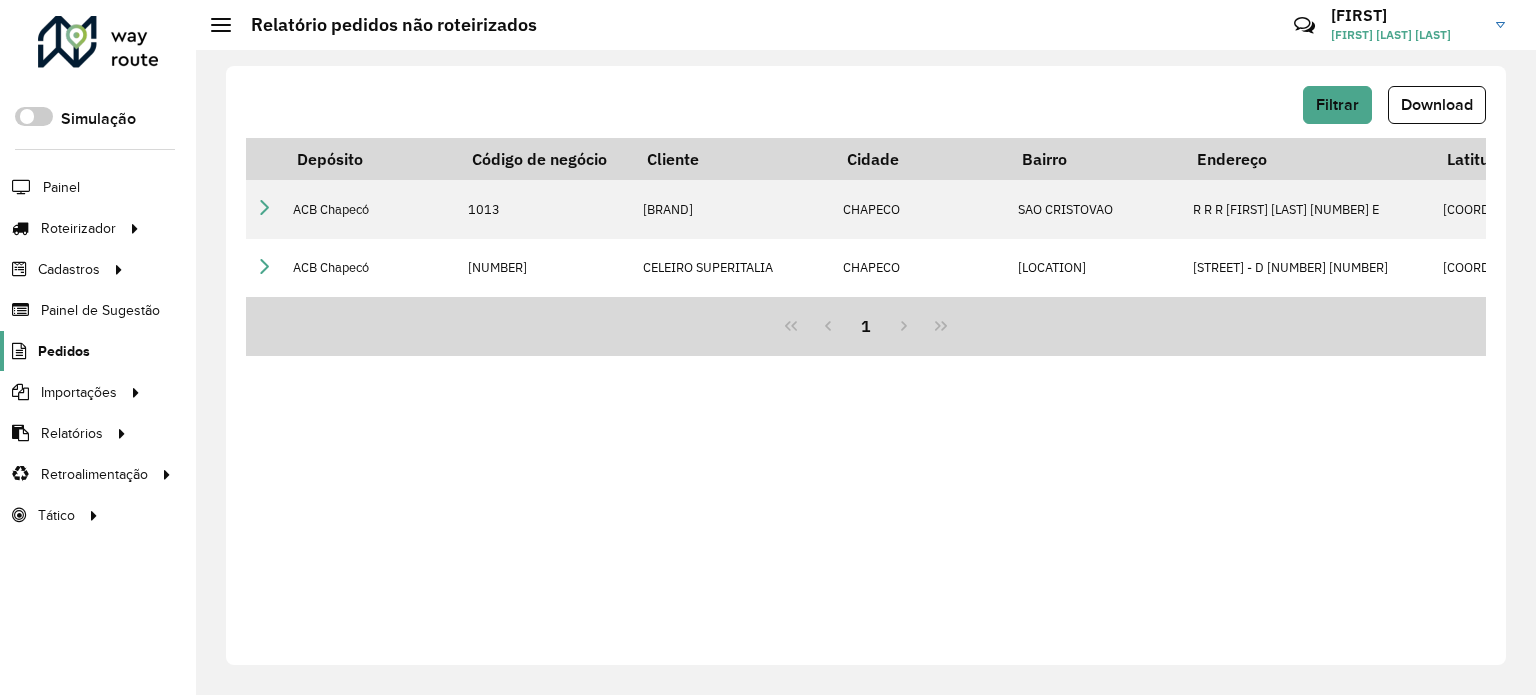 click on "Pedidos" at bounding box center [64, 351] 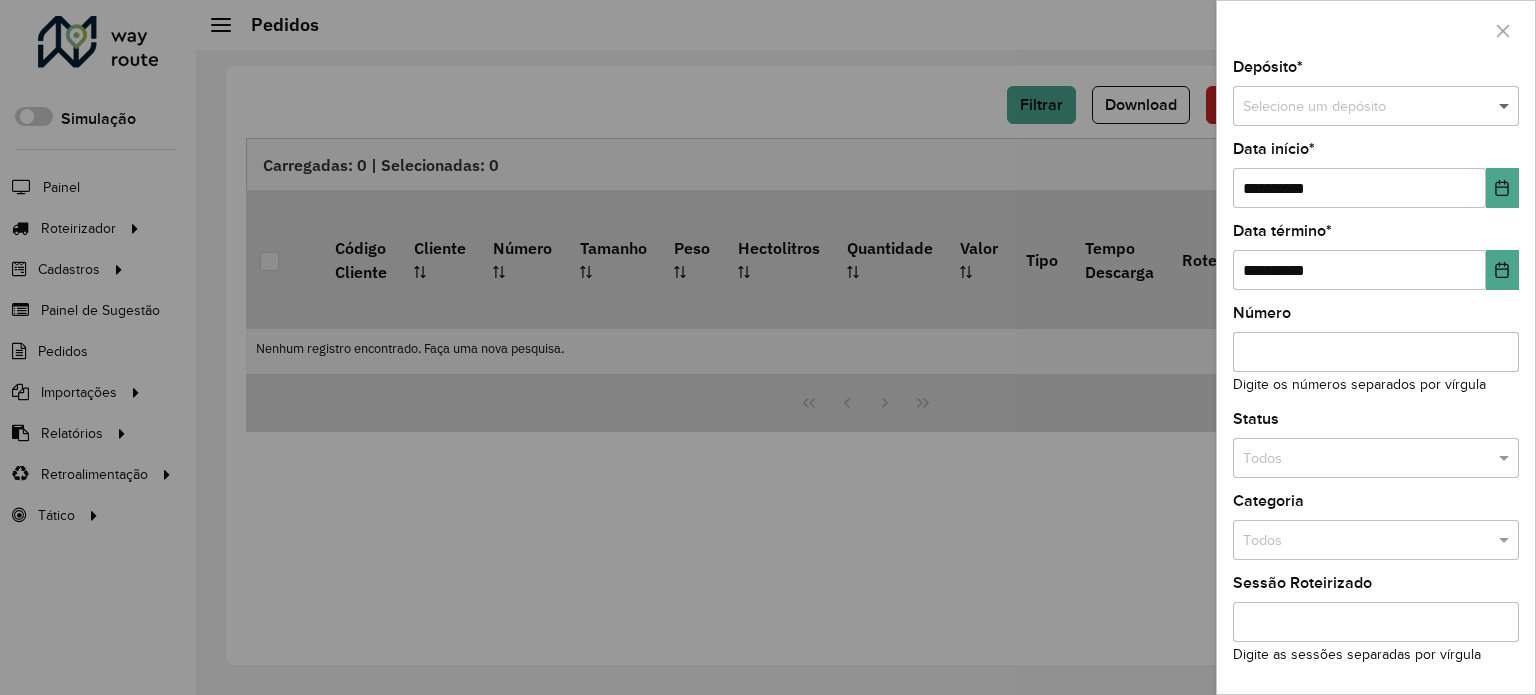 click at bounding box center [1506, 107] 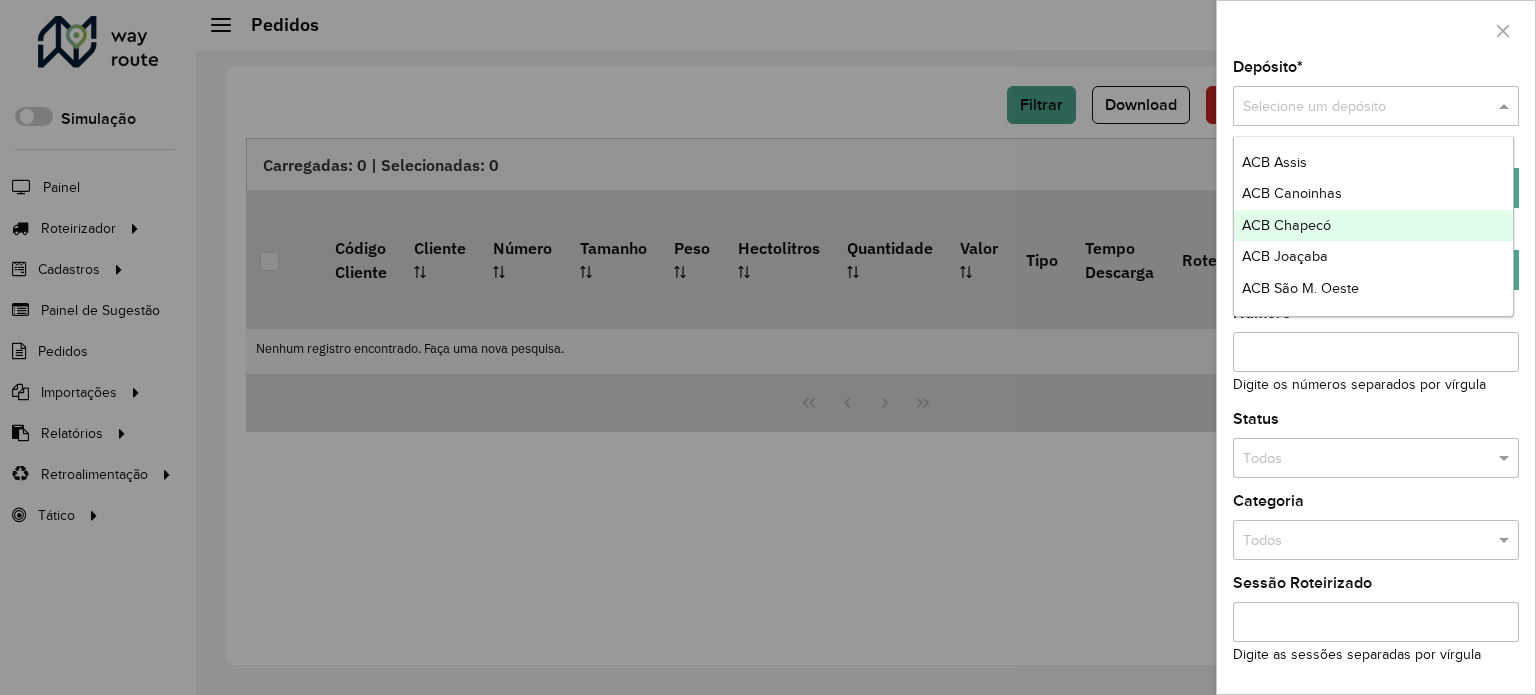 click on "ACB Chapecó" at bounding box center [1286, 225] 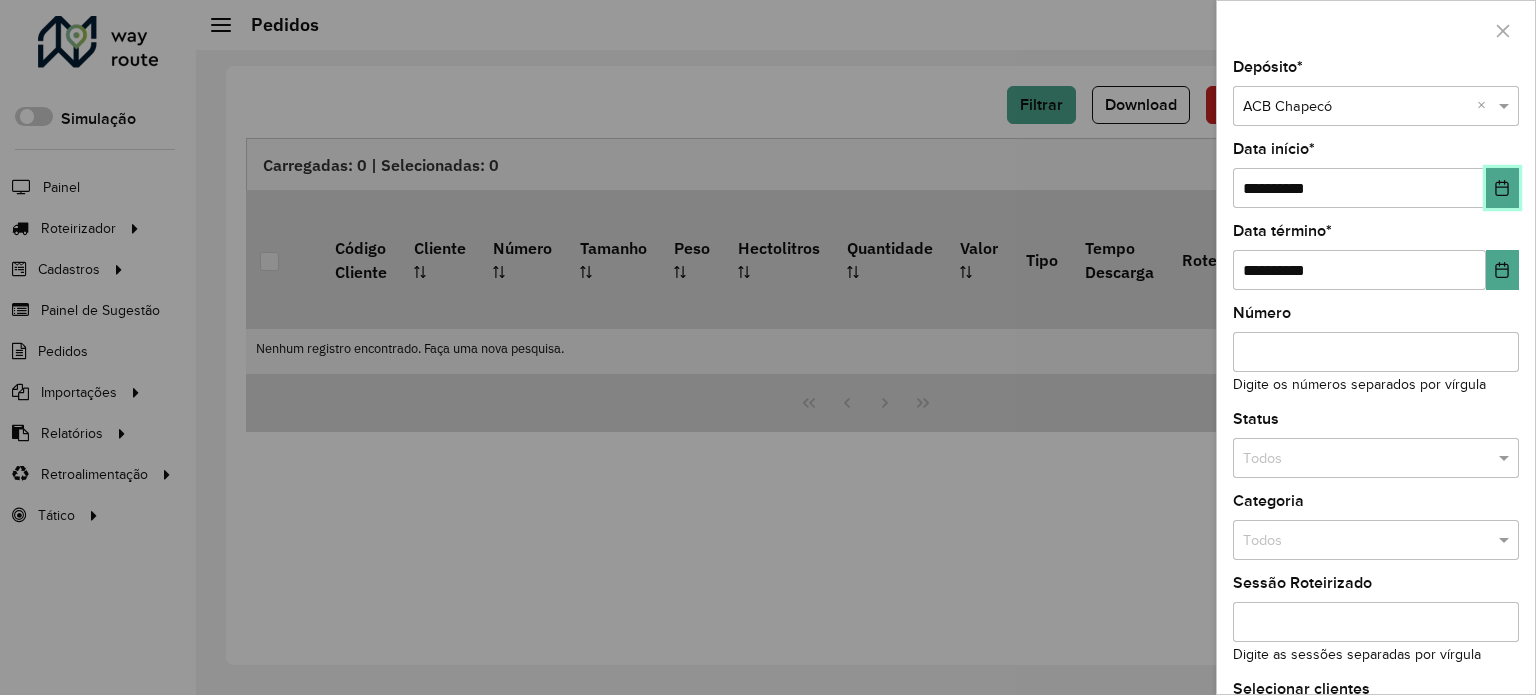 click at bounding box center (1502, 188) 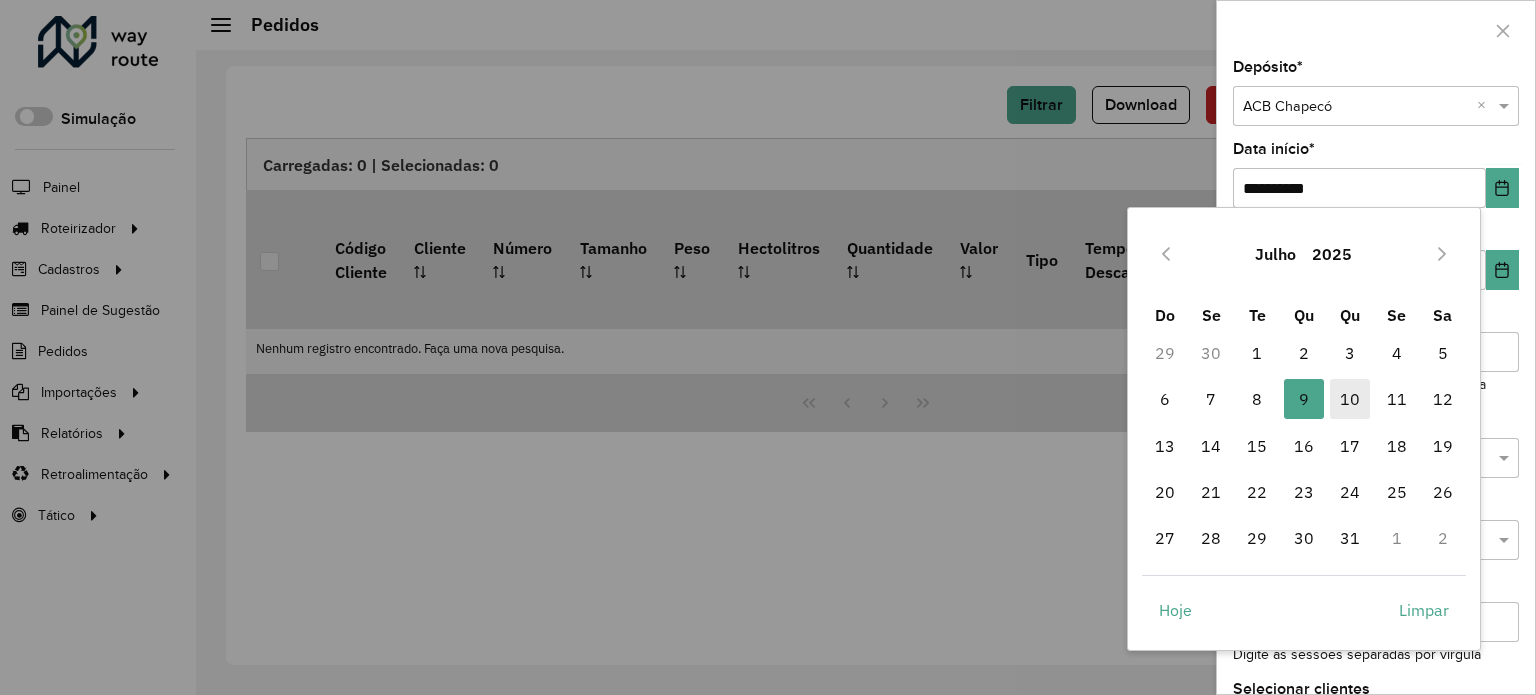 click on "10" at bounding box center (1350, 399) 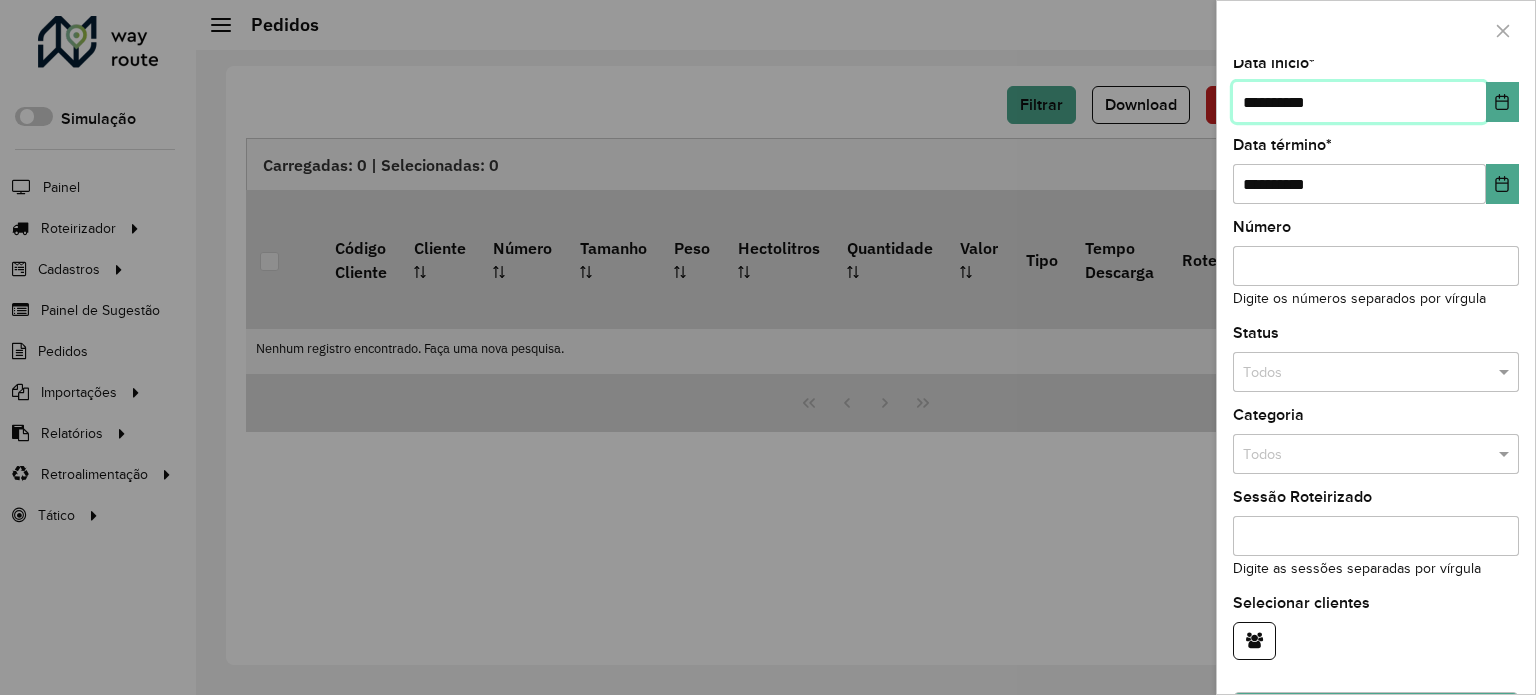 scroll, scrollTop: 140, scrollLeft: 0, axis: vertical 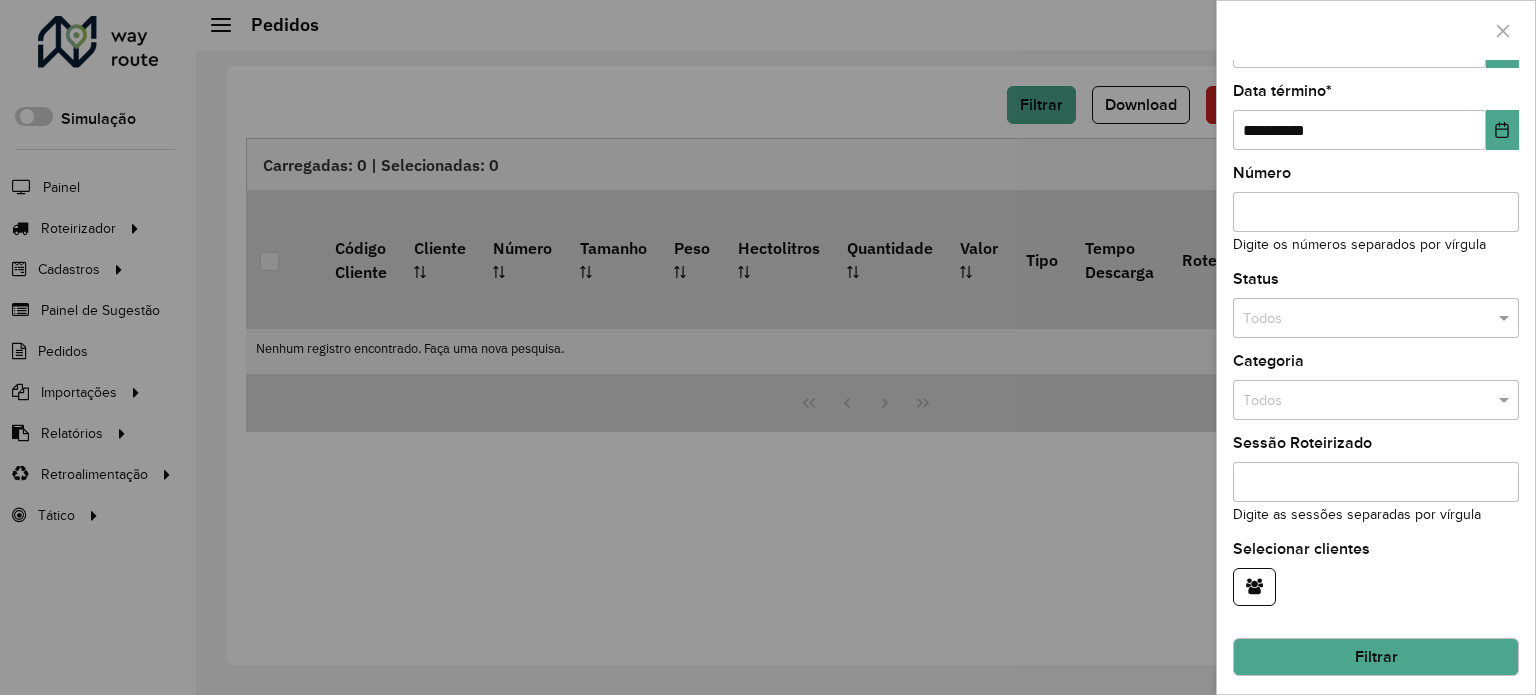 click on "Filtrar" at bounding box center (1376, 657) 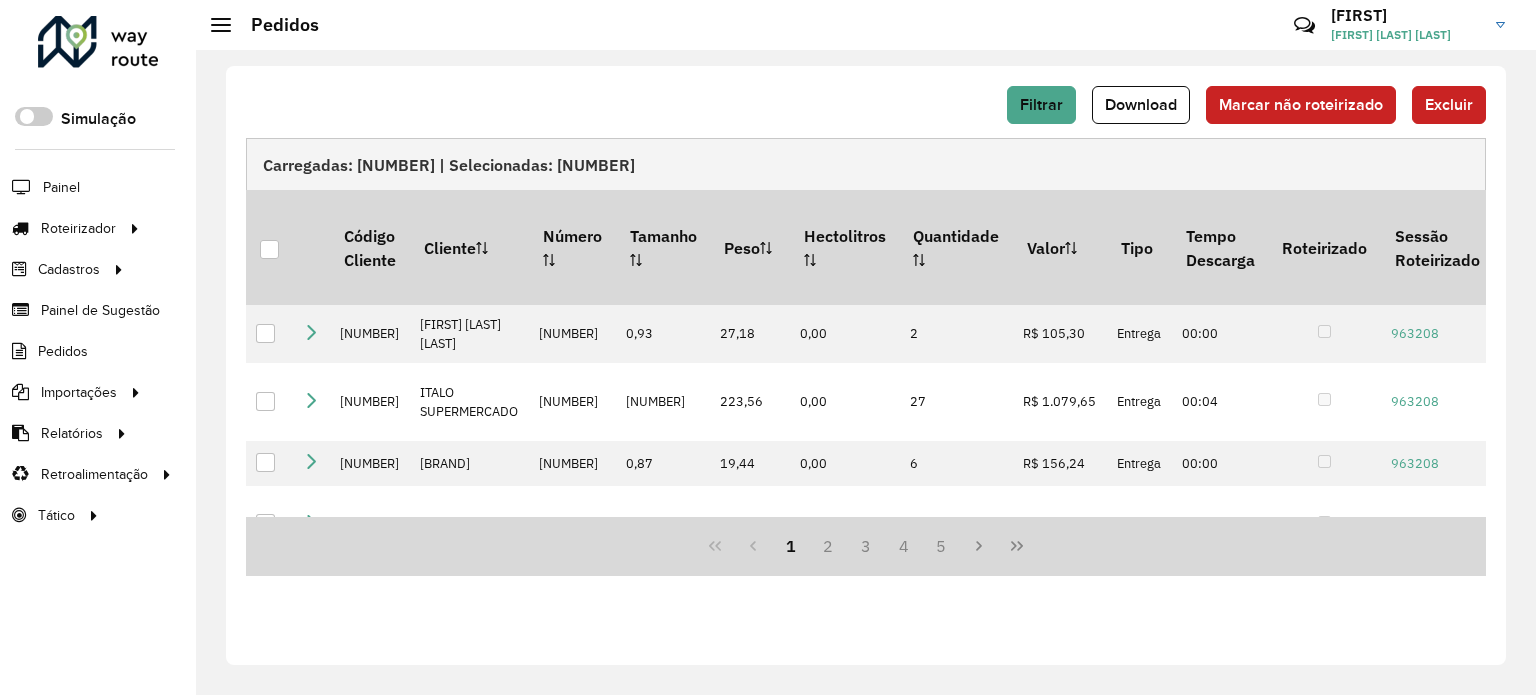 click on "Download" at bounding box center [1141, 104] 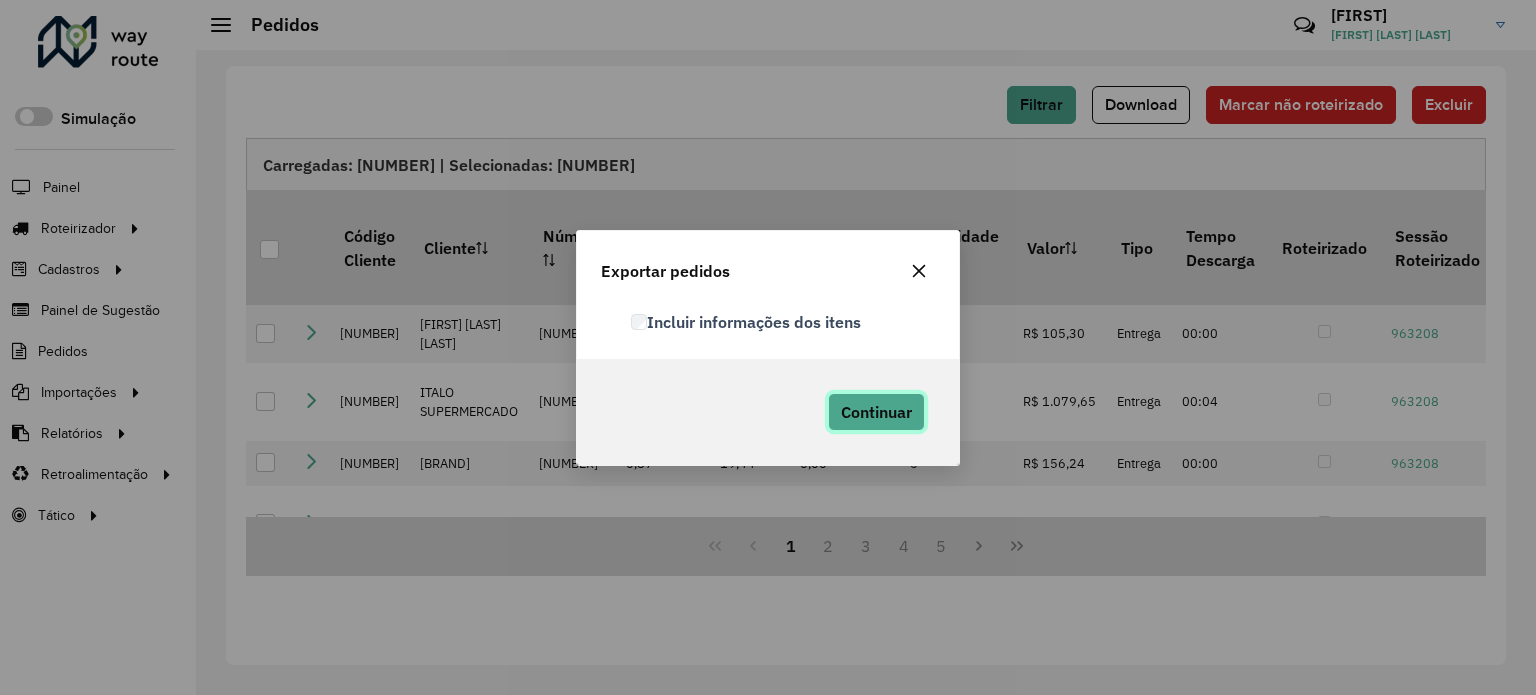 click on "Continuar" at bounding box center [876, 412] 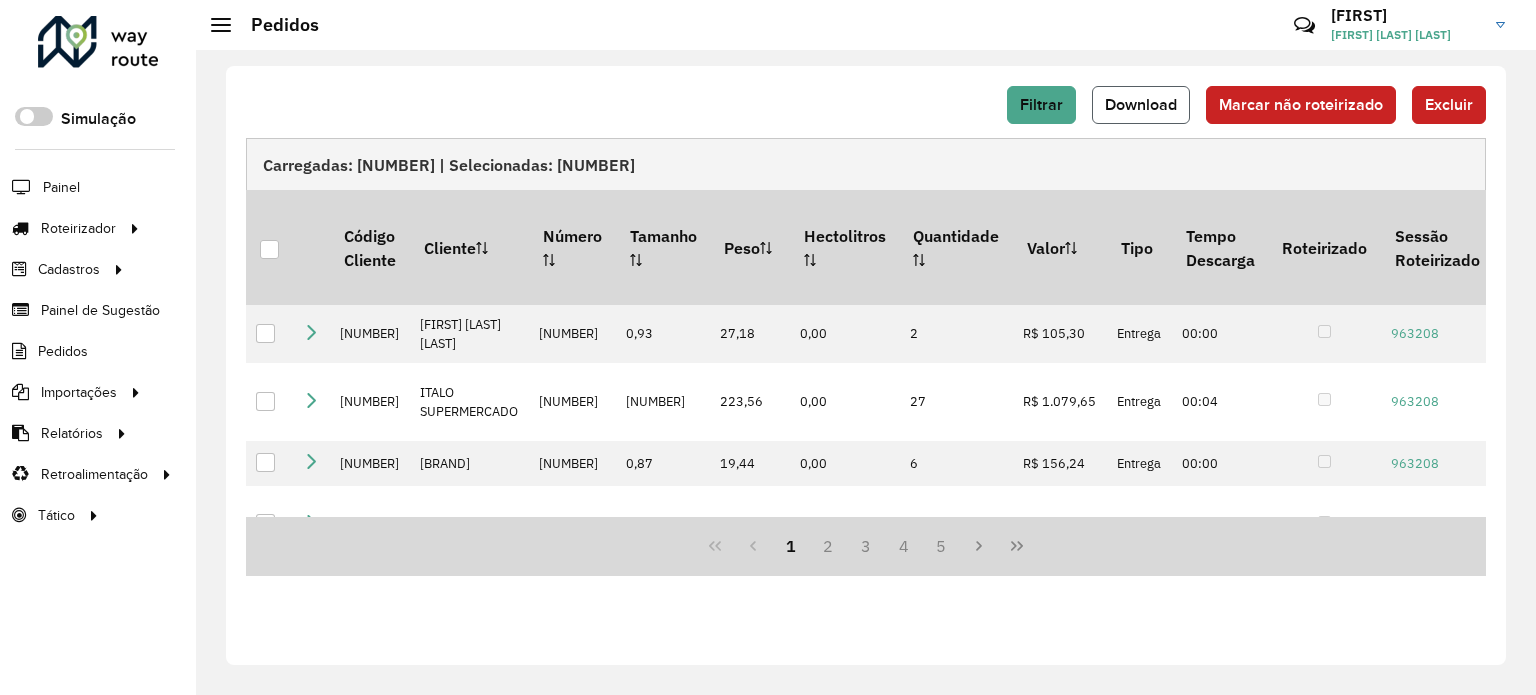 click on "Download" at bounding box center (1141, 104) 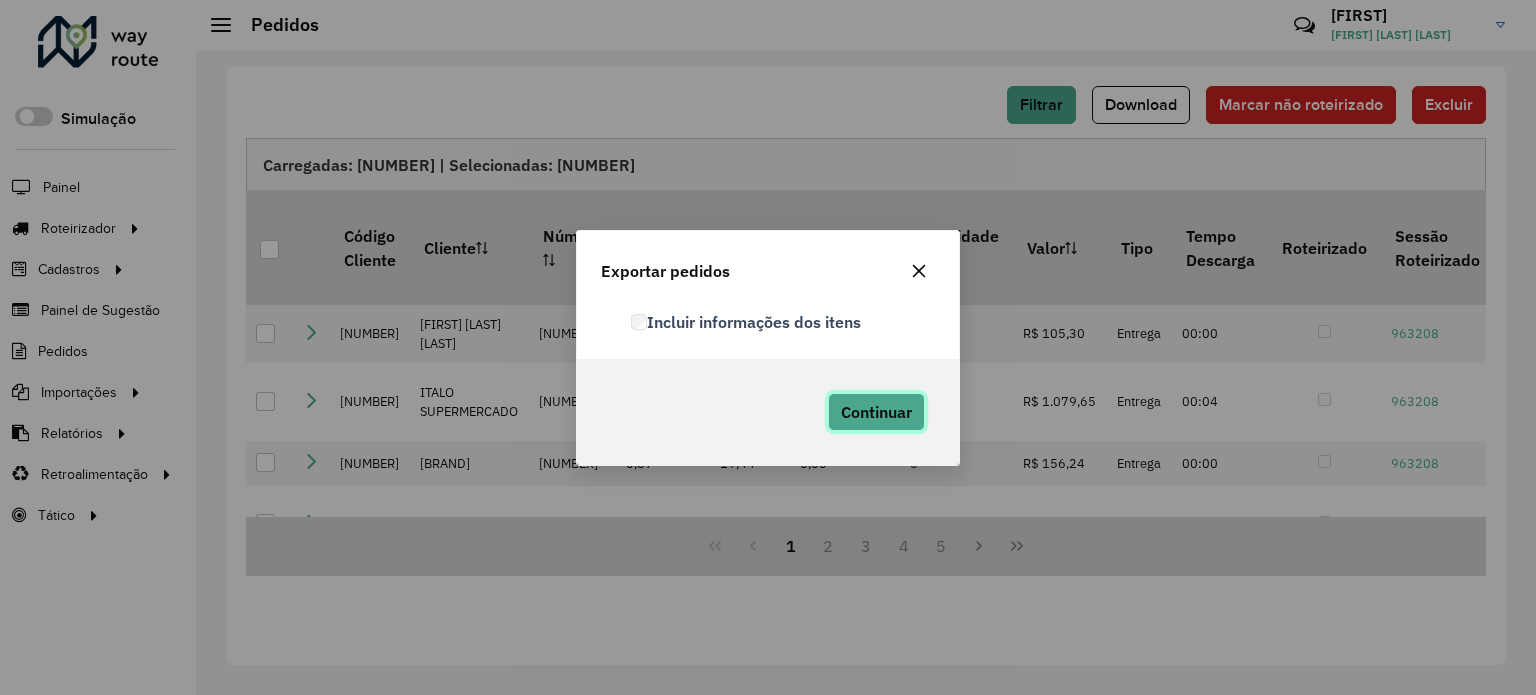 click on "Continuar" at bounding box center [876, 412] 